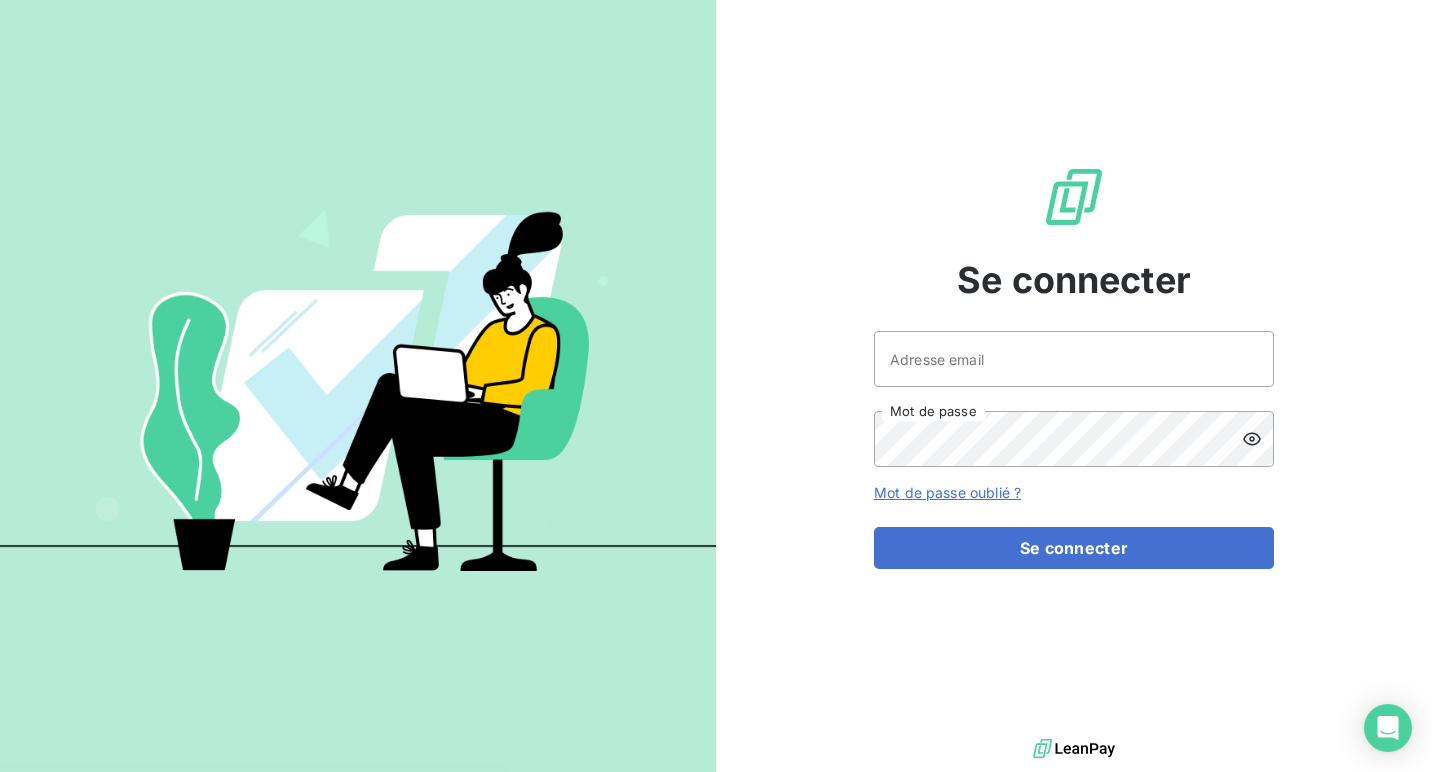 scroll, scrollTop: 0, scrollLeft: 0, axis: both 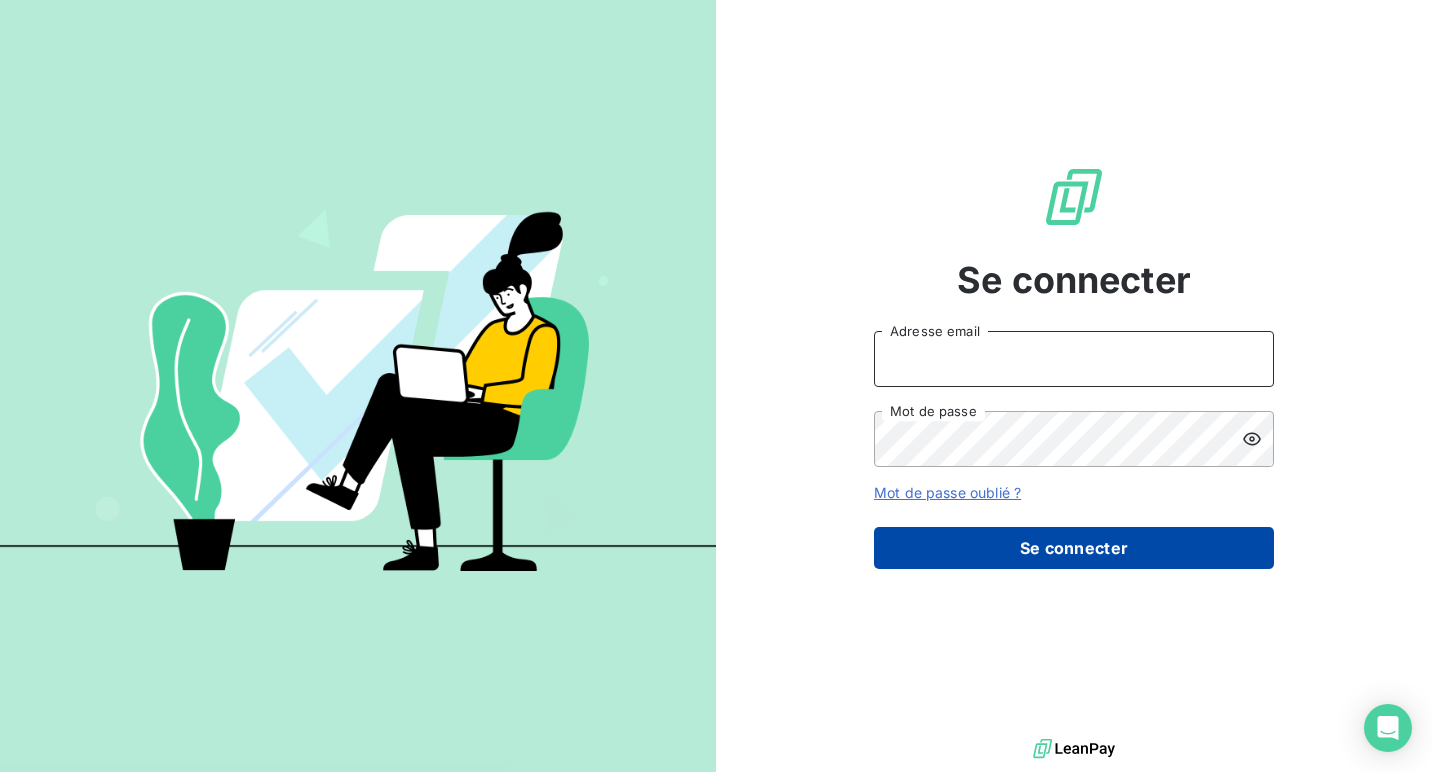 type on "[EMAIL]" 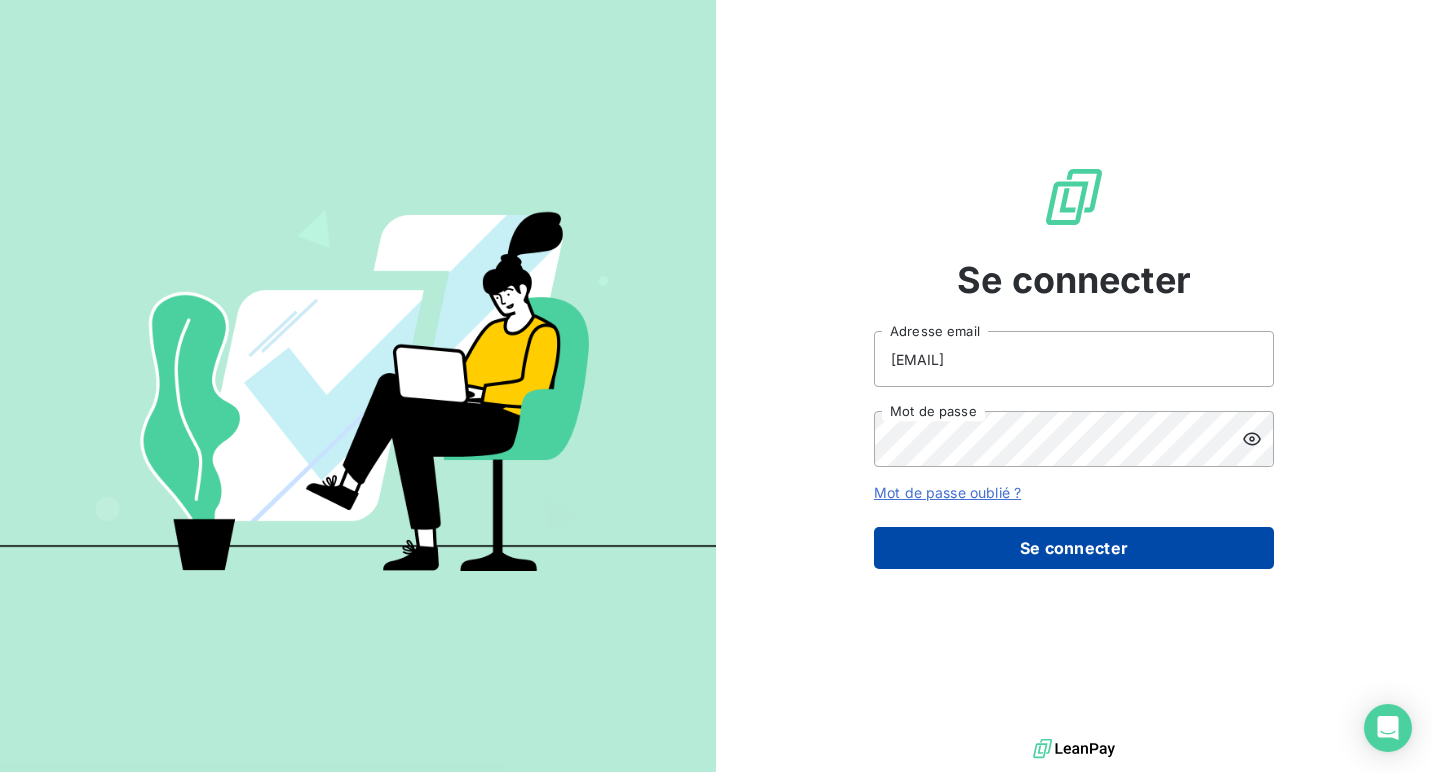 click on "Se connecter" at bounding box center [1074, 548] 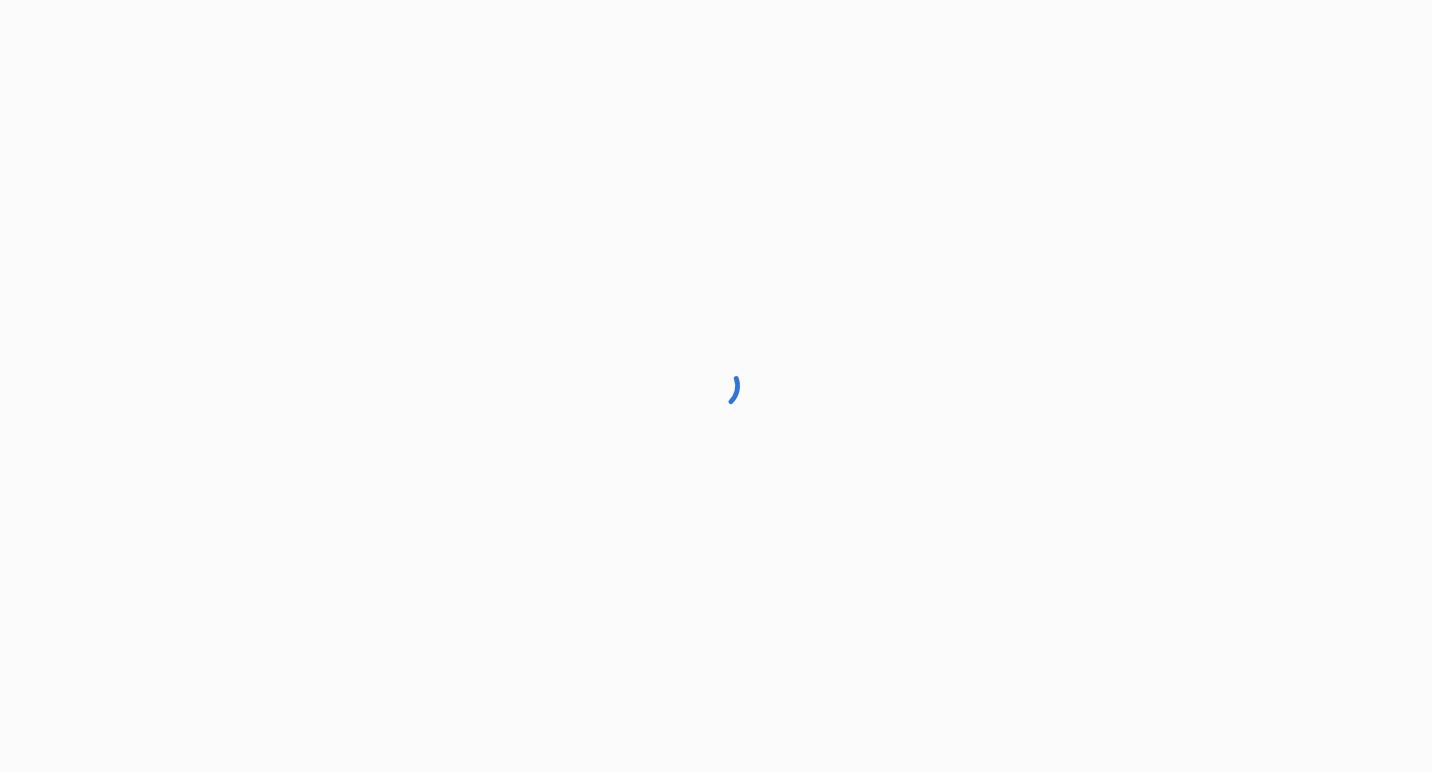 scroll, scrollTop: 0, scrollLeft: 0, axis: both 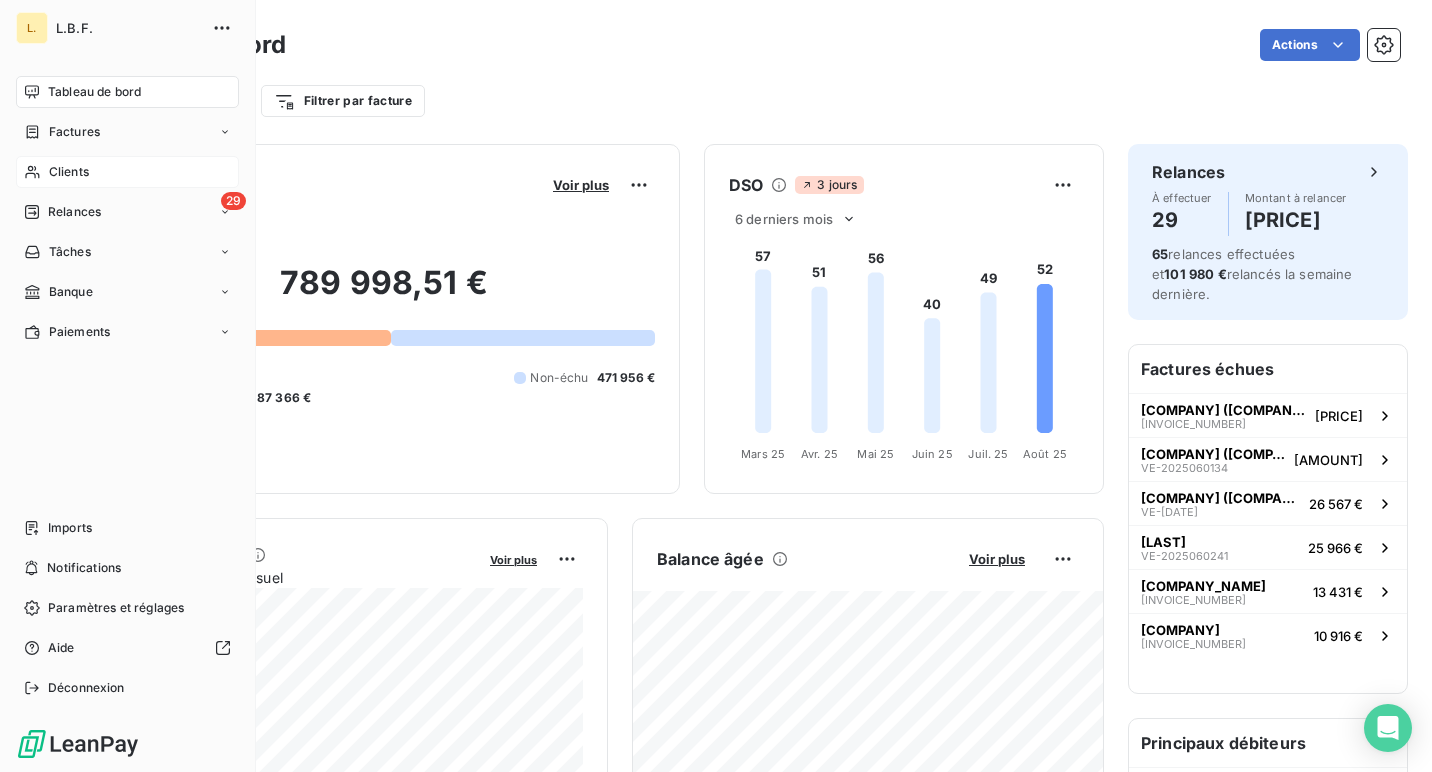 click on "Clients" at bounding box center [69, 172] 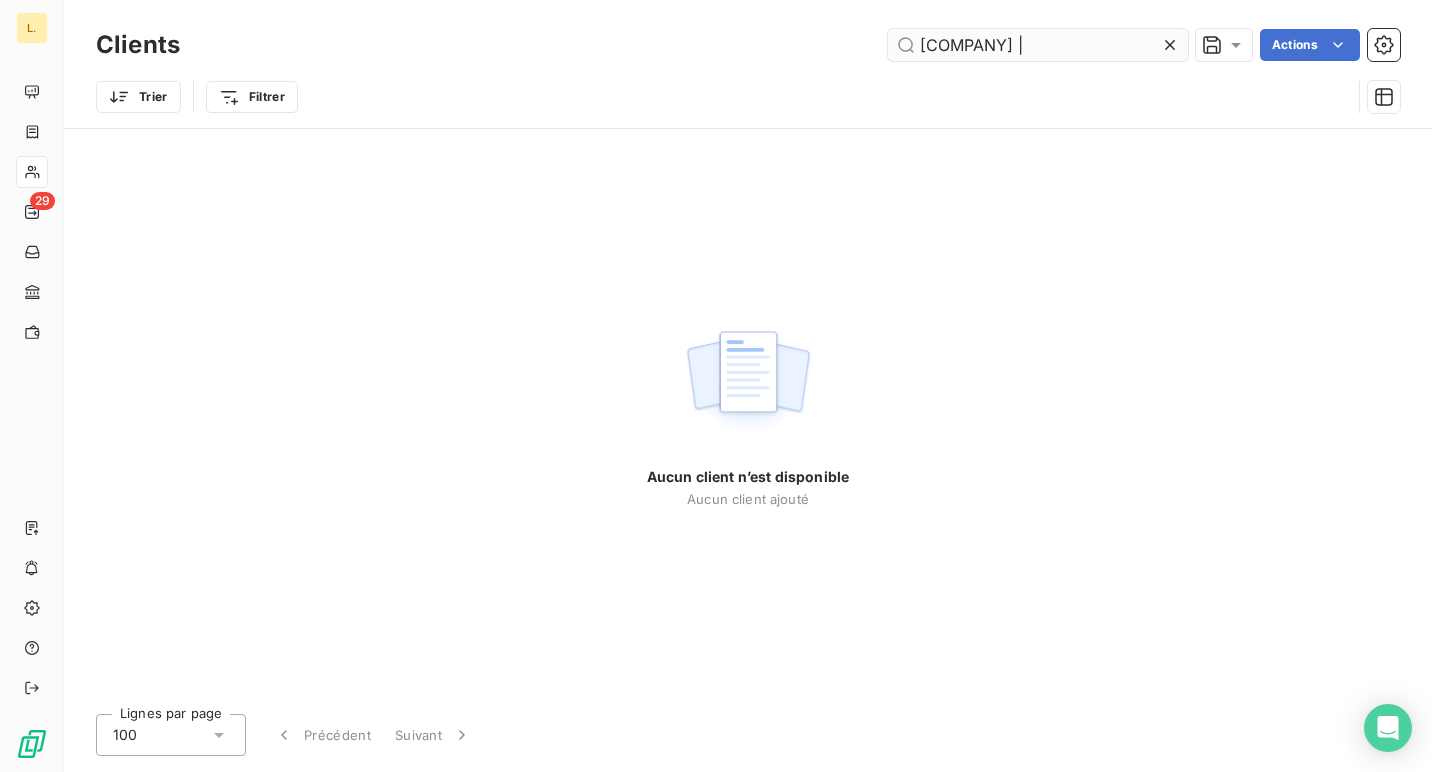 scroll, scrollTop: 0, scrollLeft: 0, axis: both 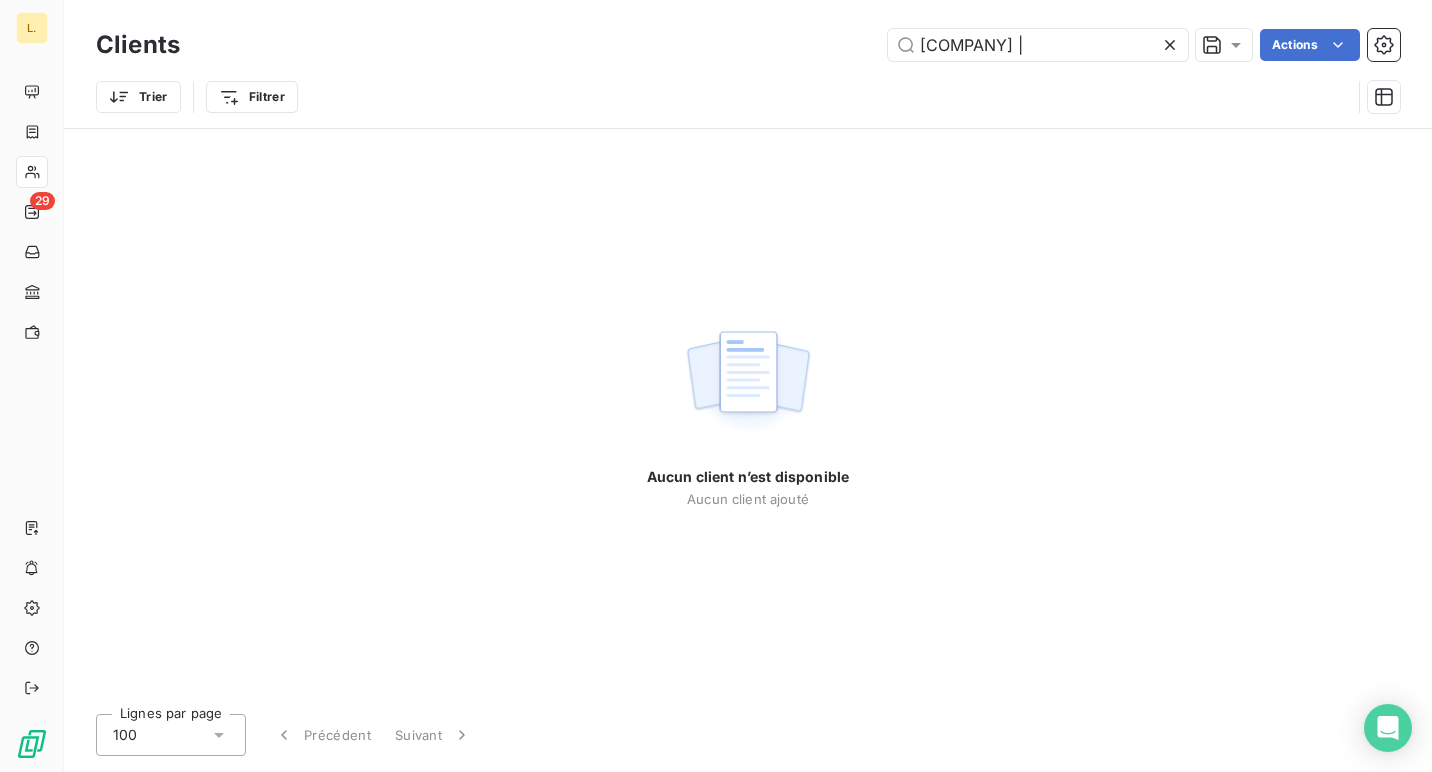 drag, startPoint x: 954, startPoint y: 47, endPoint x: 1163, endPoint y: 46, distance: 209.0024 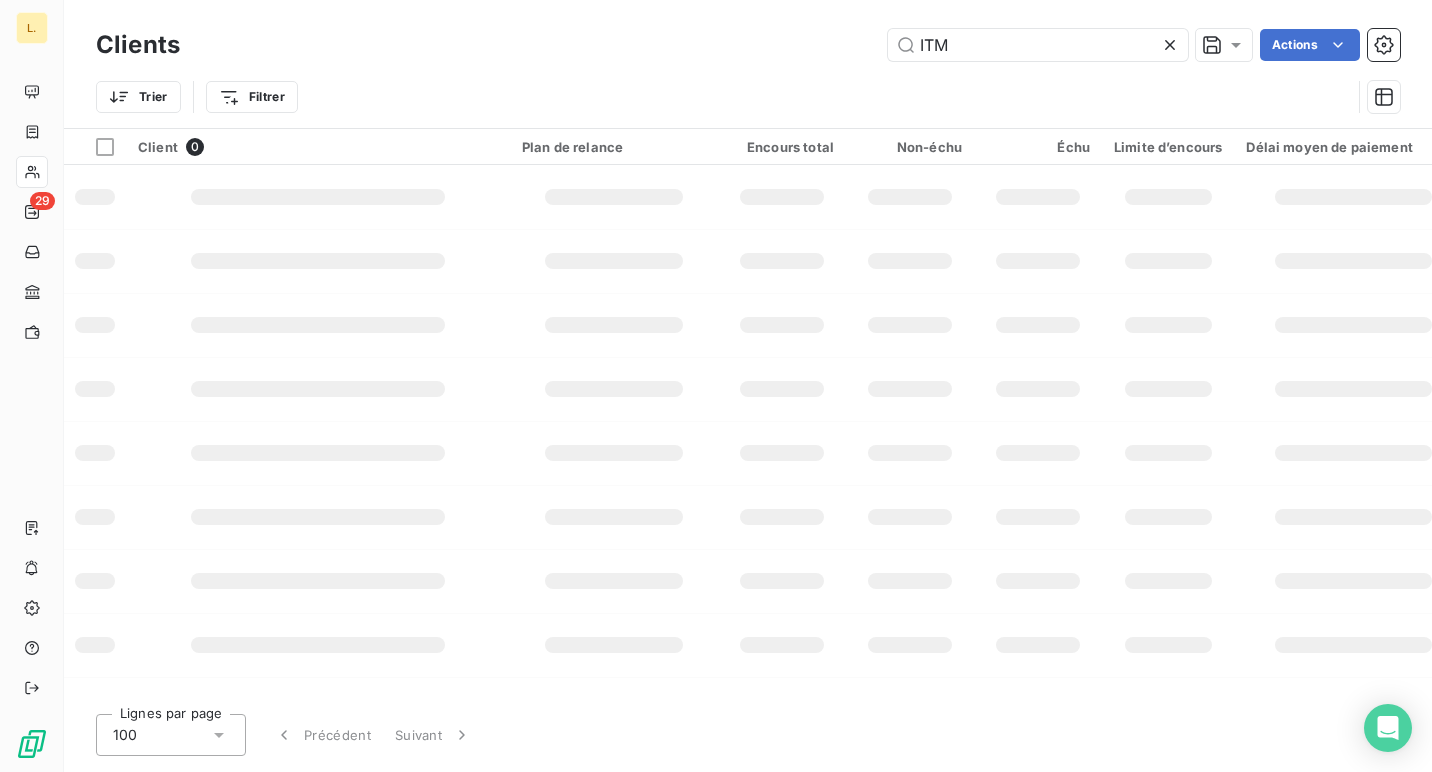 scroll, scrollTop: 0, scrollLeft: 0, axis: both 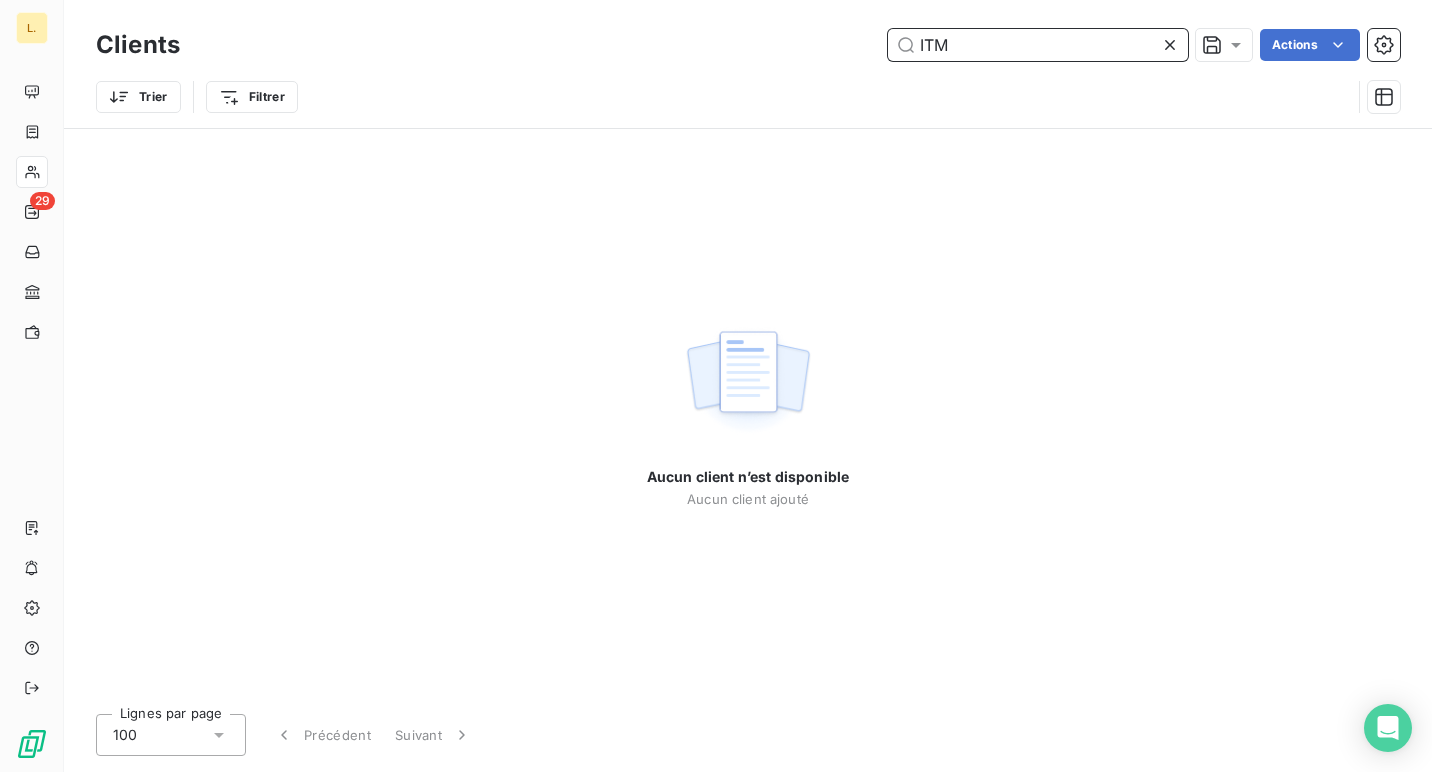 click on "ITM" at bounding box center [1038, 45] 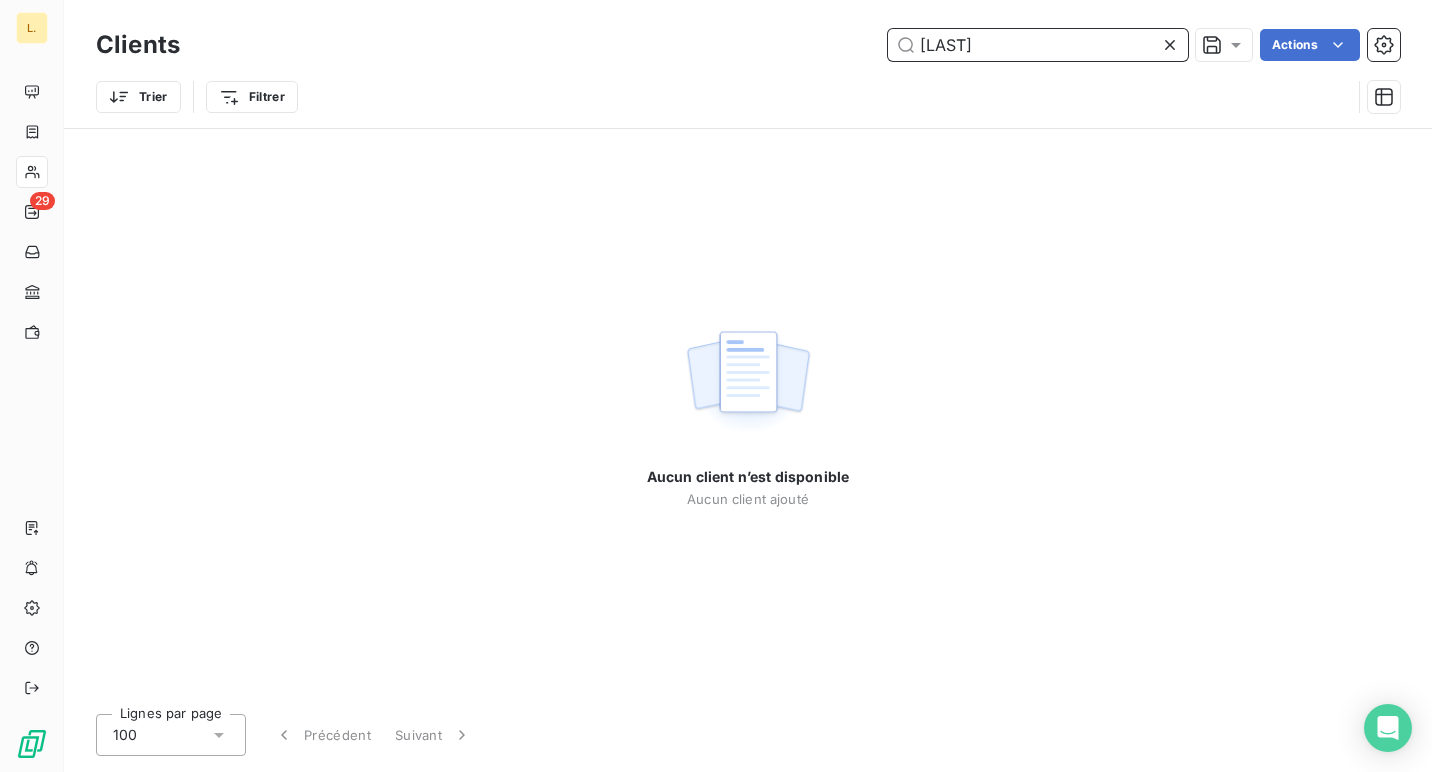 click on "[LAST]" at bounding box center (1038, 45) 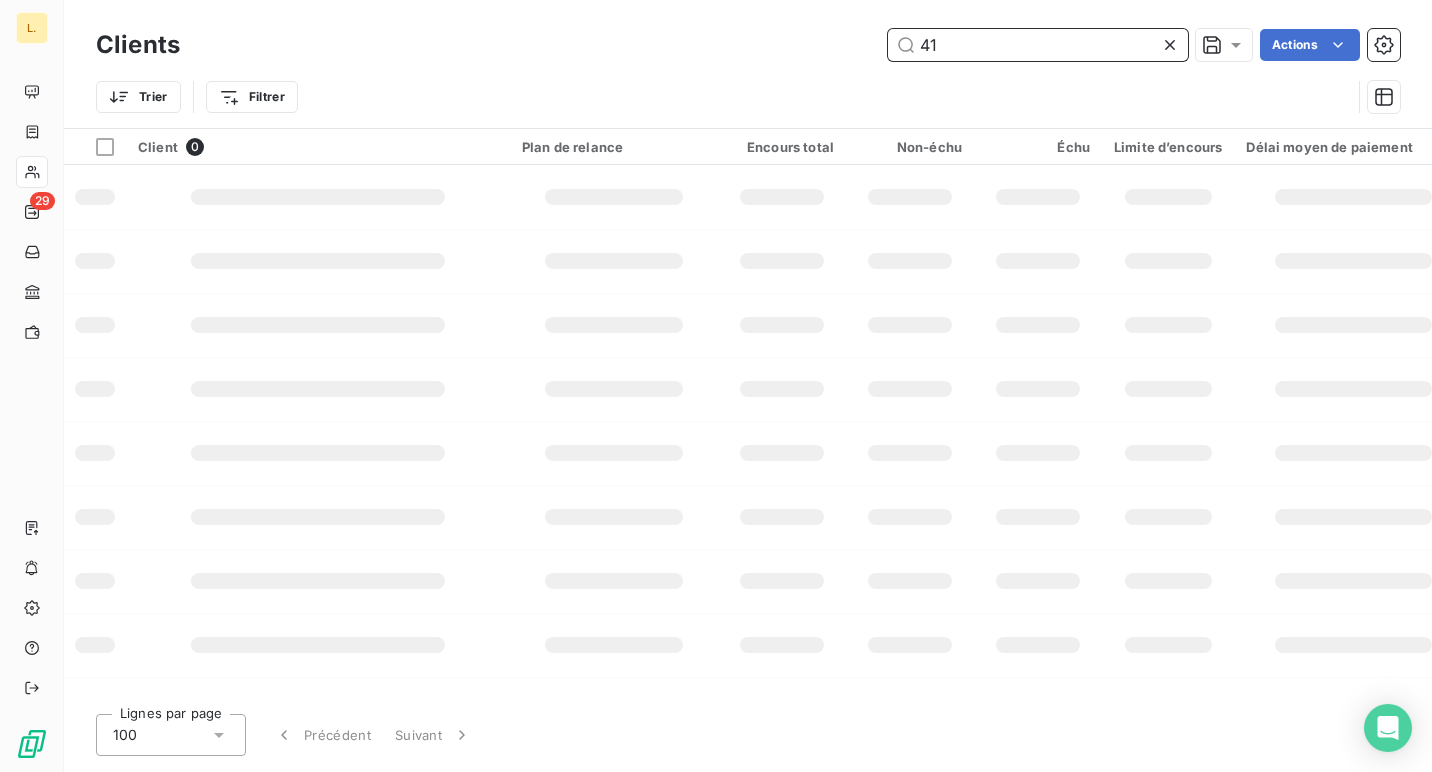 type on "4" 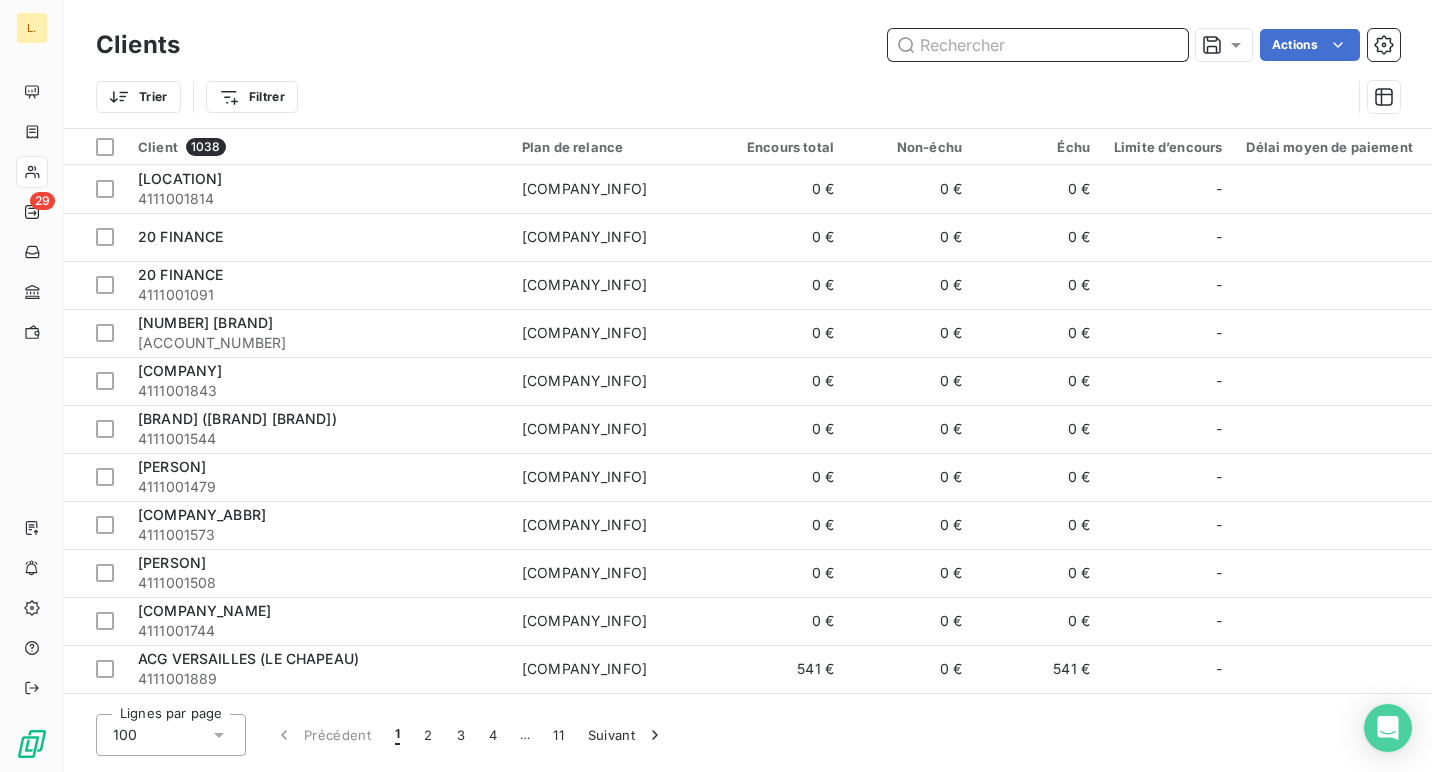 paste on "[COMPANY_NAME]" 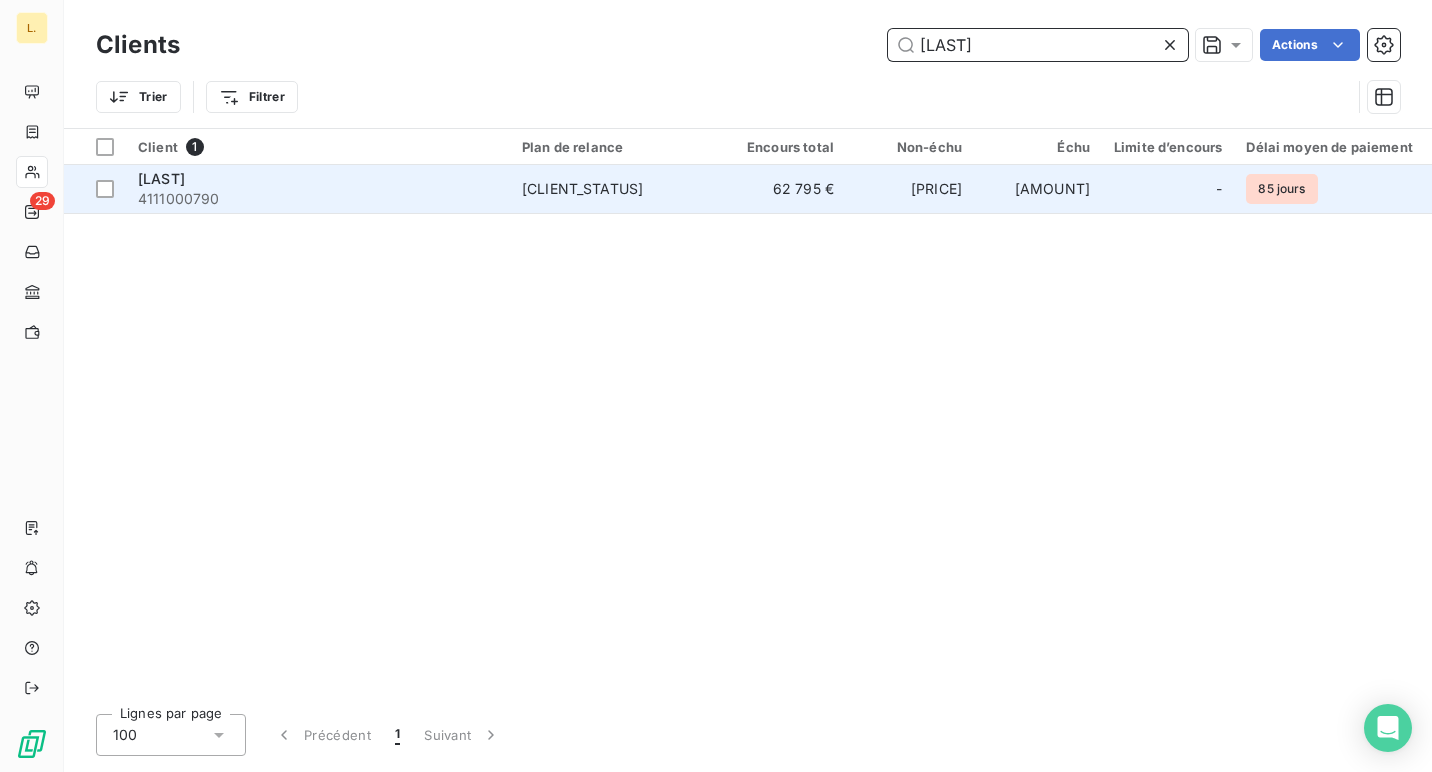 type on "[LAST]" 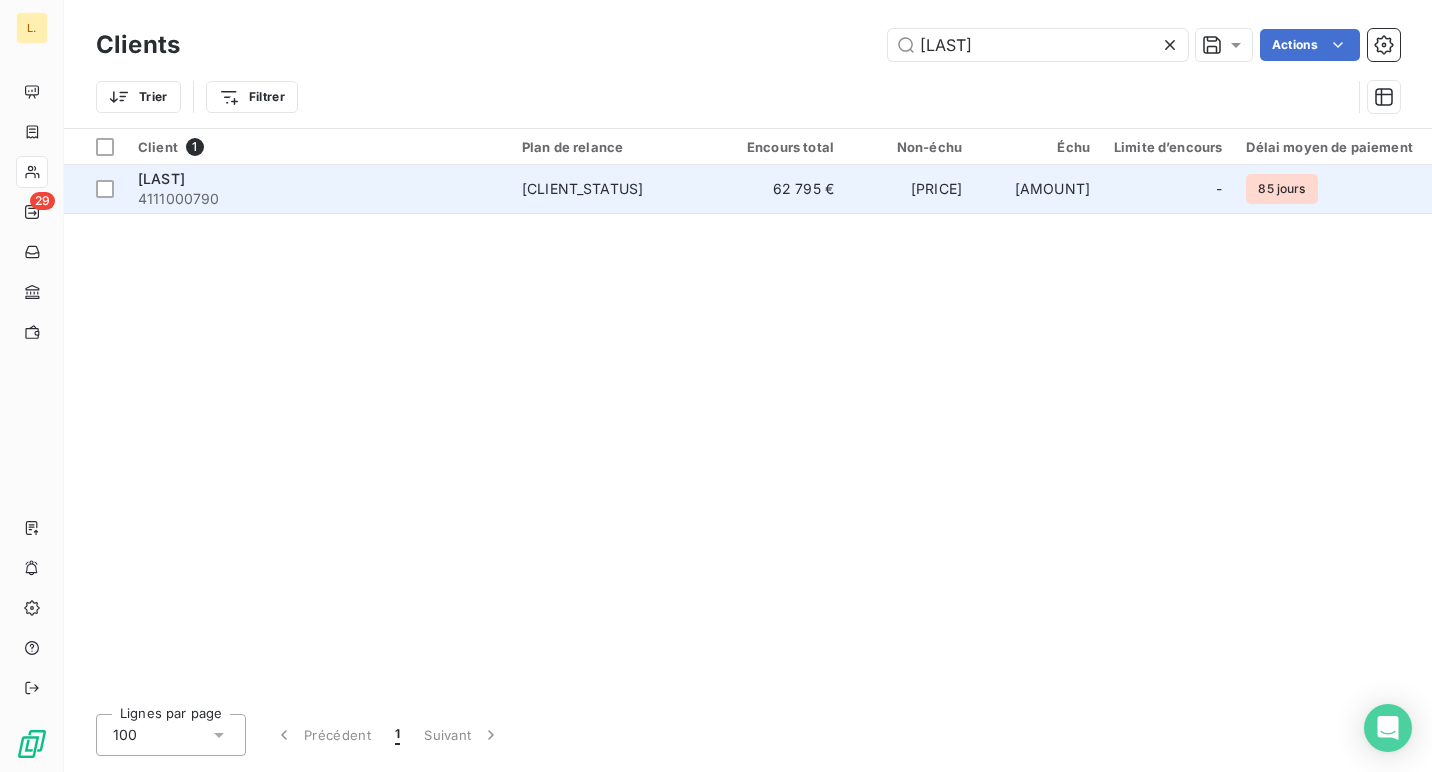 click on "[PRICE]" at bounding box center [910, 189] 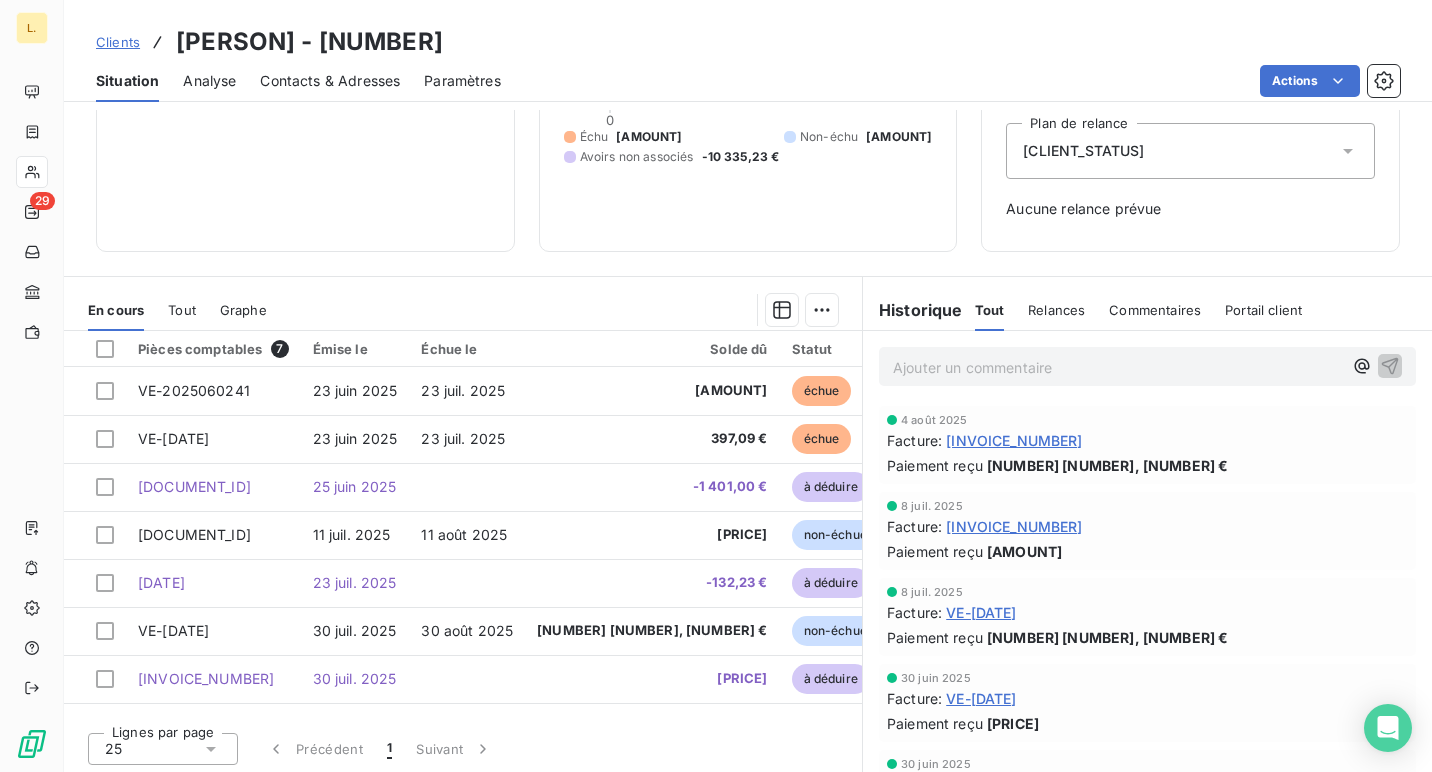 scroll, scrollTop: 214, scrollLeft: 0, axis: vertical 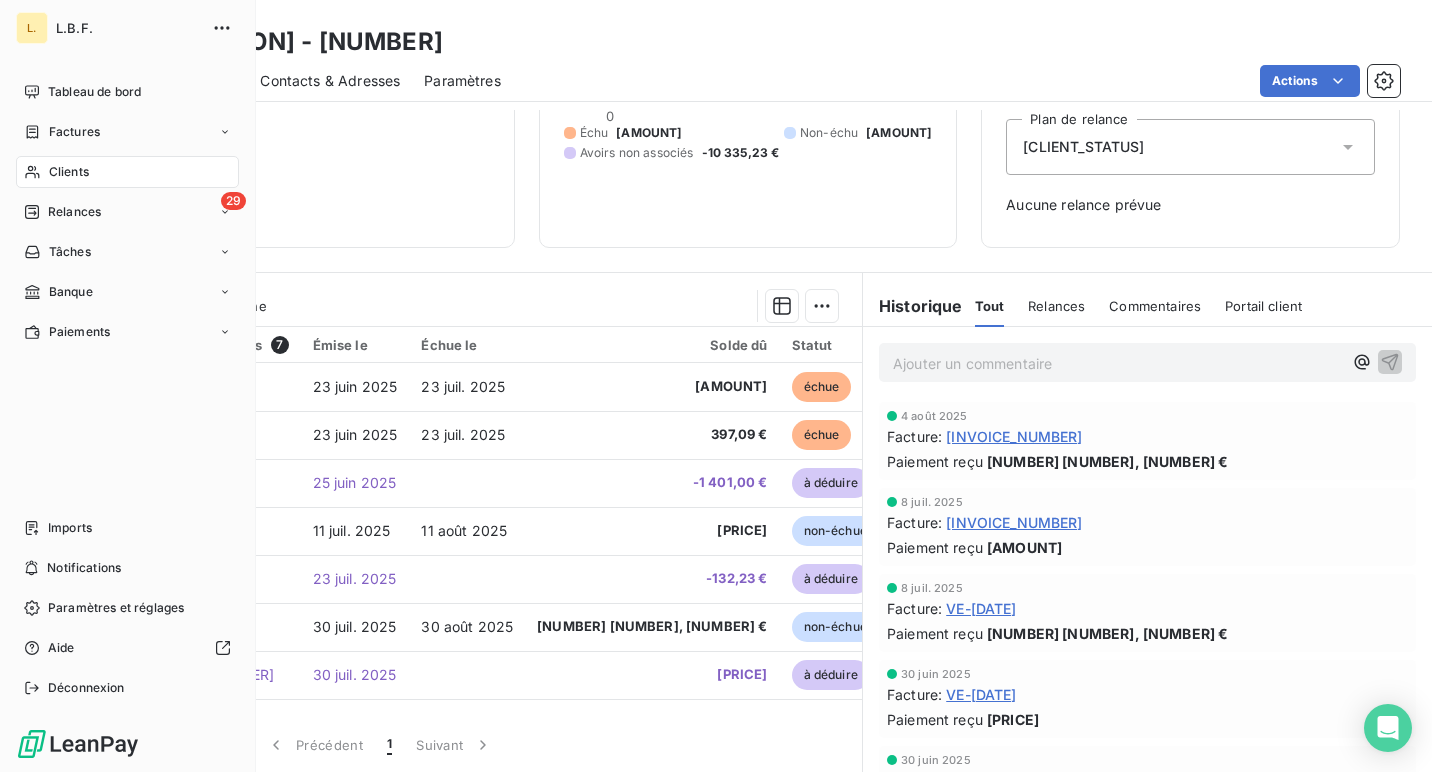 click 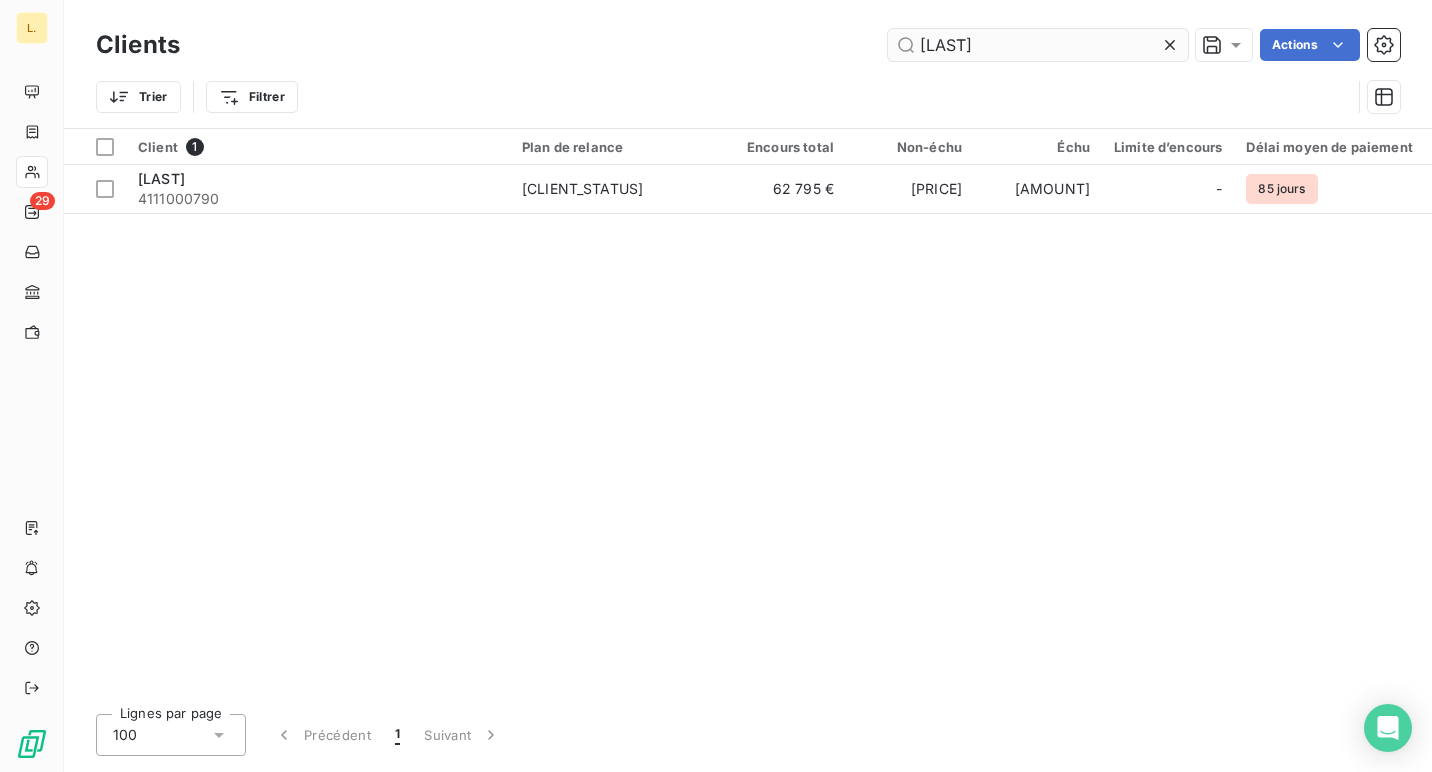 click on "[LAST]" at bounding box center [1038, 45] 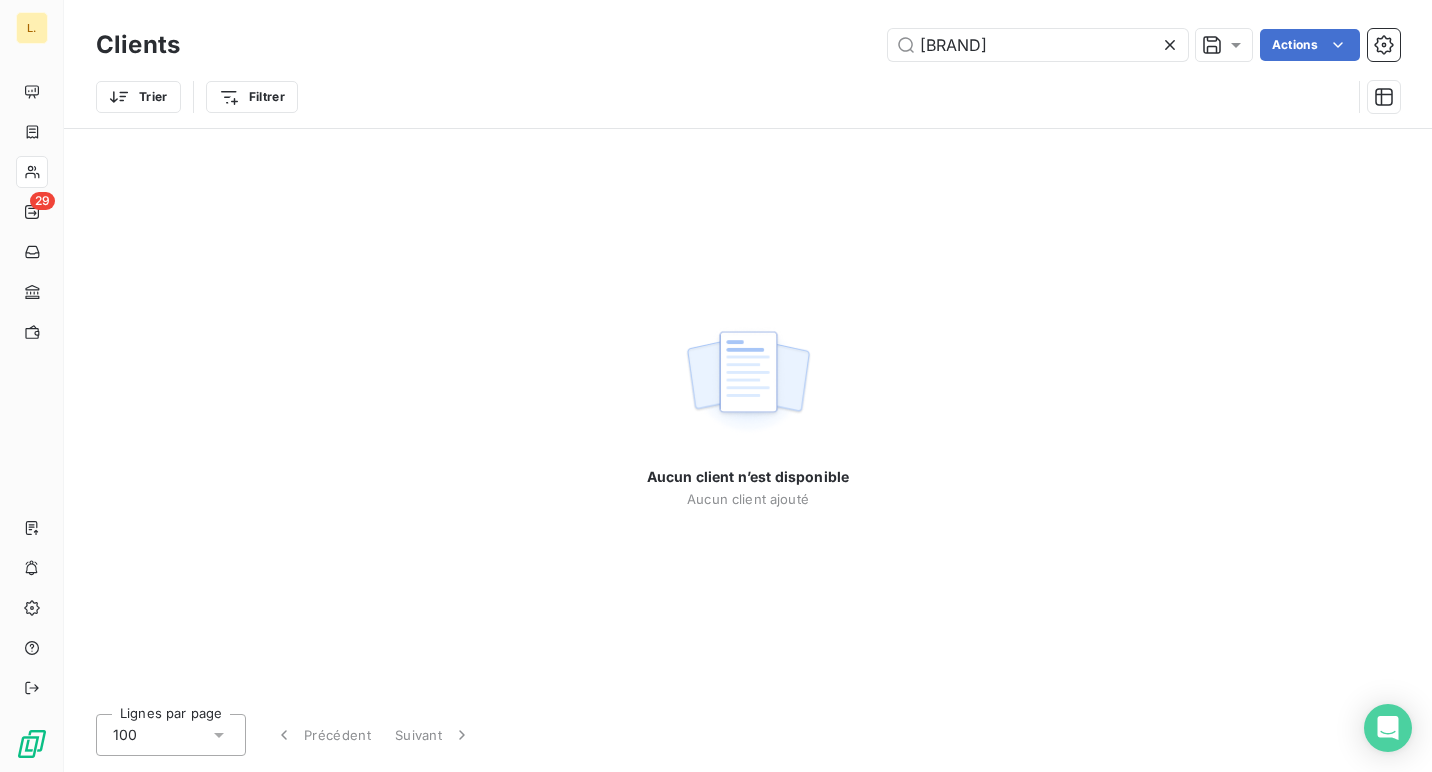 drag, startPoint x: 957, startPoint y: 47, endPoint x: 1168, endPoint y: 47, distance: 211 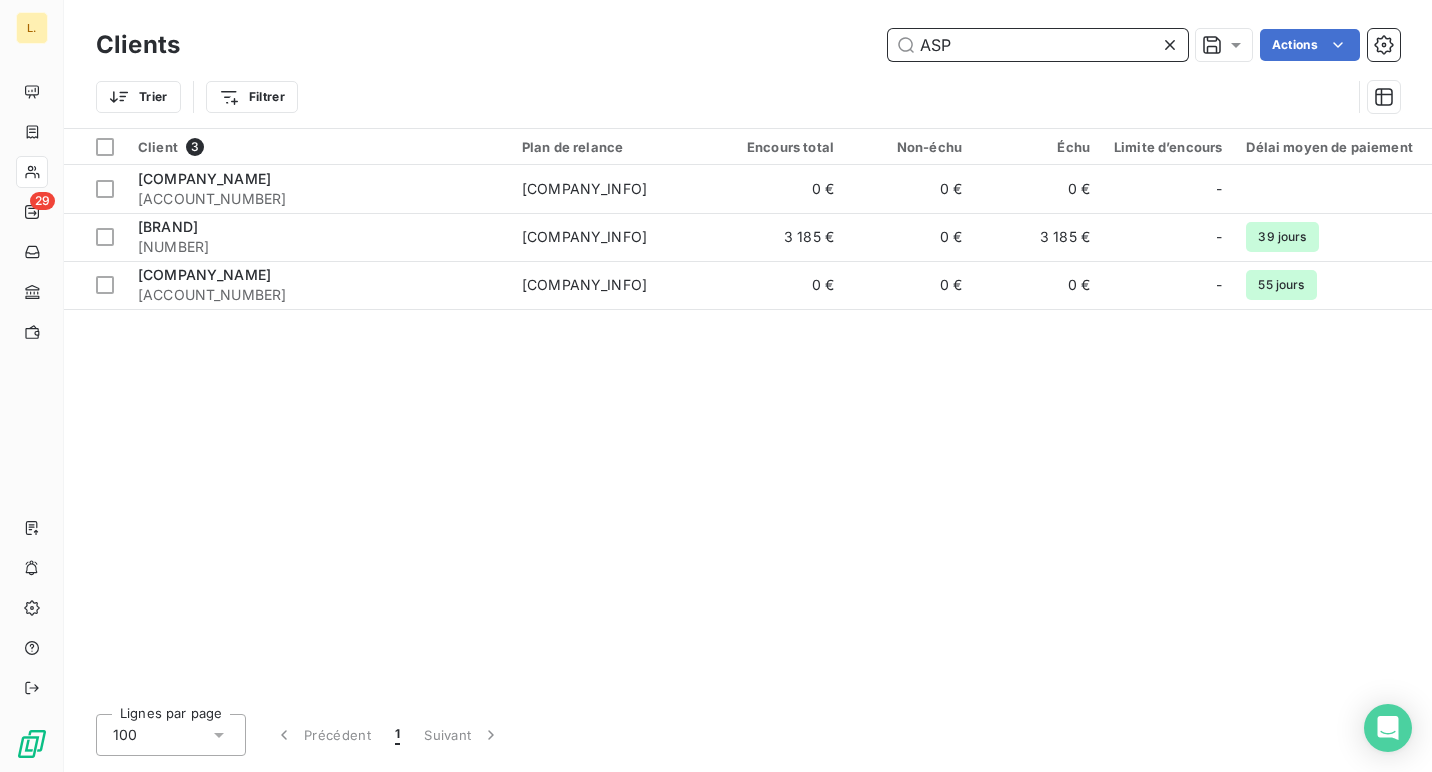 click on "ASP" at bounding box center [1038, 45] 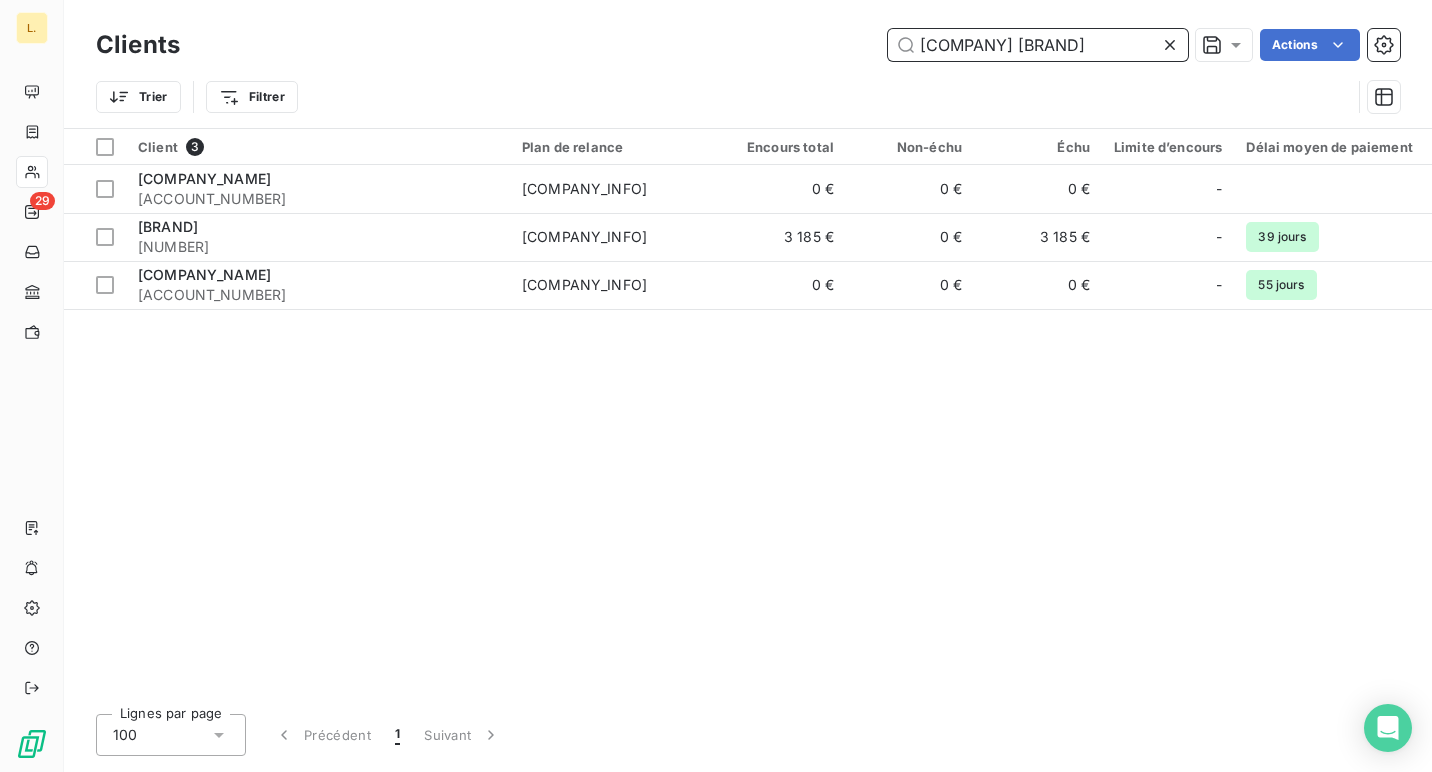 scroll, scrollTop: 0, scrollLeft: 19, axis: horizontal 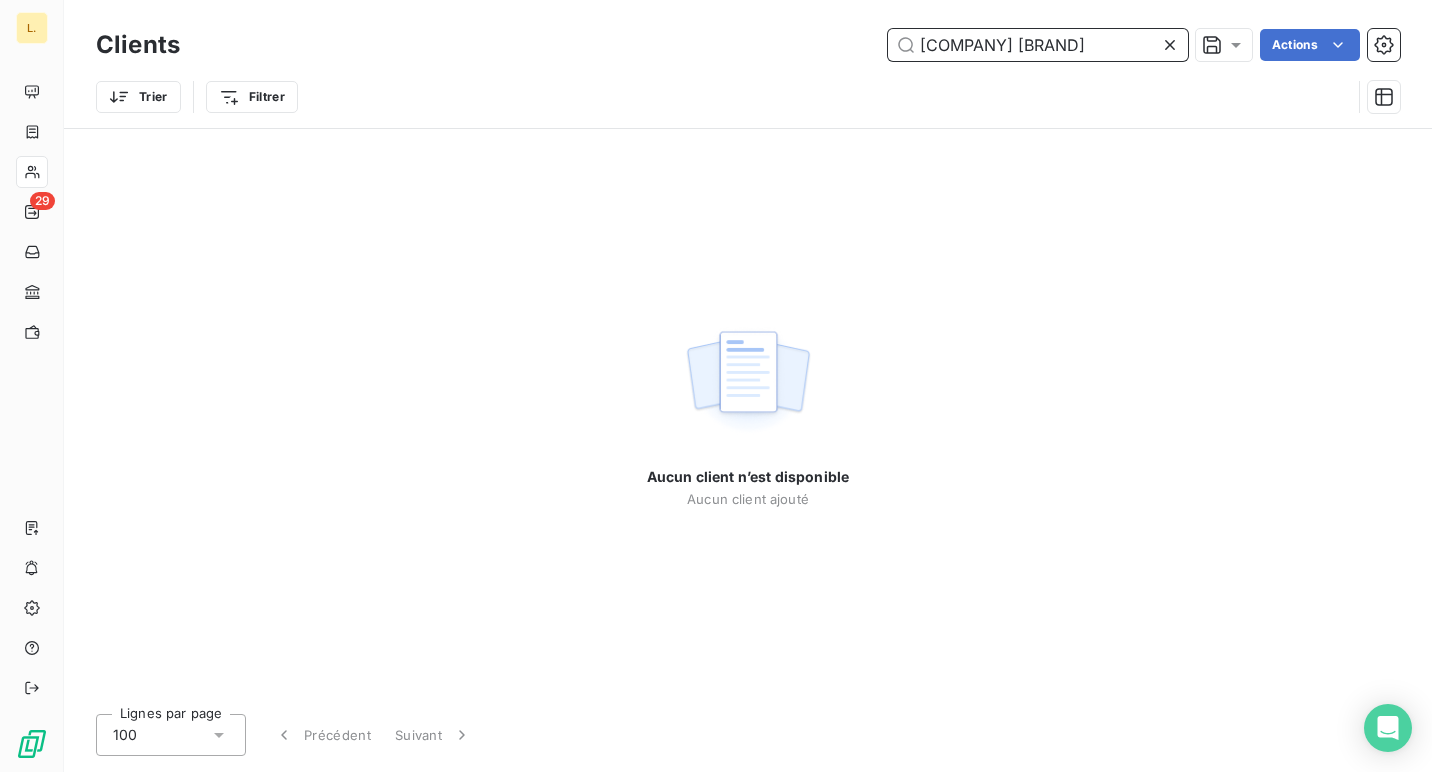 drag, startPoint x: 945, startPoint y: 43, endPoint x: 867, endPoint y: 39, distance: 78.10249 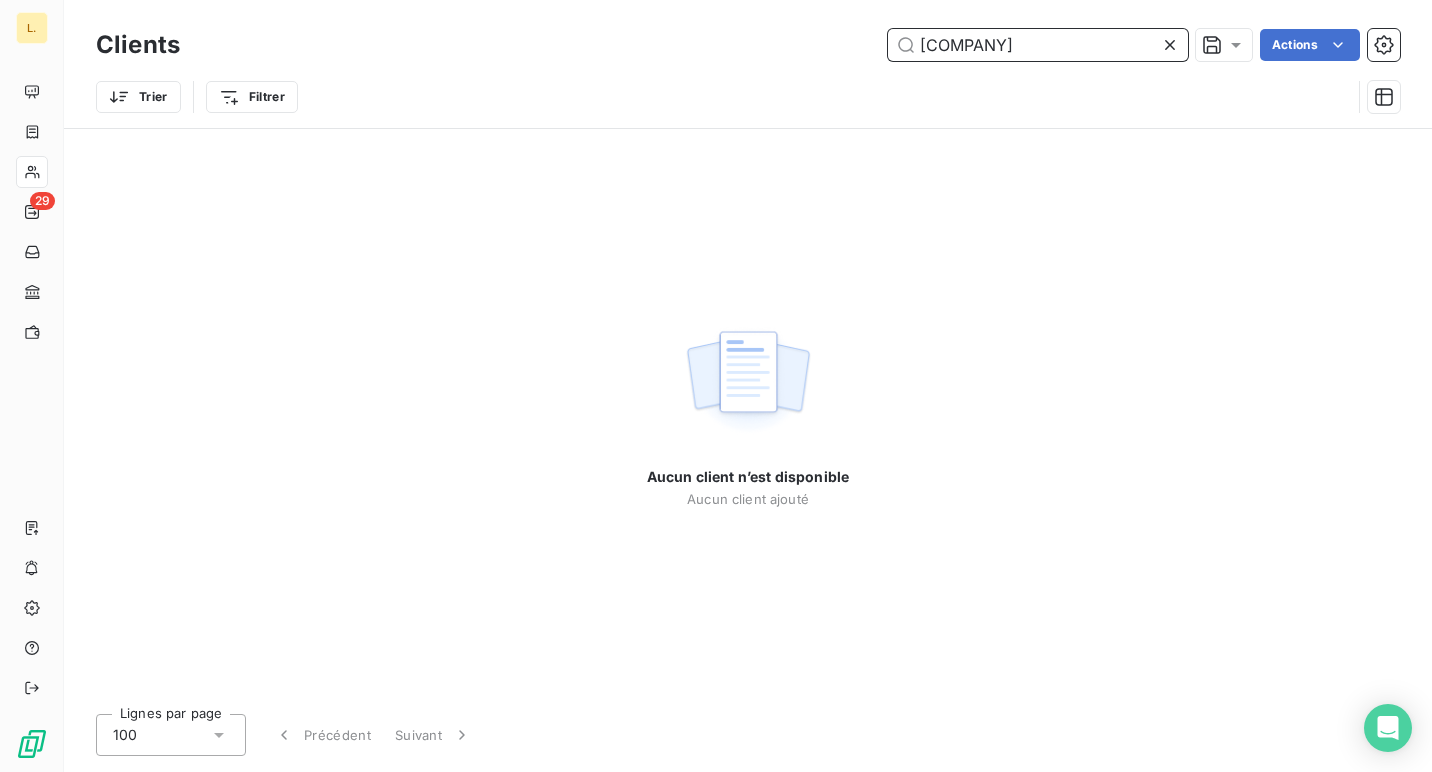 drag, startPoint x: 1026, startPoint y: 46, endPoint x: 738, endPoint y: 9, distance: 290.367 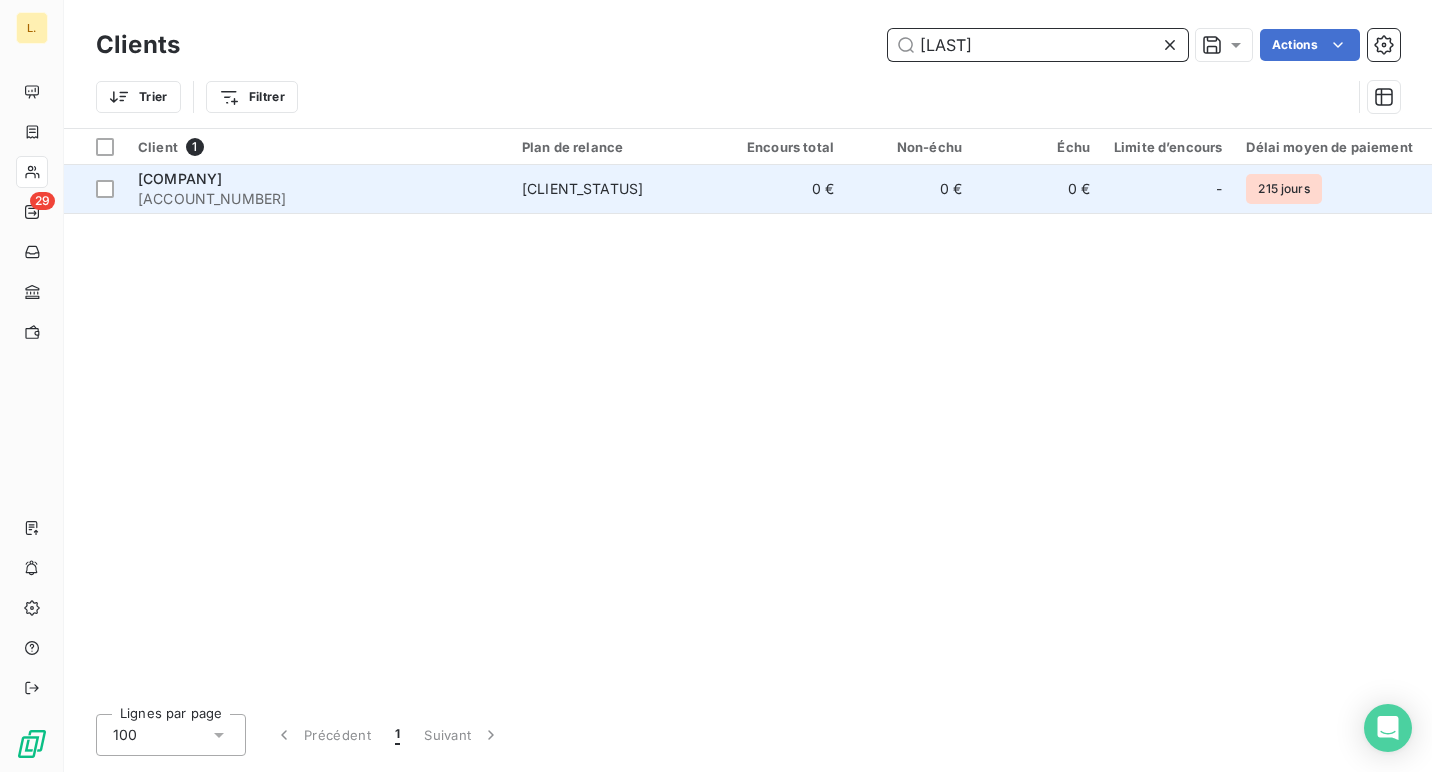 type on "[LAST]" 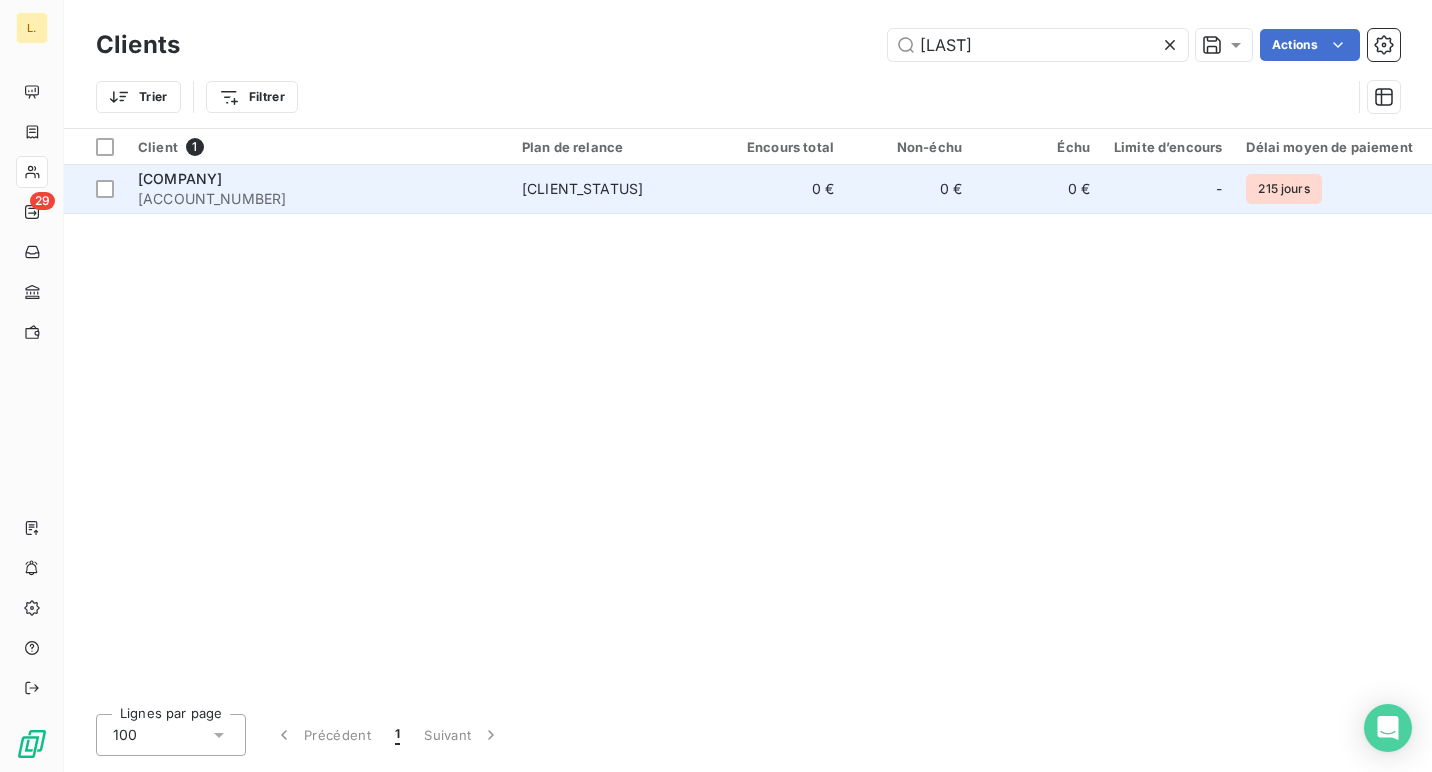 click on "[ACCOUNT_NUMBER]" at bounding box center (318, 199) 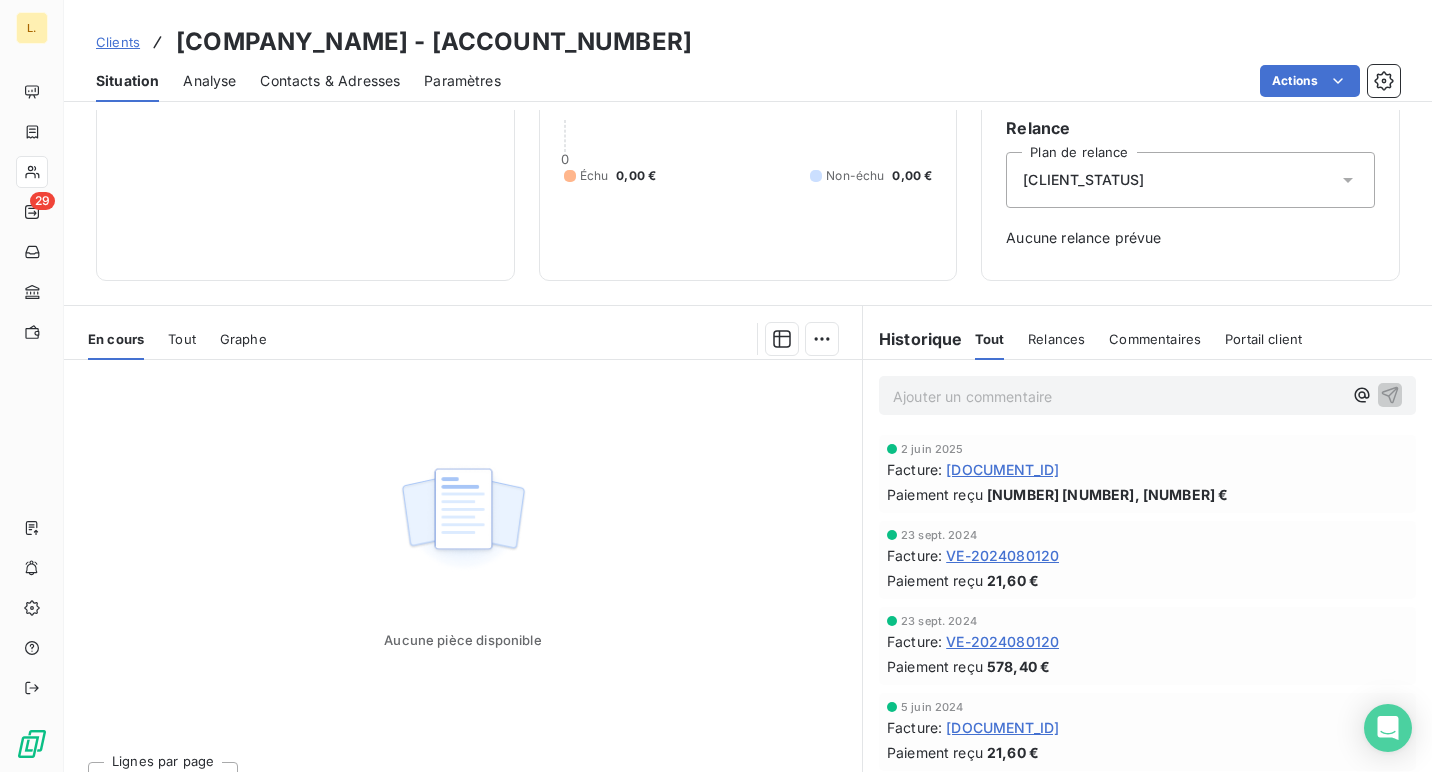 scroll, scrollTop: 196, scrollLeft: 0, axis: vertical 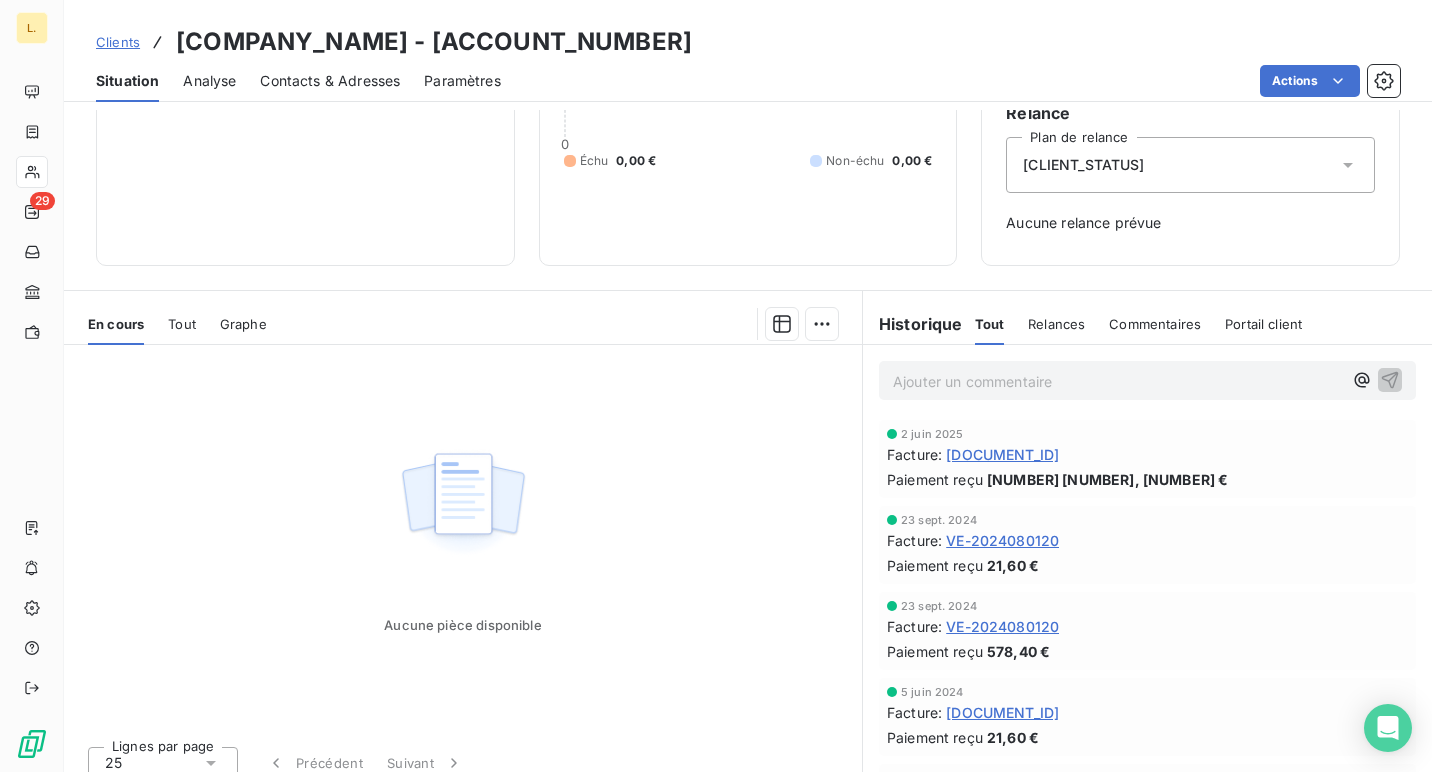 click on "[DOCUMENT_ID]" at bounding box center [1002, 454] 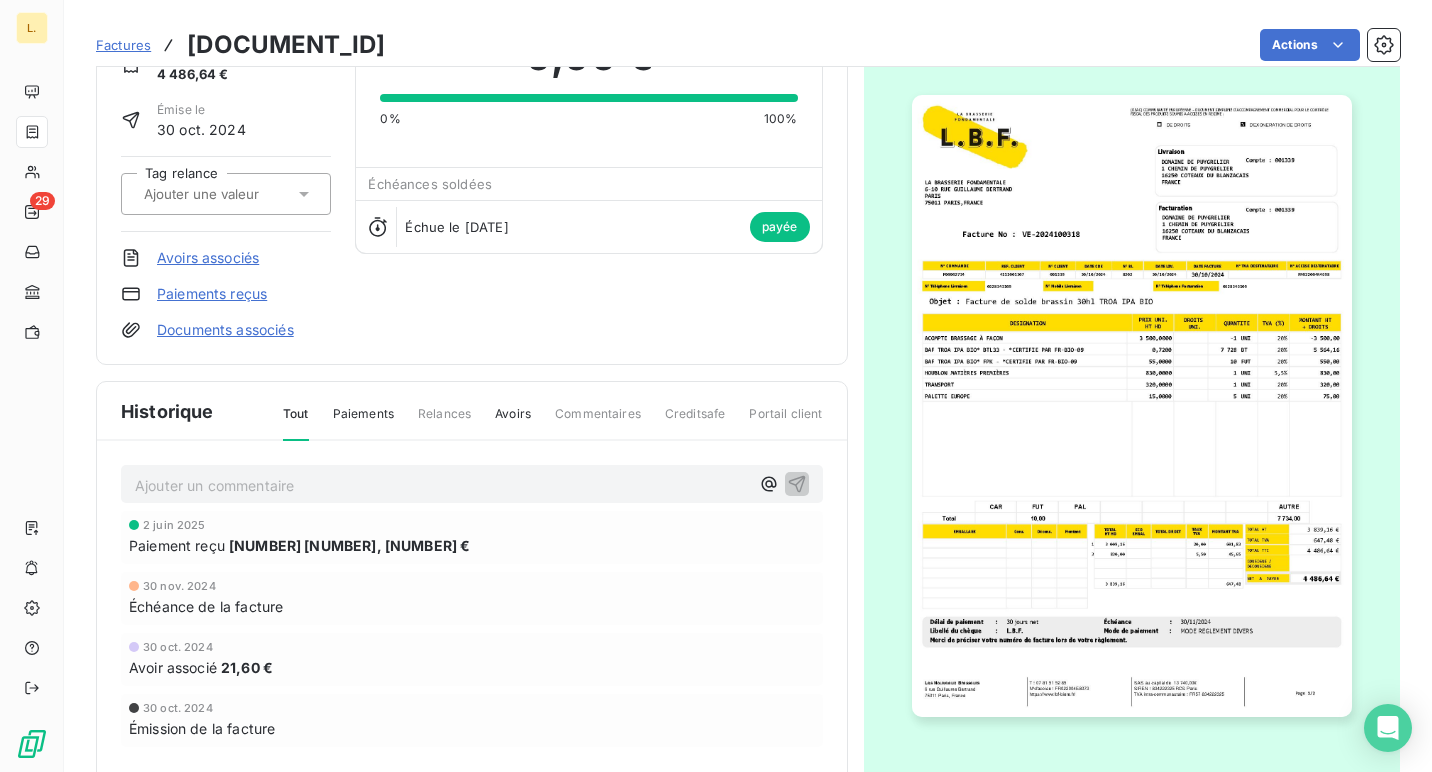 scroll, scrollTop: 132, scrollLeft: 0, axis: vertical 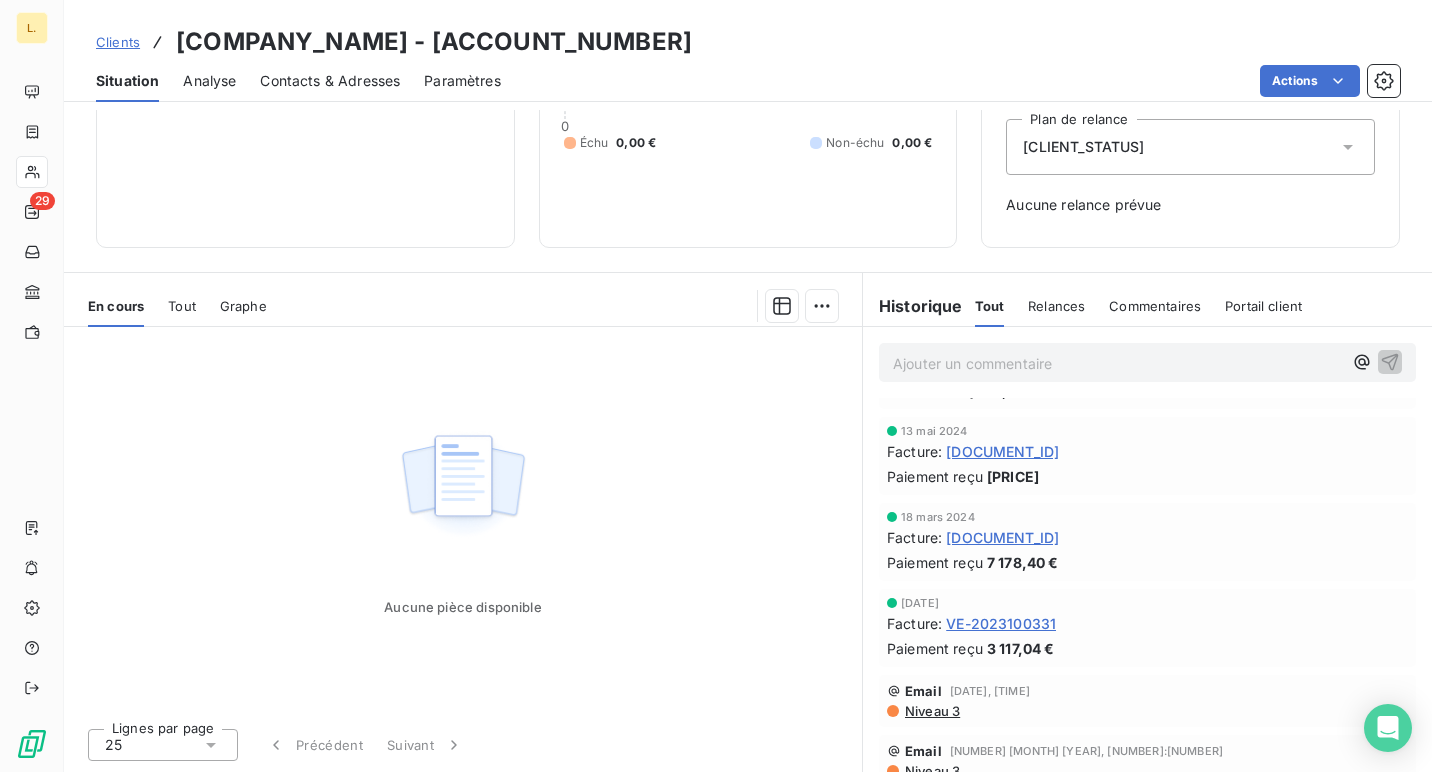 click on "VE-2023100331" at bounding box center [1001, 623] 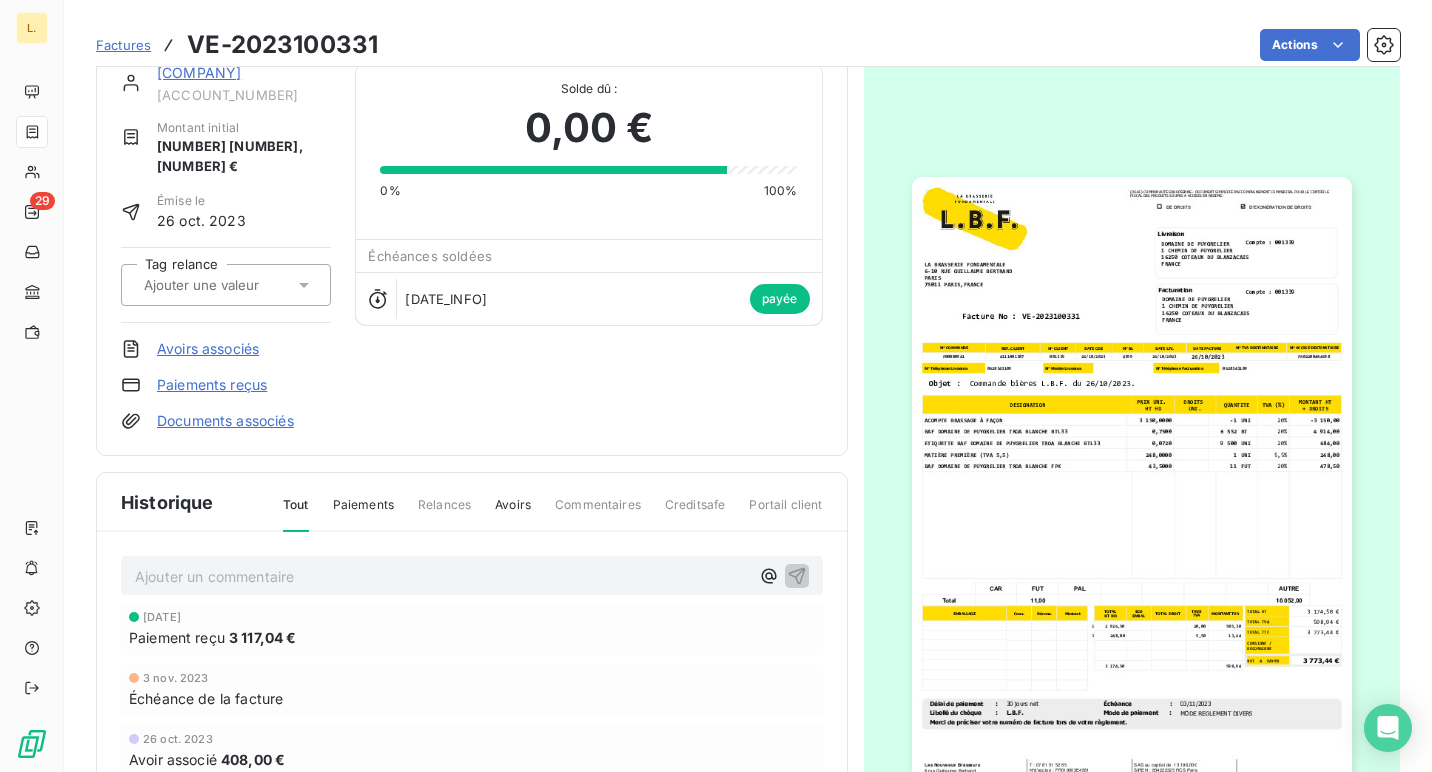 scroll, scrollTop: 0, scrollLeft: 0, axis: both 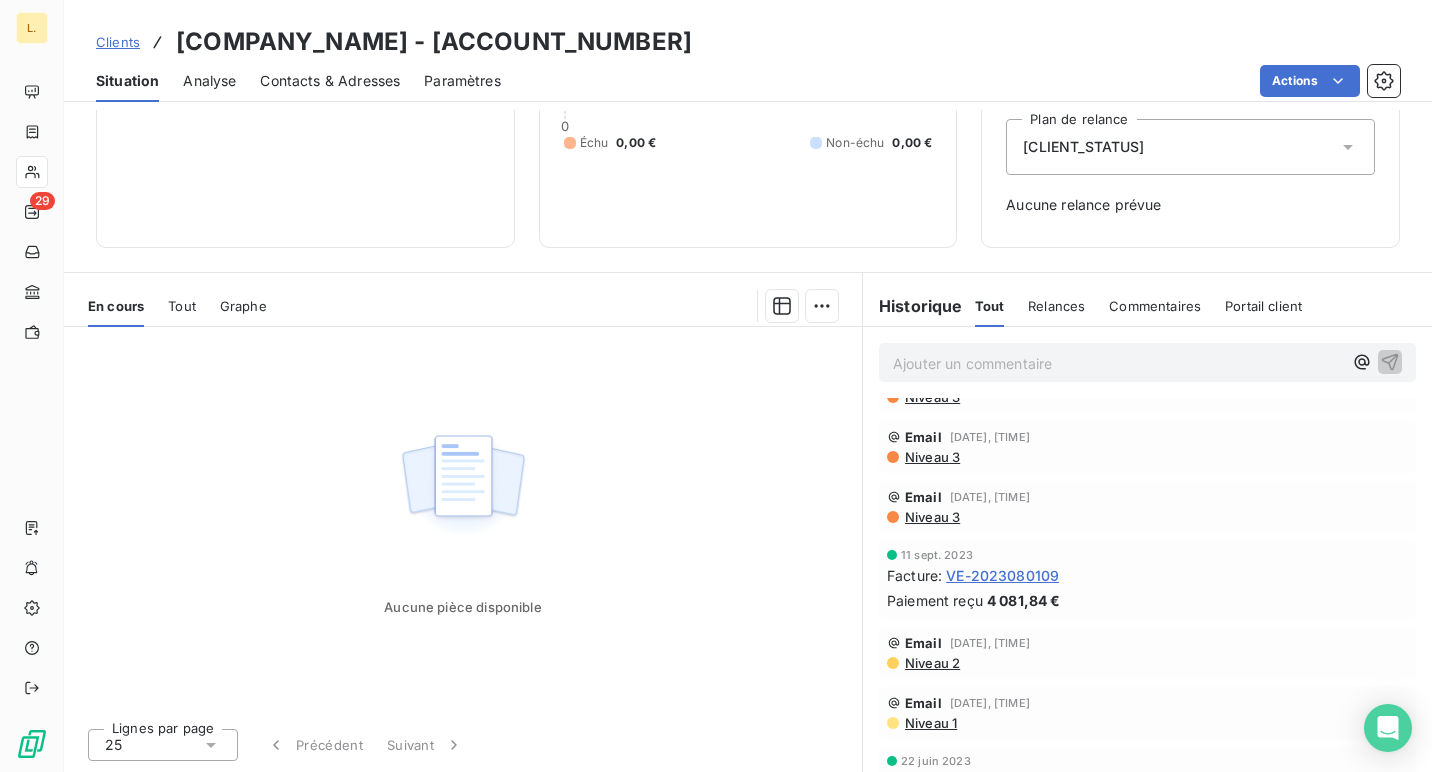 click on "VE-2023080109" at bounding box center (1002, 575) 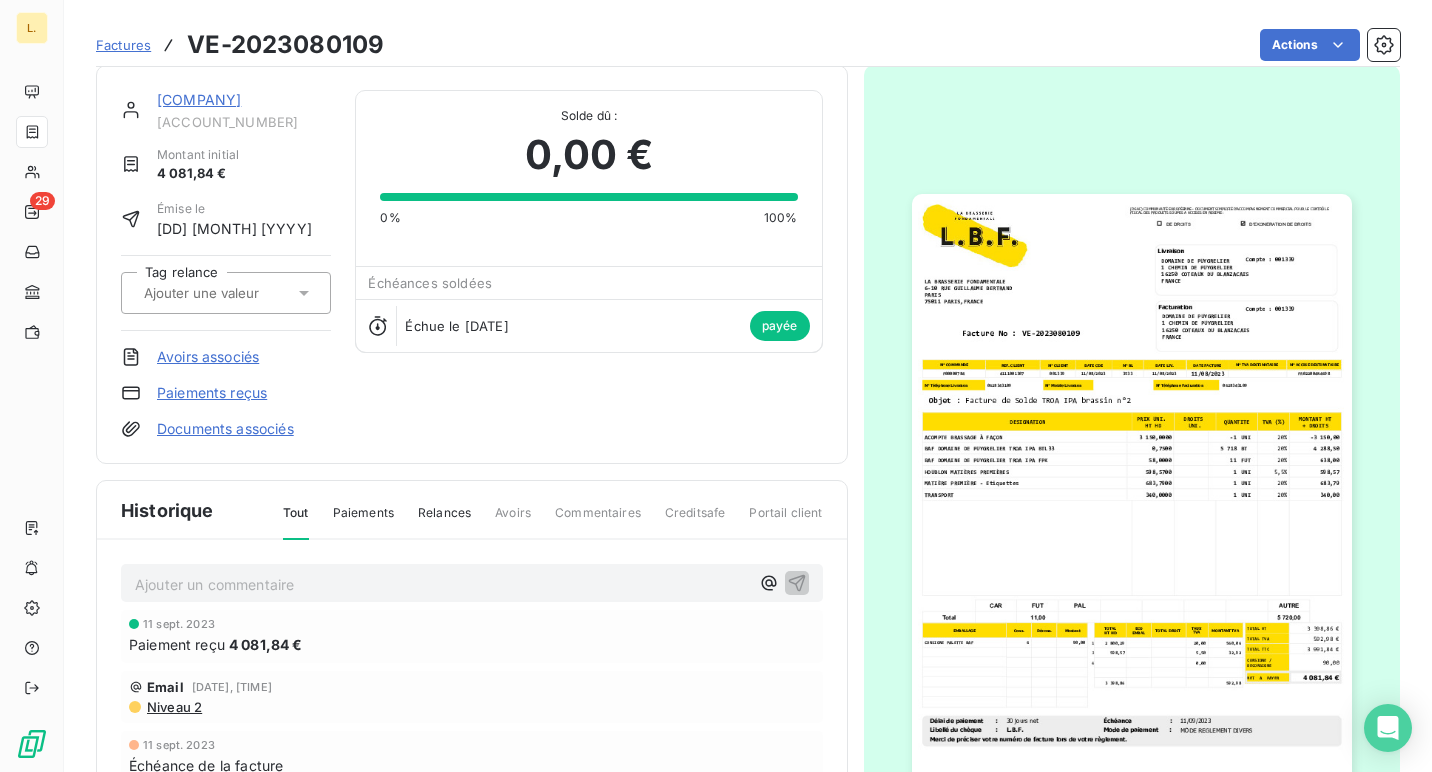 scroll, scrollTop: 0, scrollLeft: 0, axis: both 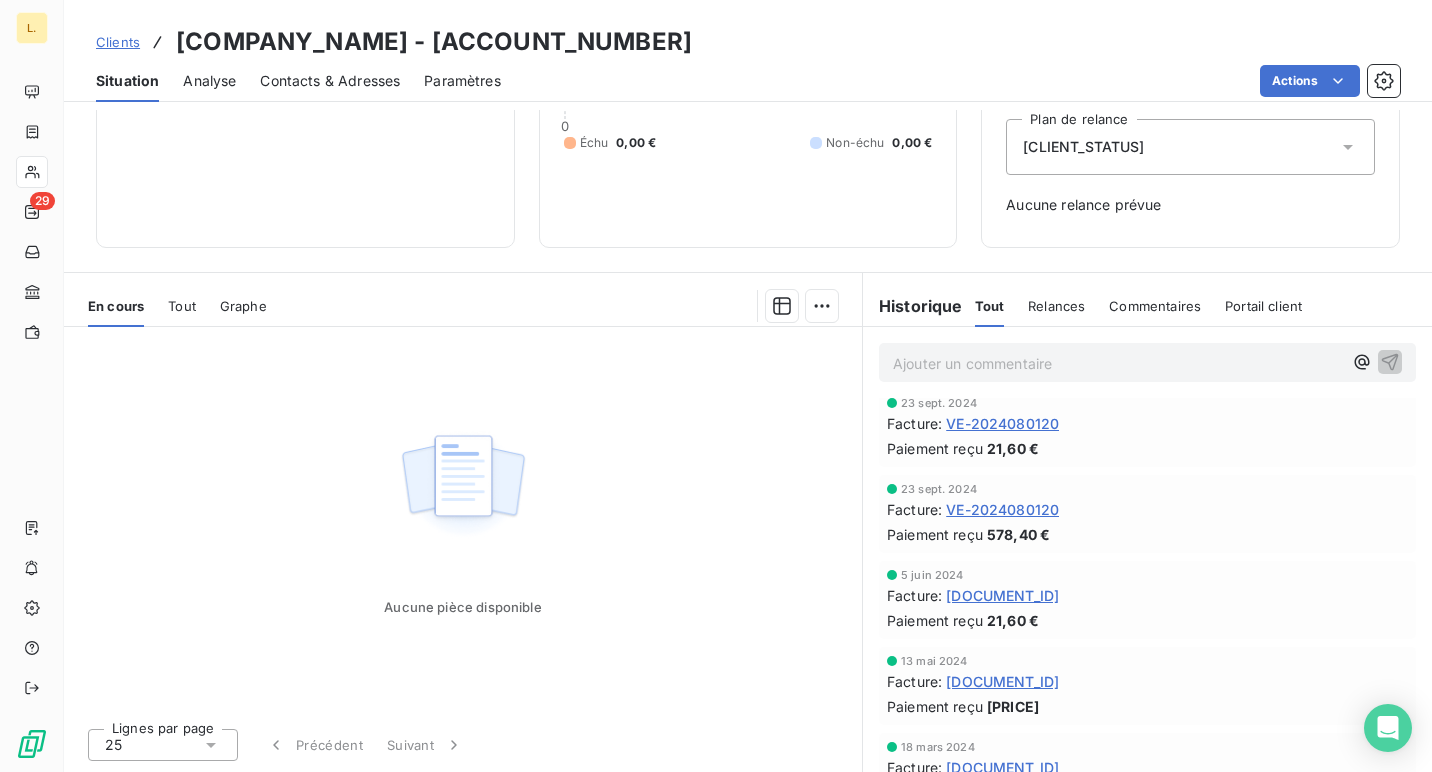 click on "[DOCUMENT_ID]" at bounding box center (1002, 595) 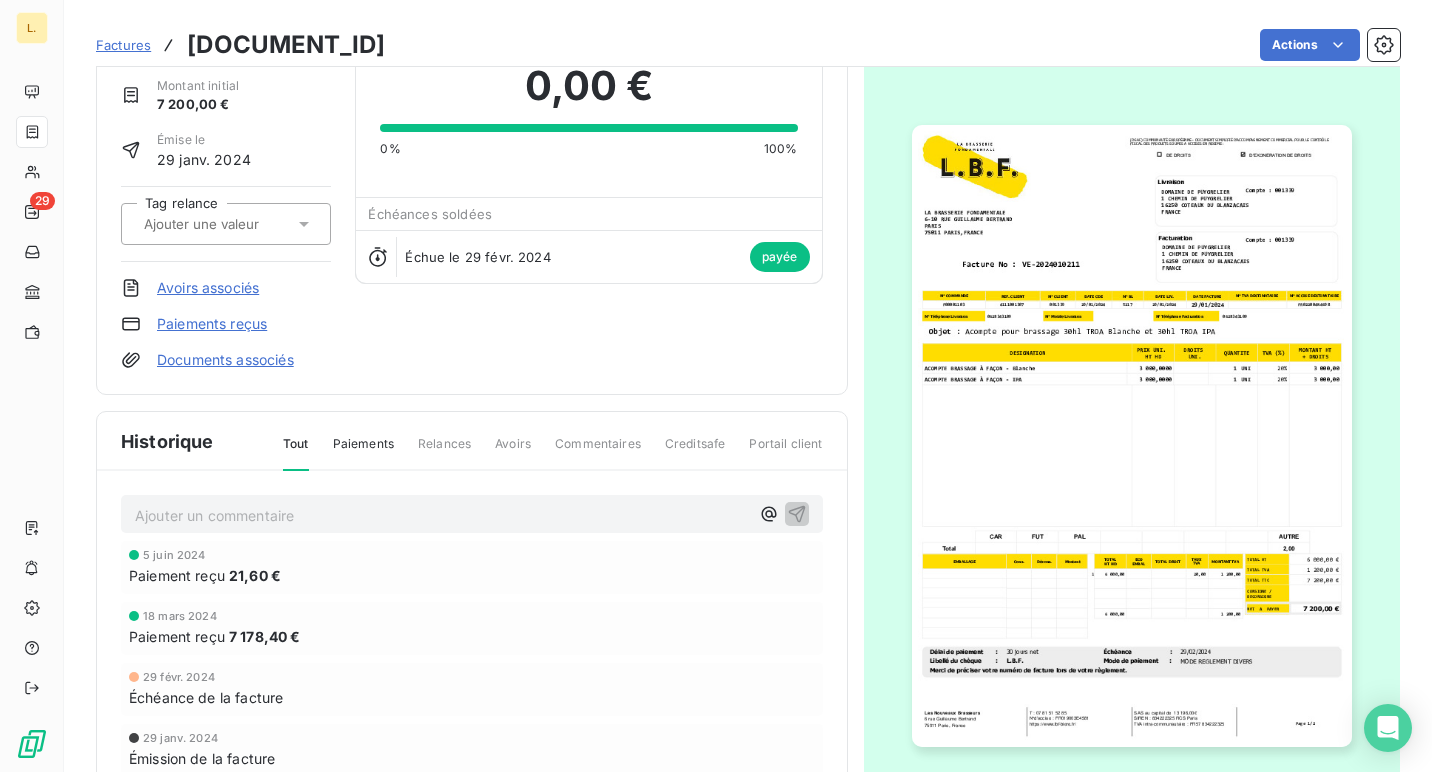 scroll, scrollTop: 0, scrollLeft: 0, axis: both 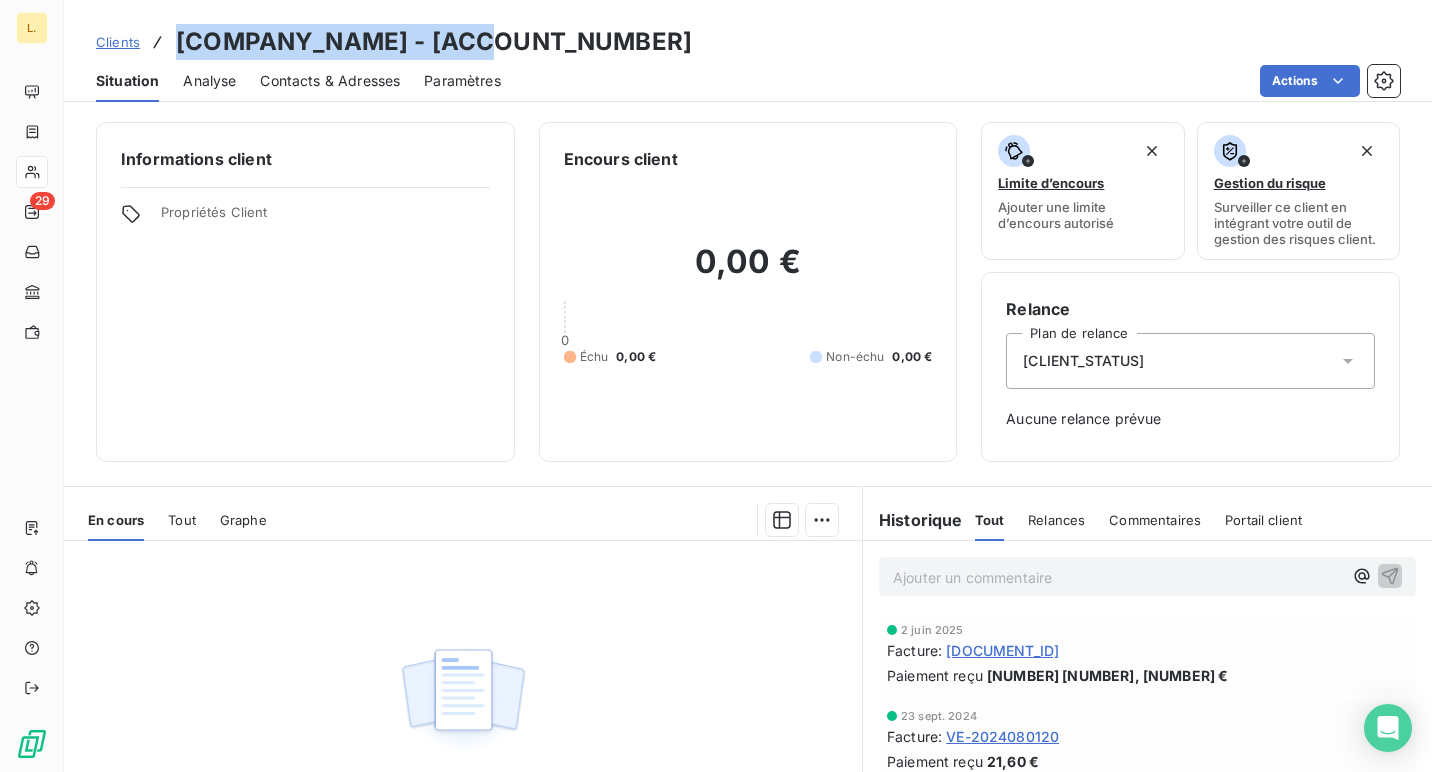 drag, startPoint x: 487, startPoint y: 43, endPoint x: 181, endPoint y: 31, distance: 306.2352 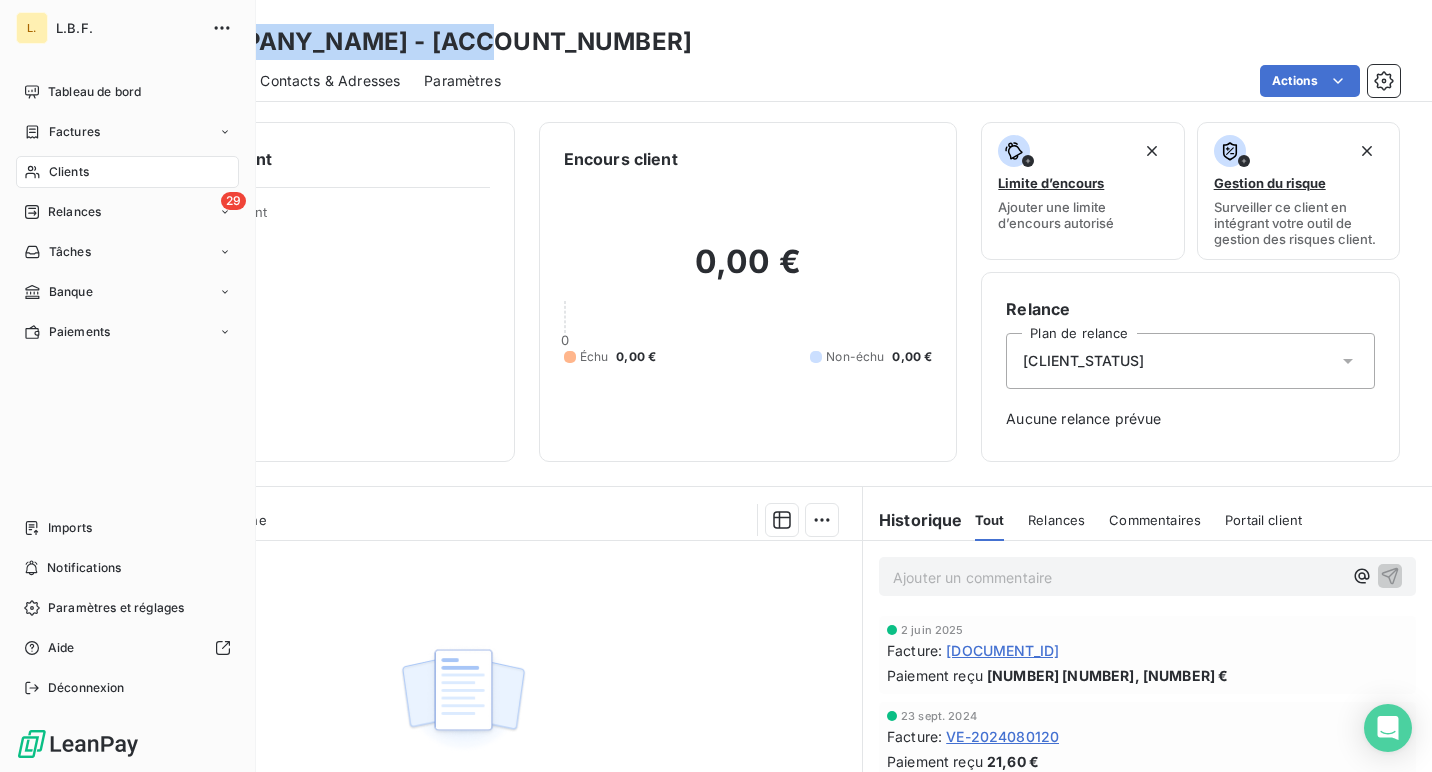 click on "Clients" at bounding box center (127, 172) 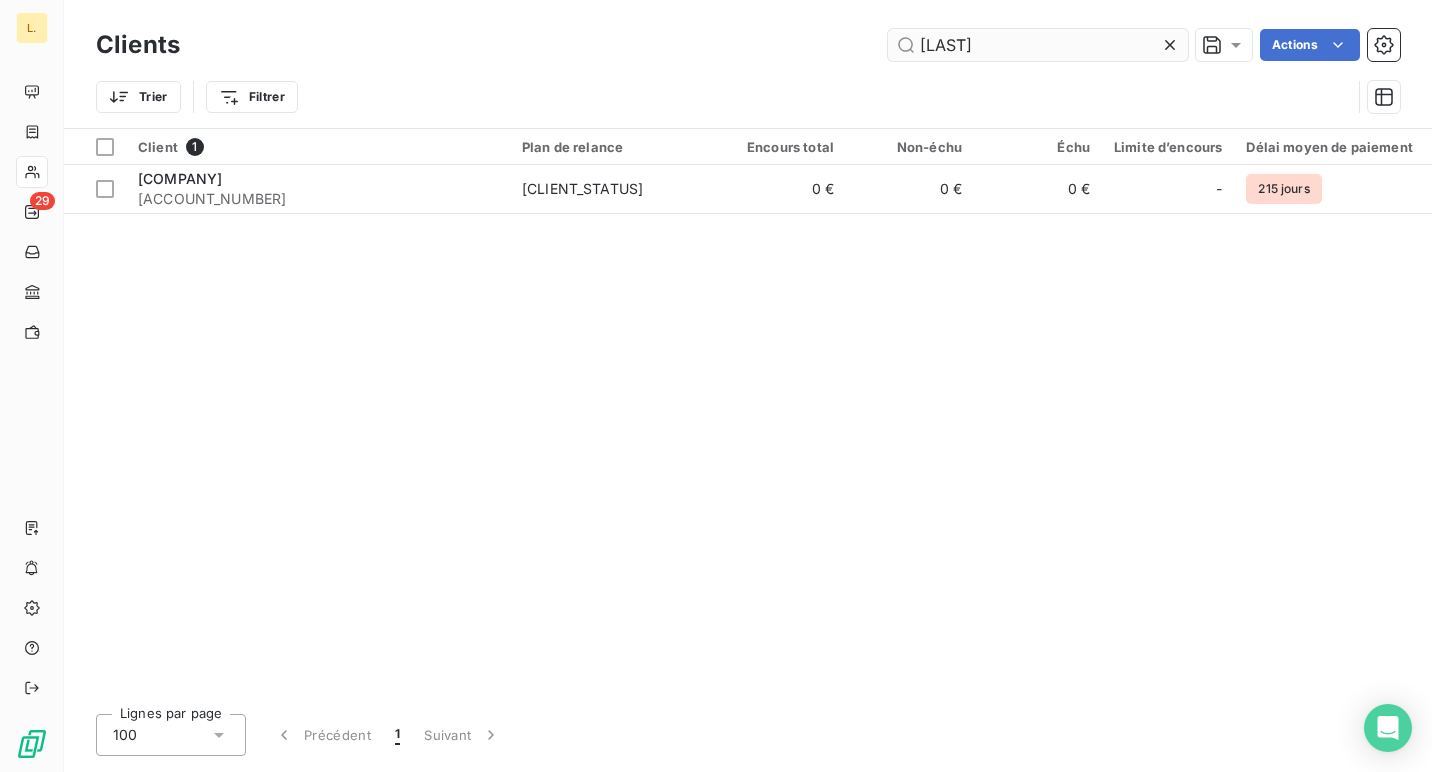 click on "[LAST]" at bounding box center [1038, 45] 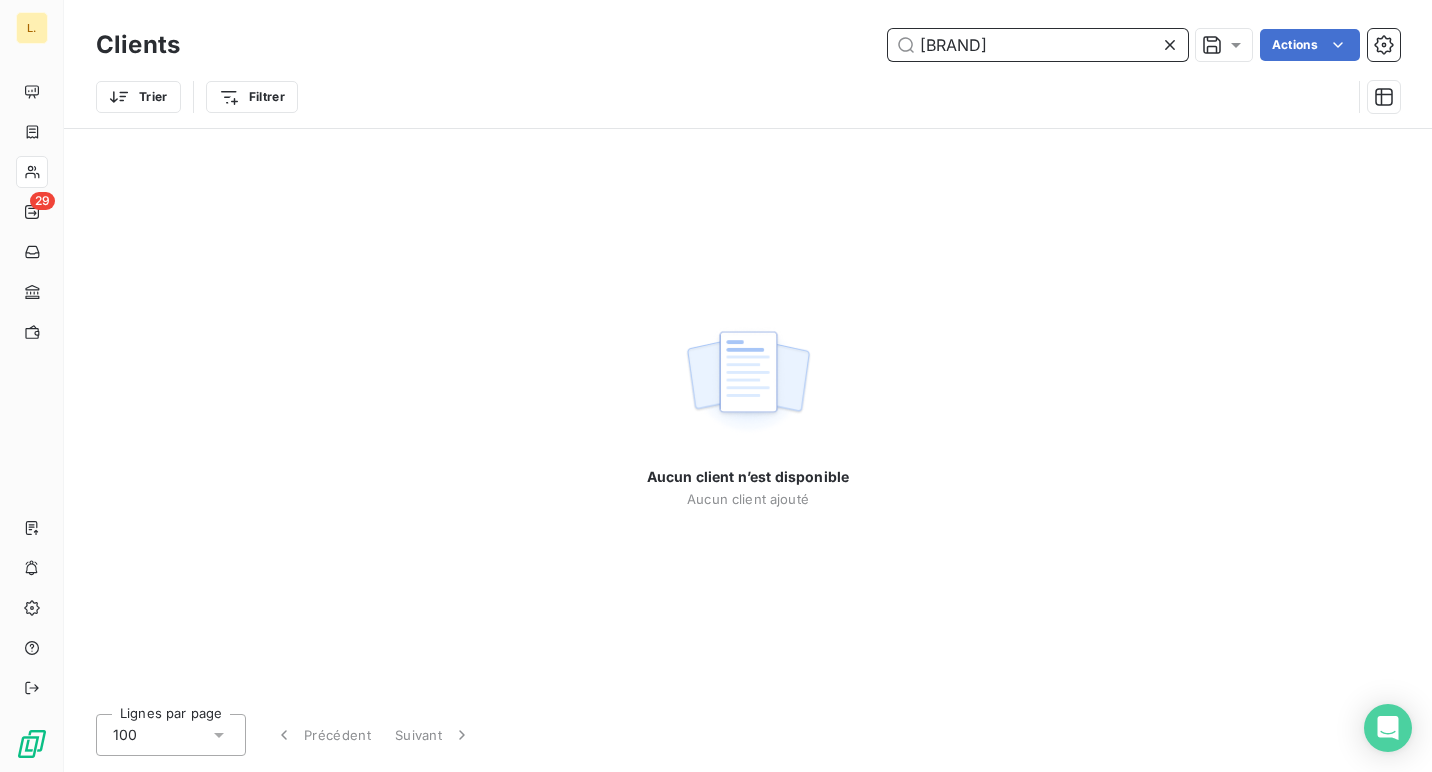 click on "[BRAND]" at bounding box center (1038, 45) 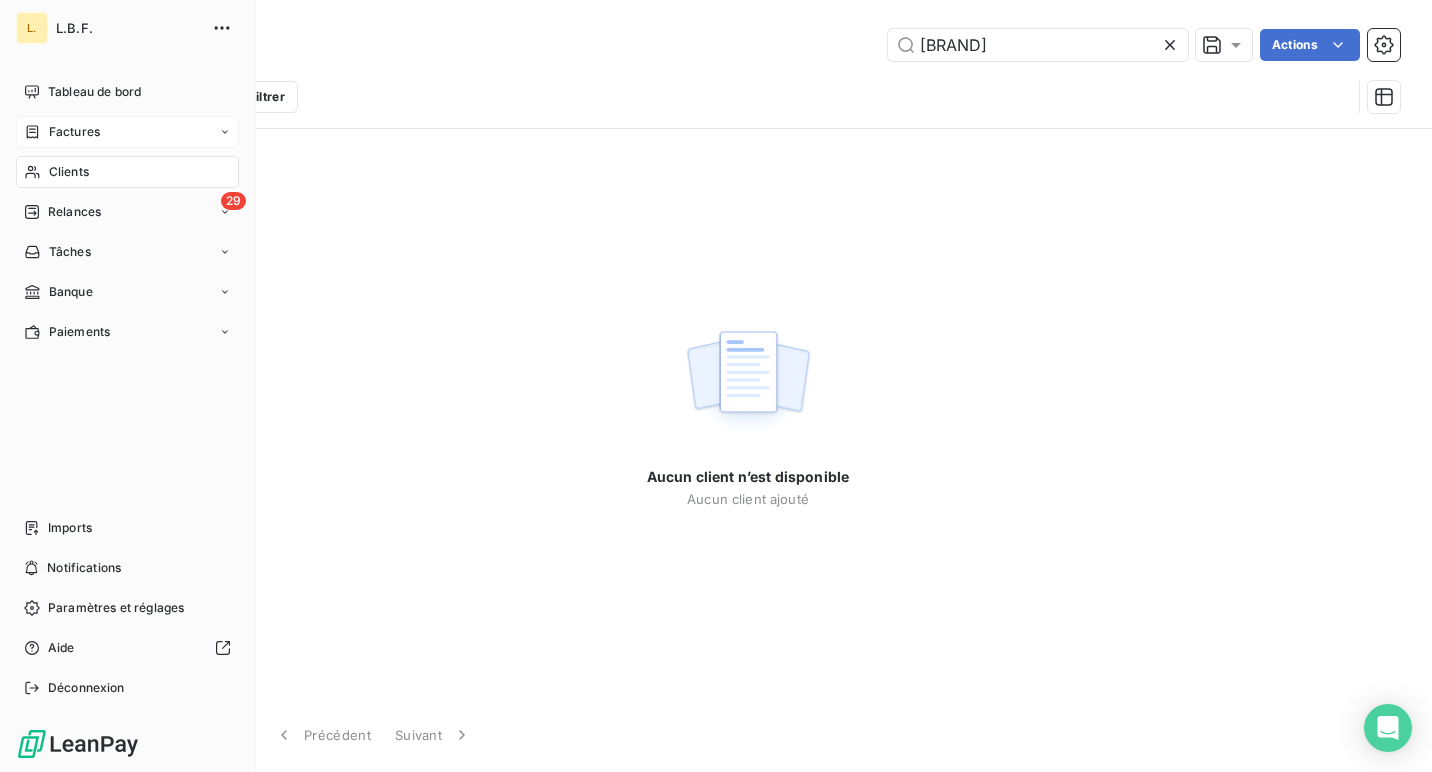 click on "Factures" at bounding box center [62, 132] 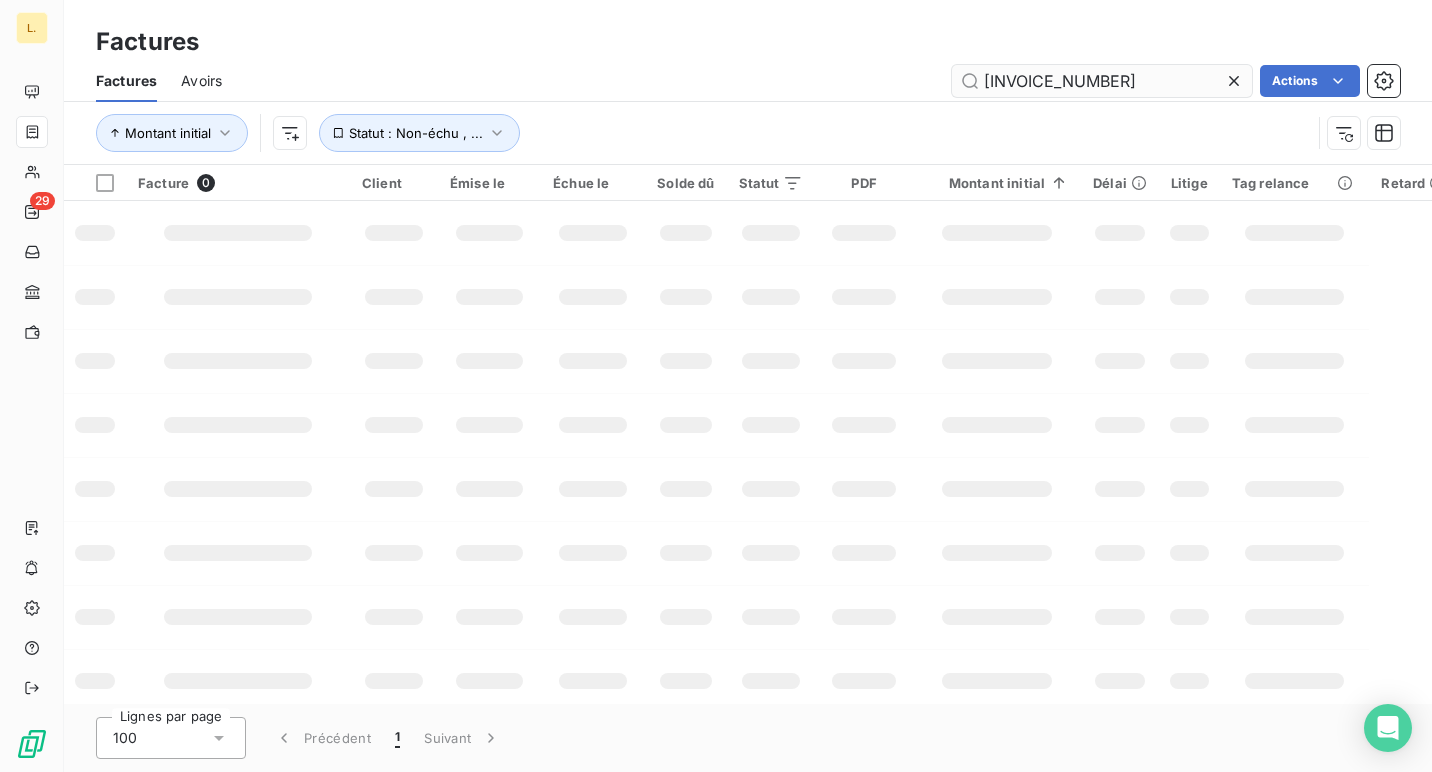 click on "[INVOICE_NUMBER]" at bounding box center [1102, 81] 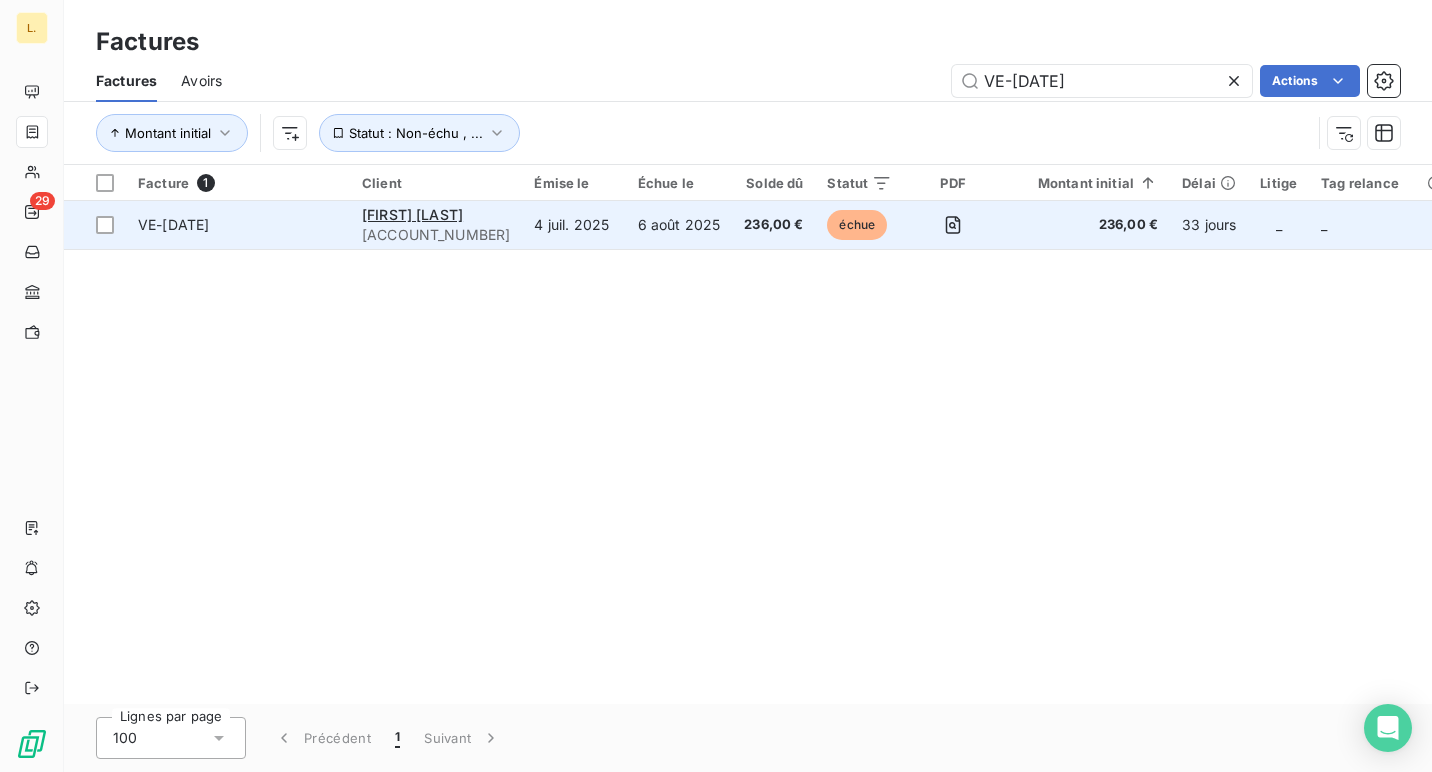 type on "VE-[DATE]" 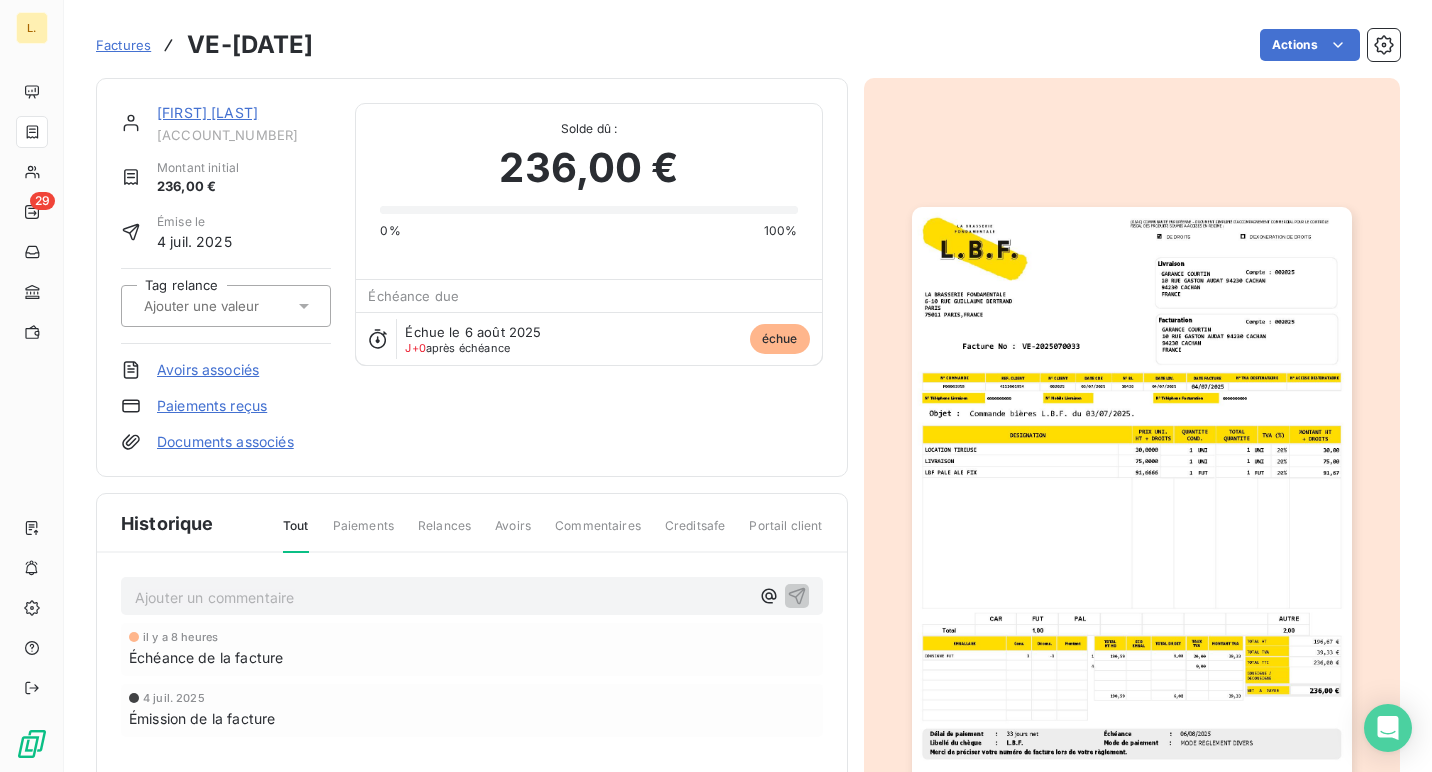 click on "Paiements reçus" at bounding box center (212, 406) 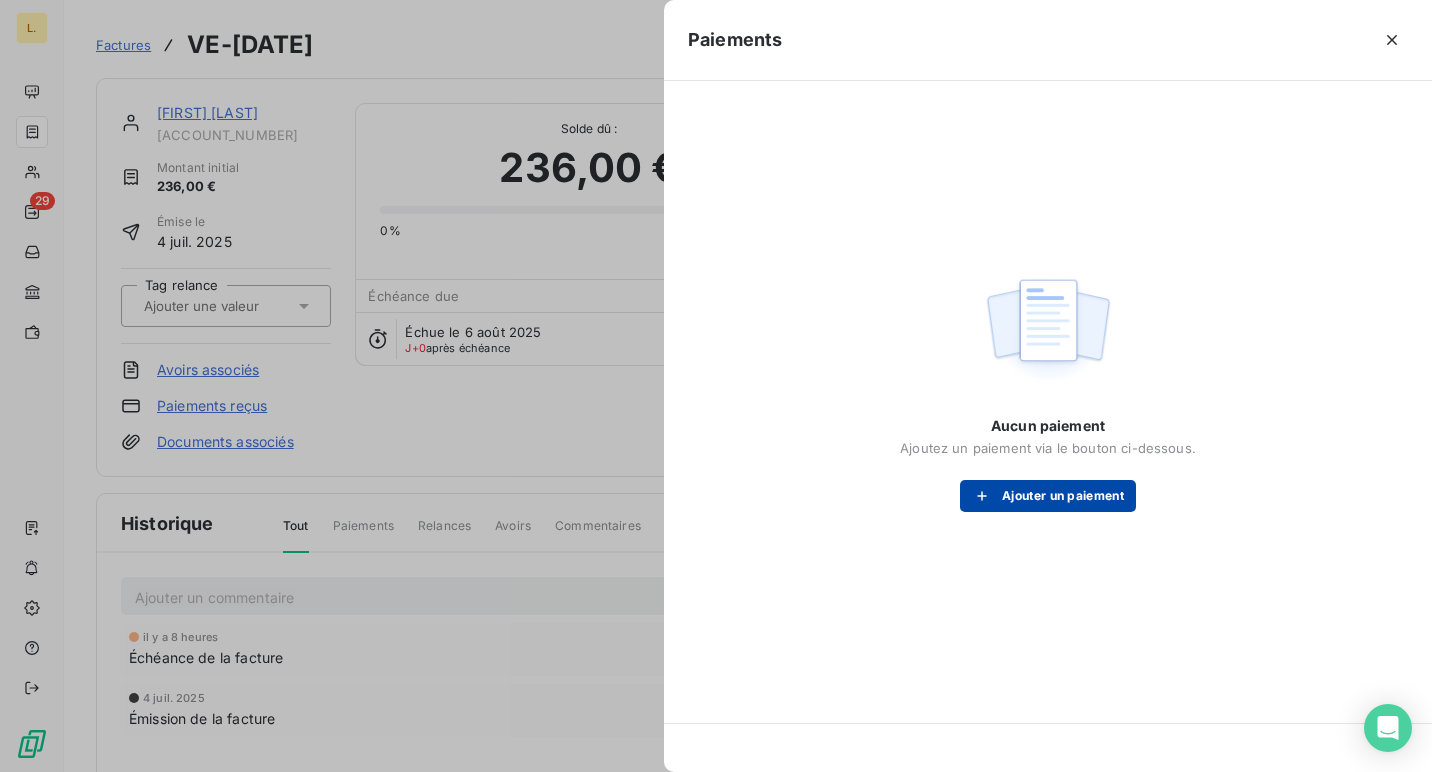 click on "Ajouter un paiement" at bounding box center [1048, 496] 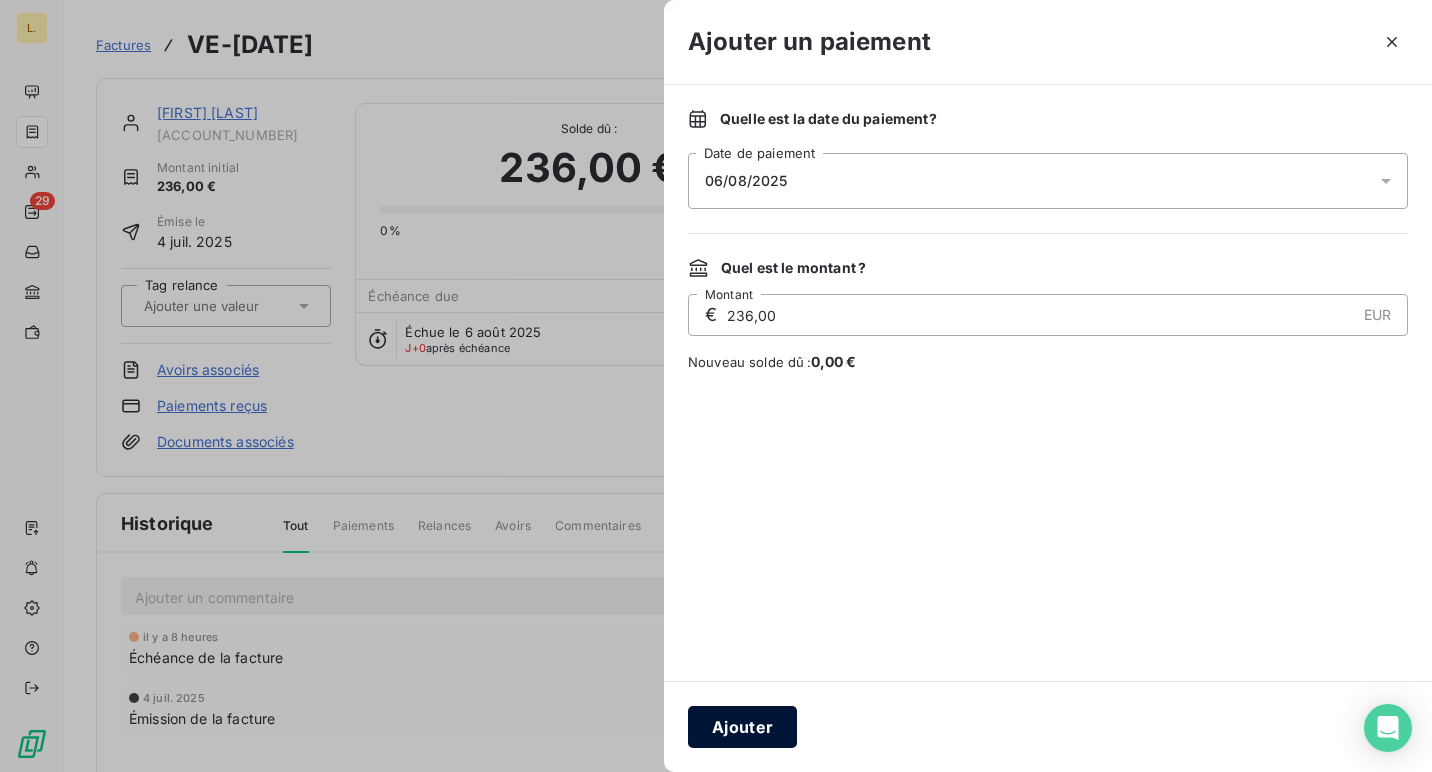 click on "Ajouter" at bounding box center [742, 727] 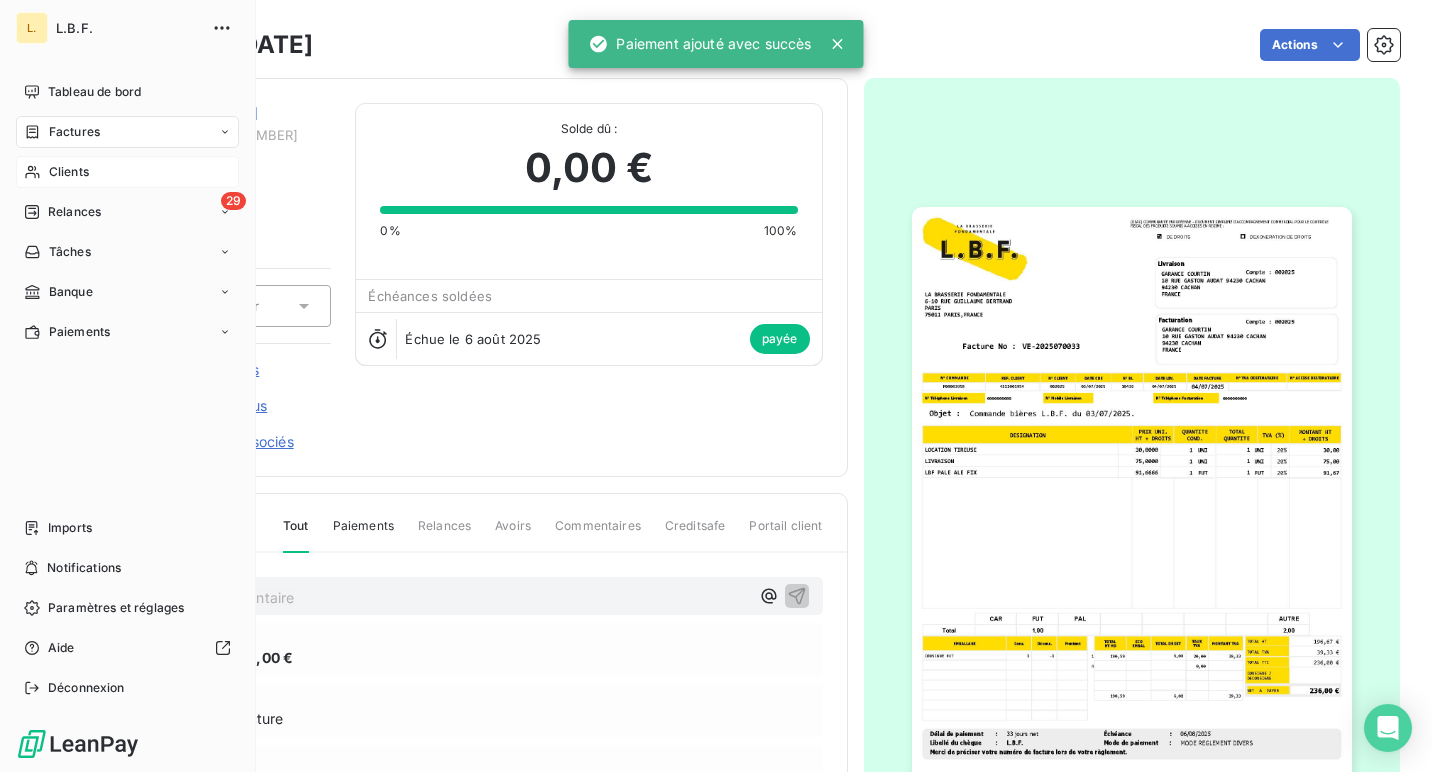 click 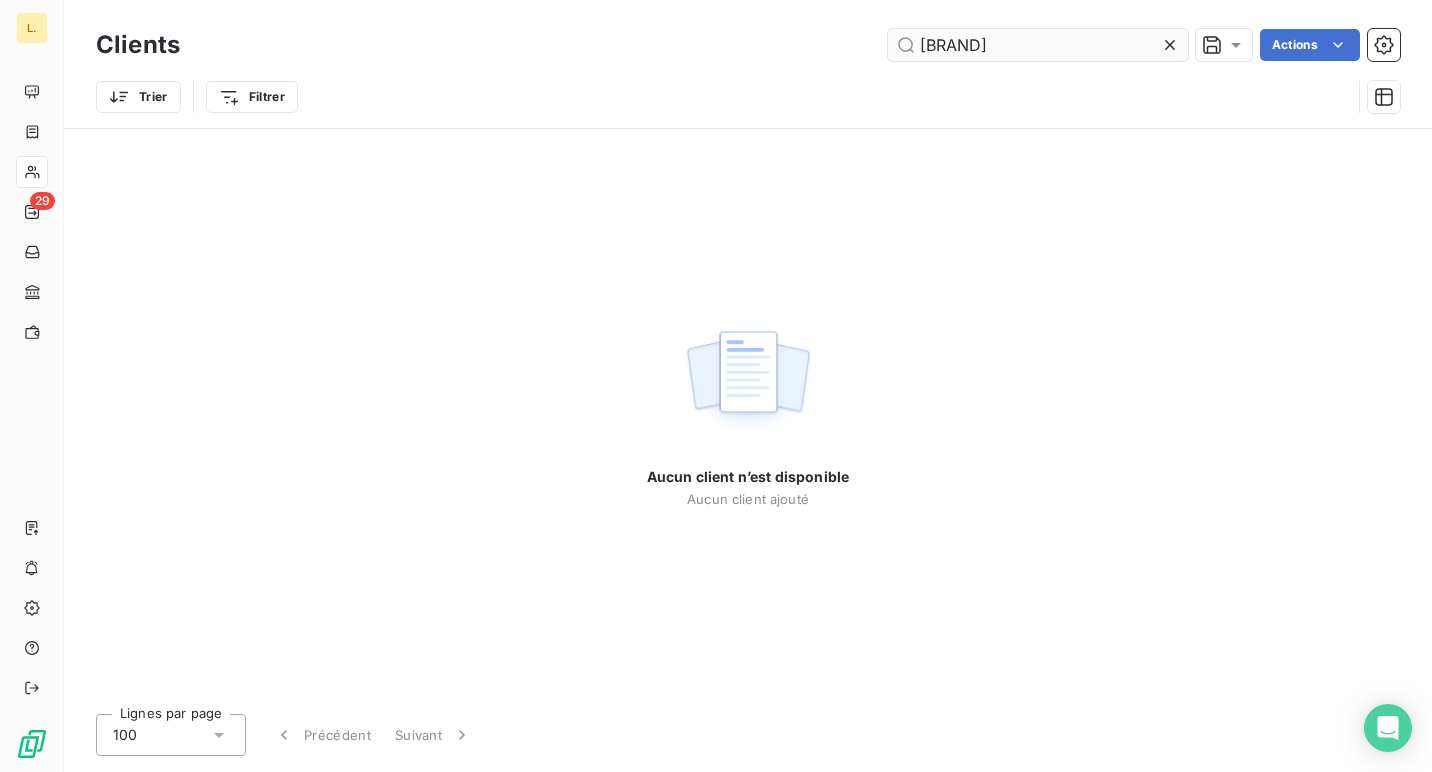 click on "[BRAND]" at bounding box center (1038, 45) 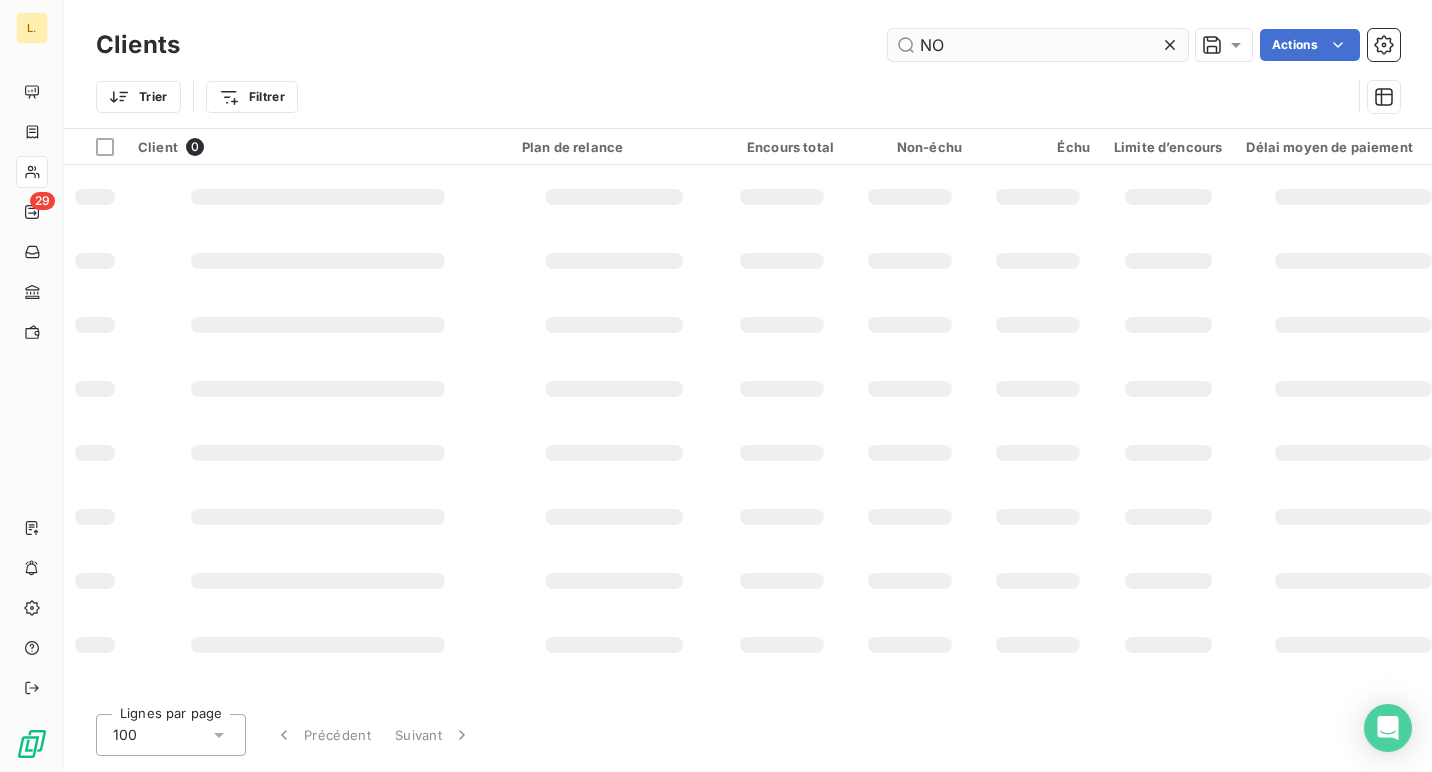 type on "N" 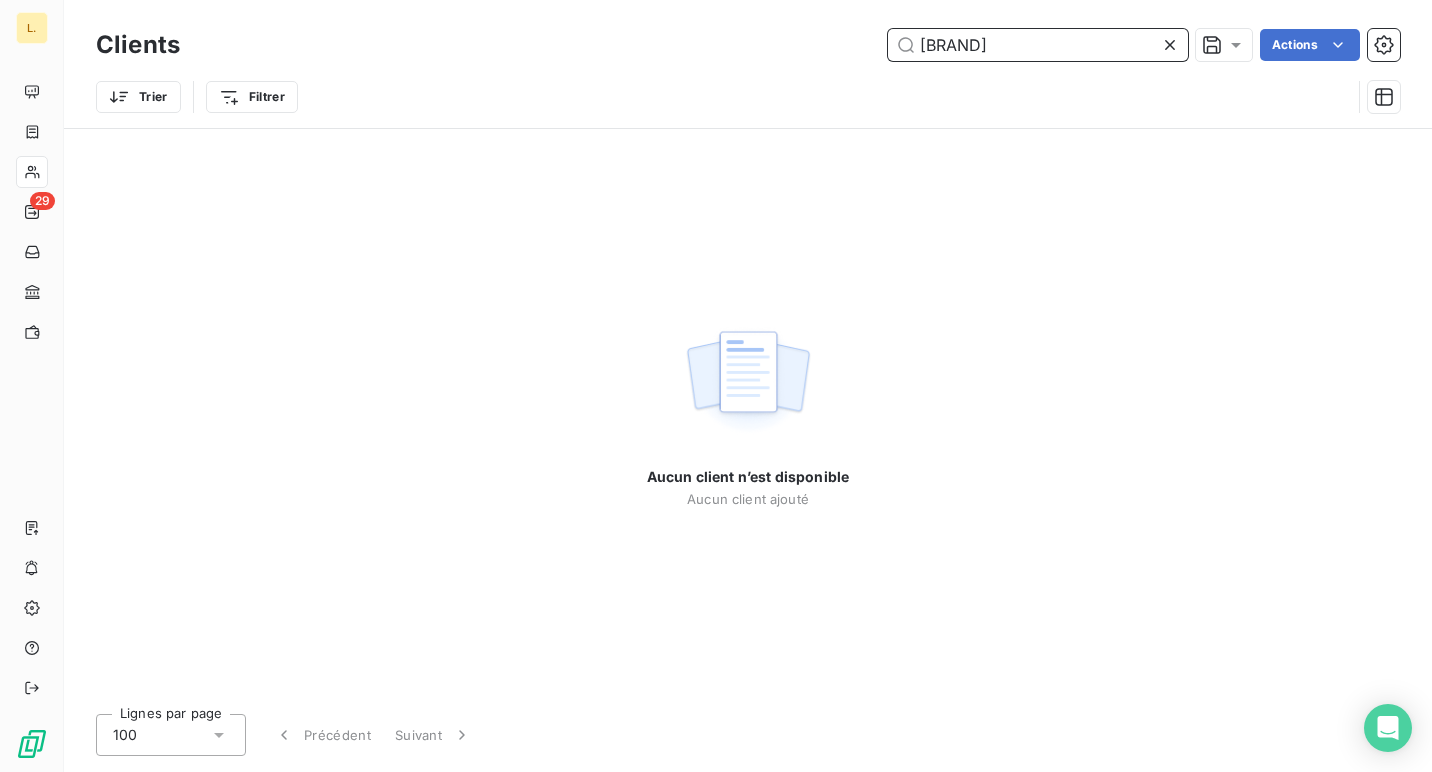 click on "[BRAND]" at bounding box center [1038, 45] 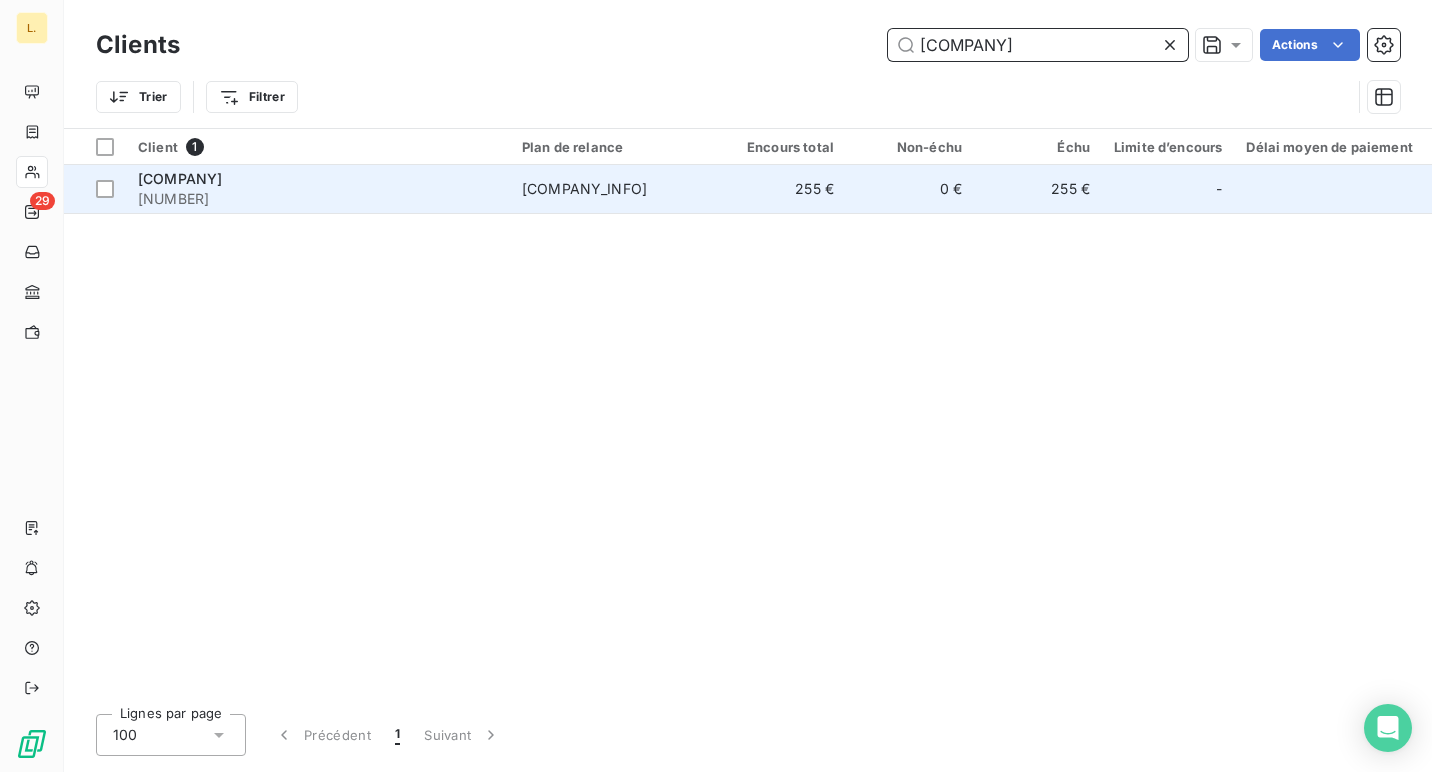 type on "[COMPANY]" 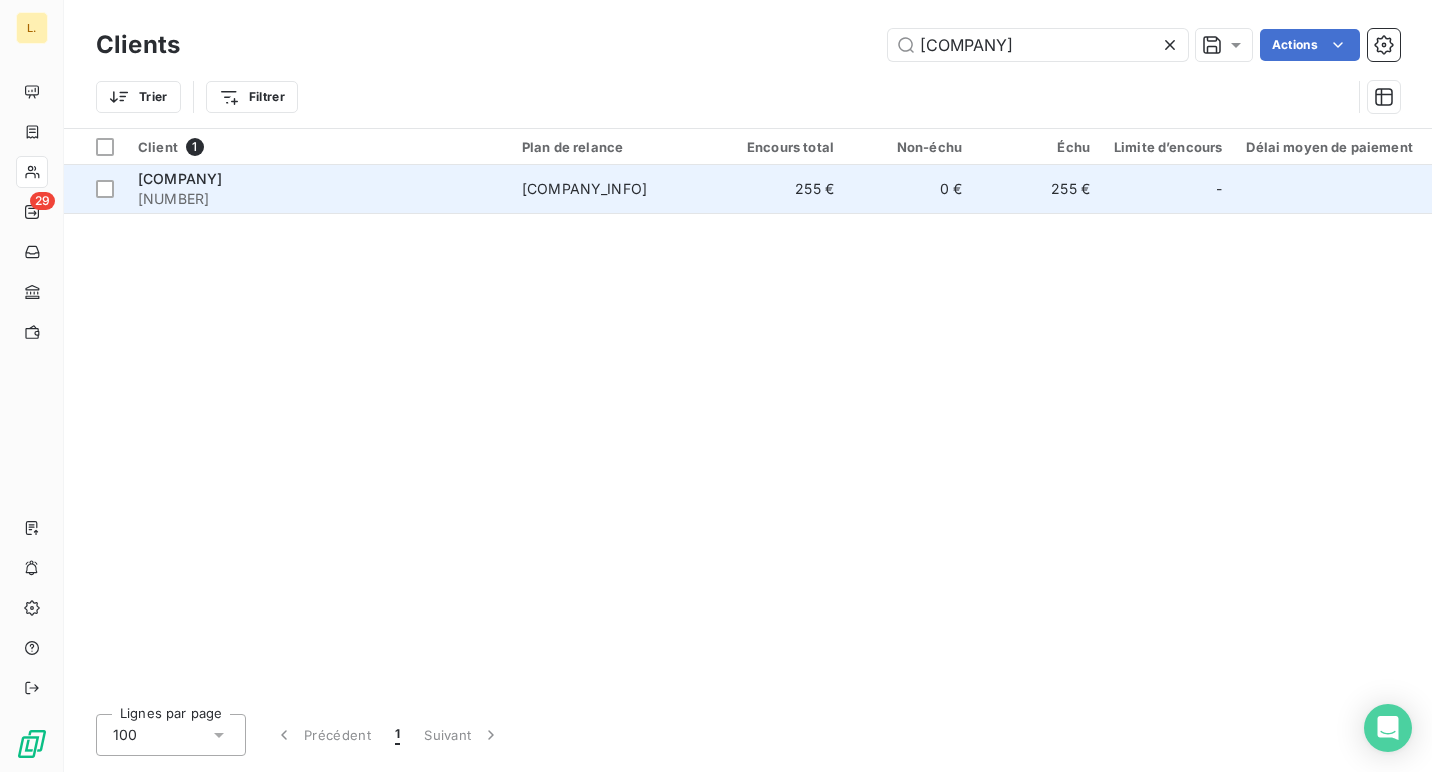 click on "255 €" at bounding box center [782, 189] 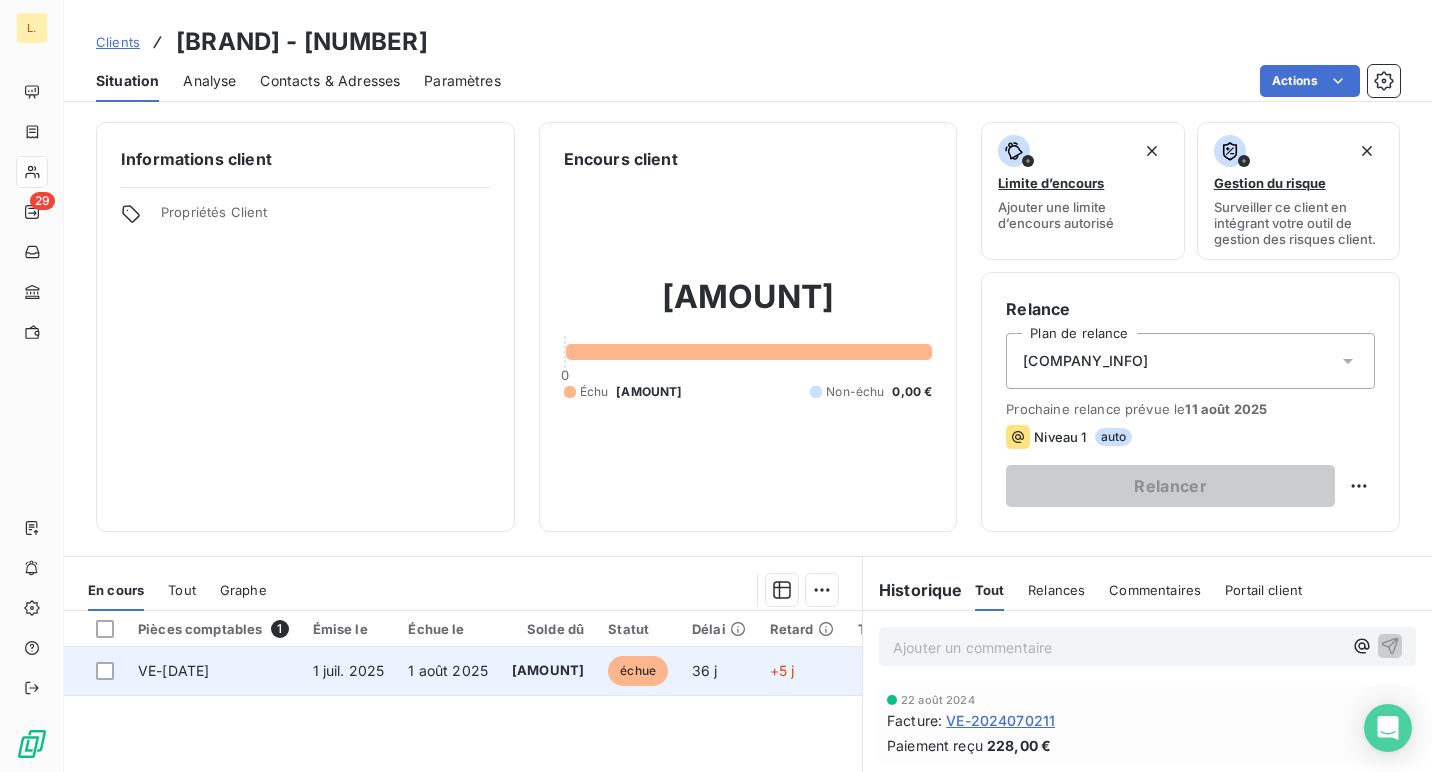 click on "1 août 2025" at bounding box center (448, 670) 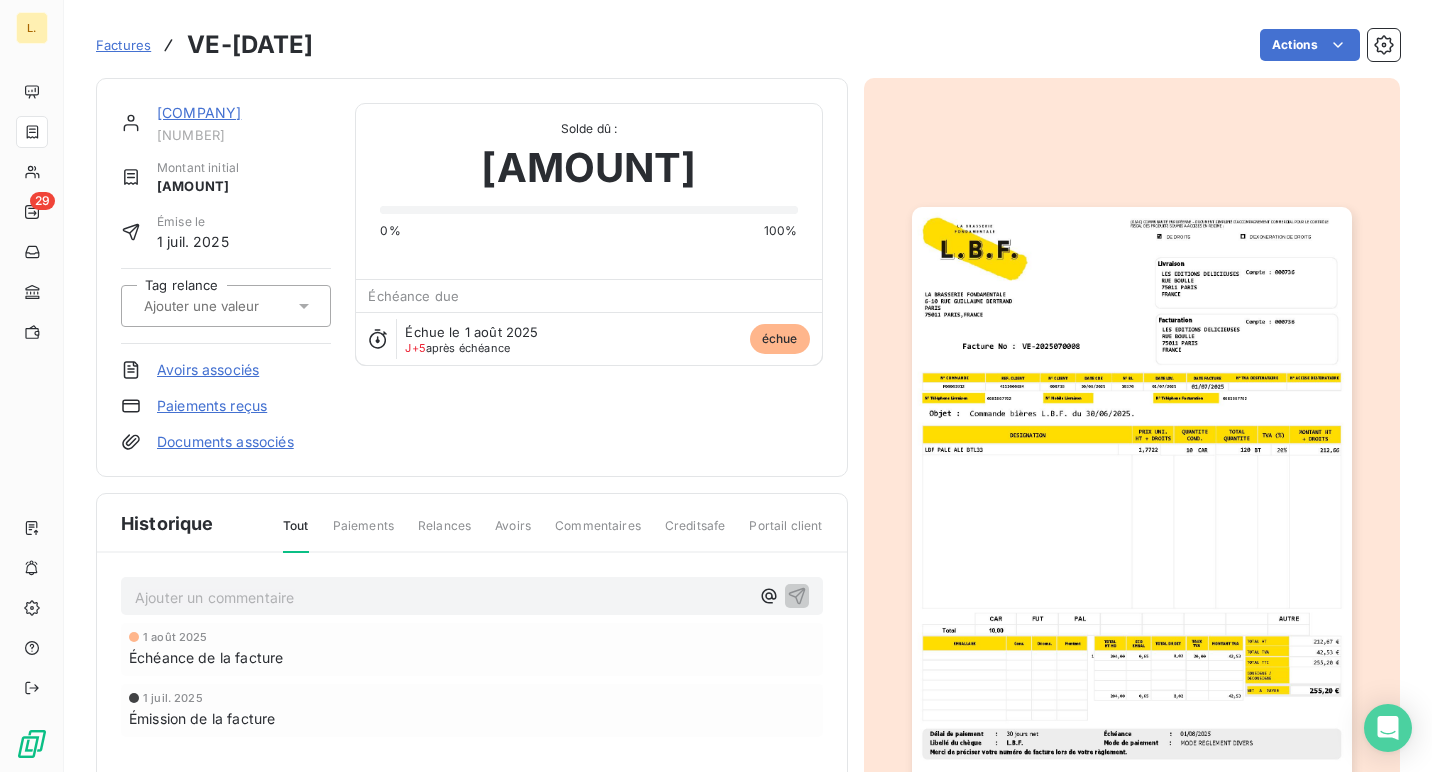 click on "Paiements reçus" at bounding box center (212, 406) 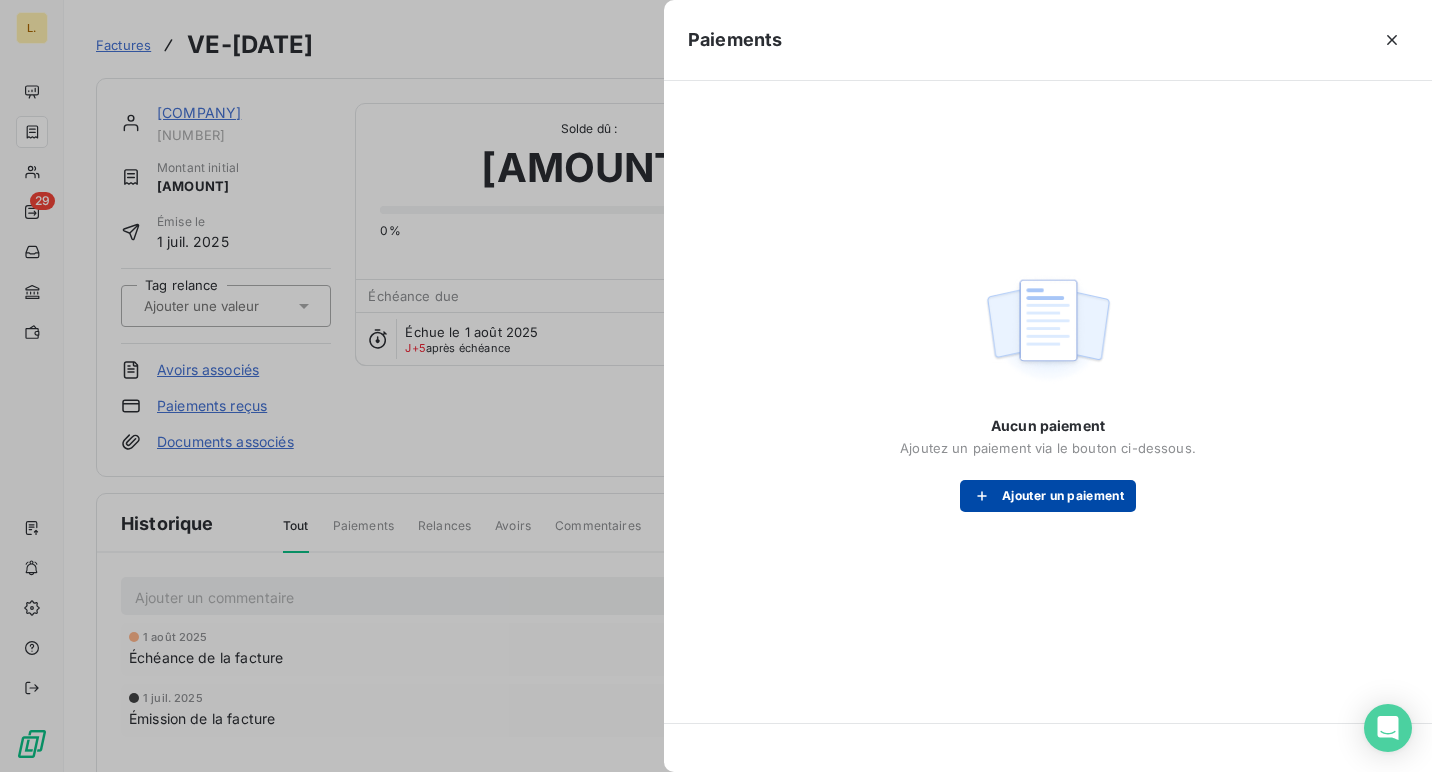 click on "Ajouter un paiement" at bounding box center (1048, 496) 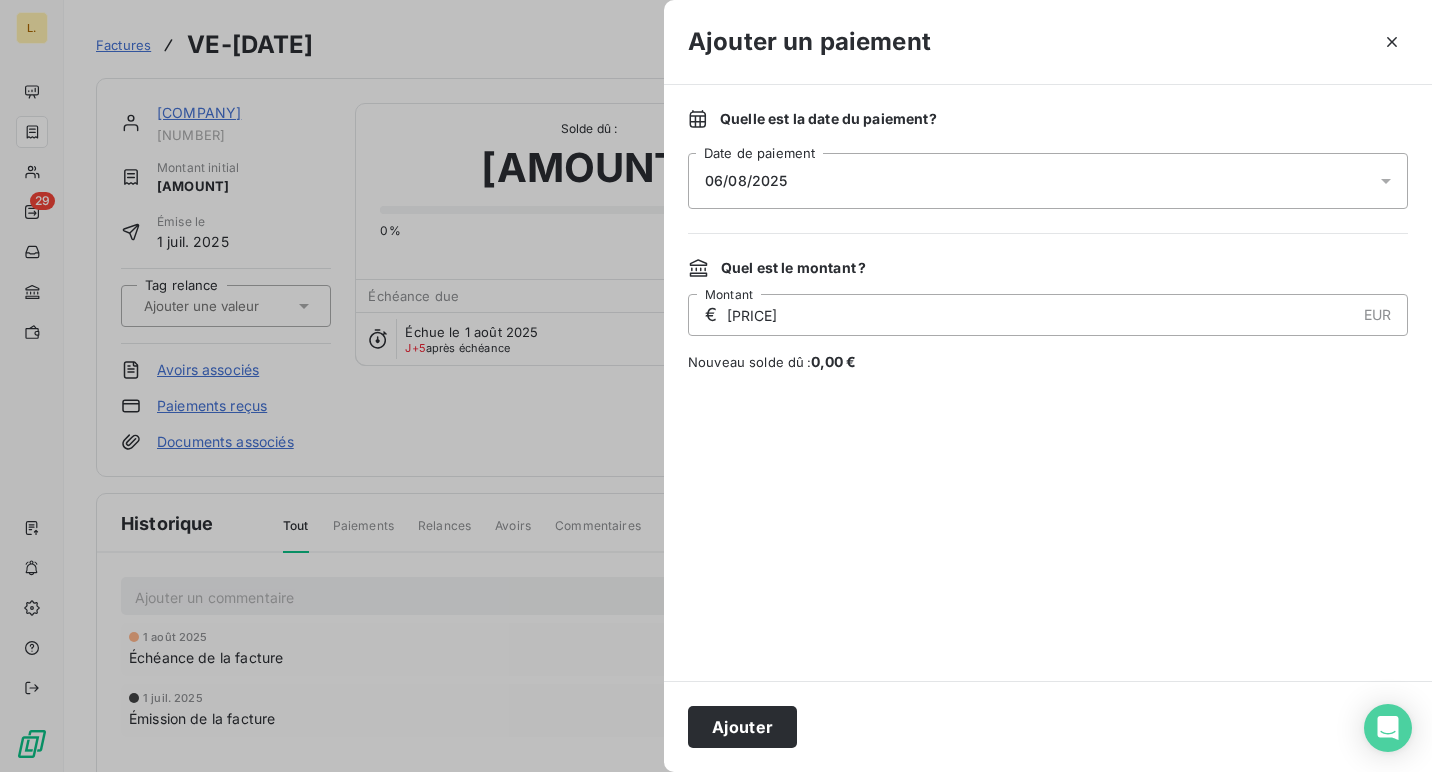 click on "Ajouter" at bounding box center (1048, 726) 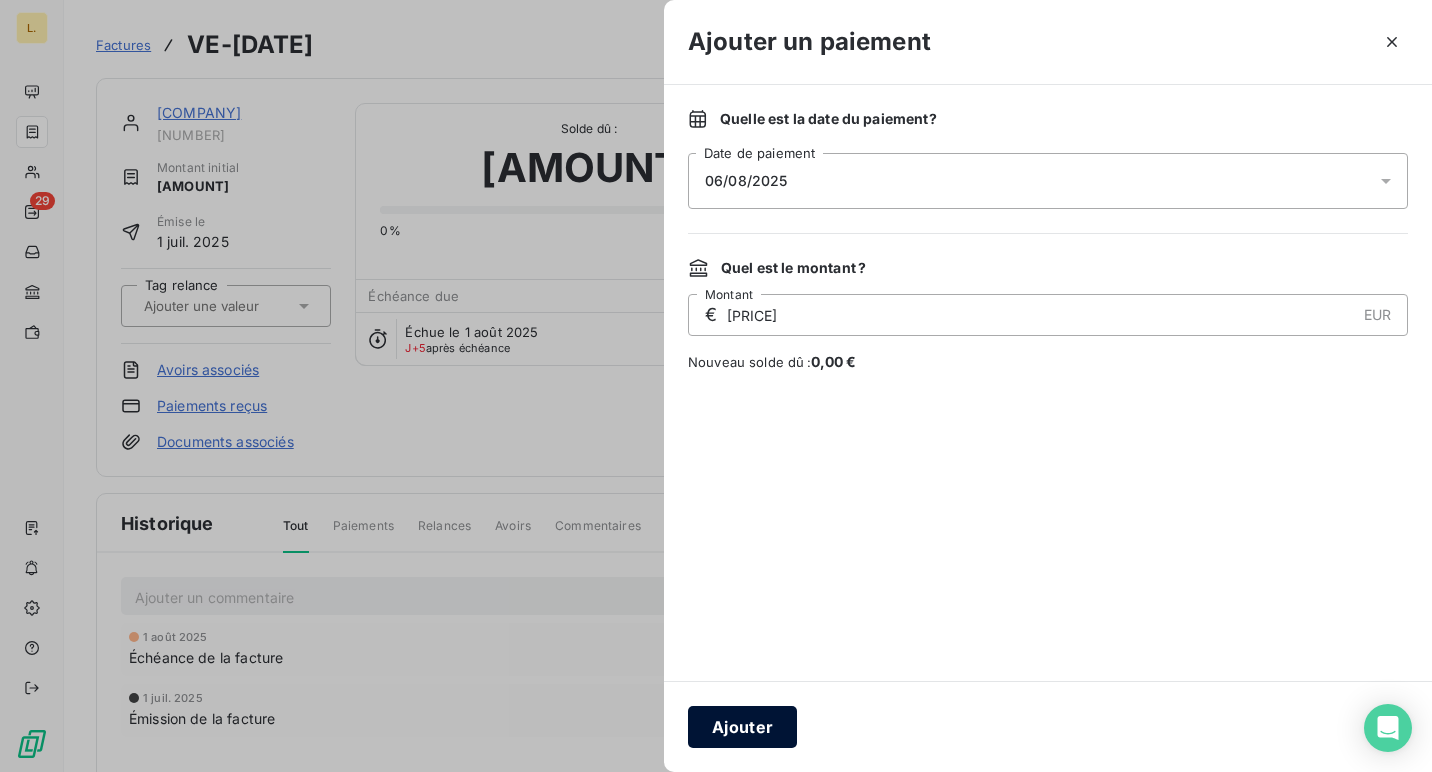 click on "Ajouter" at bounding box center [742, 727] 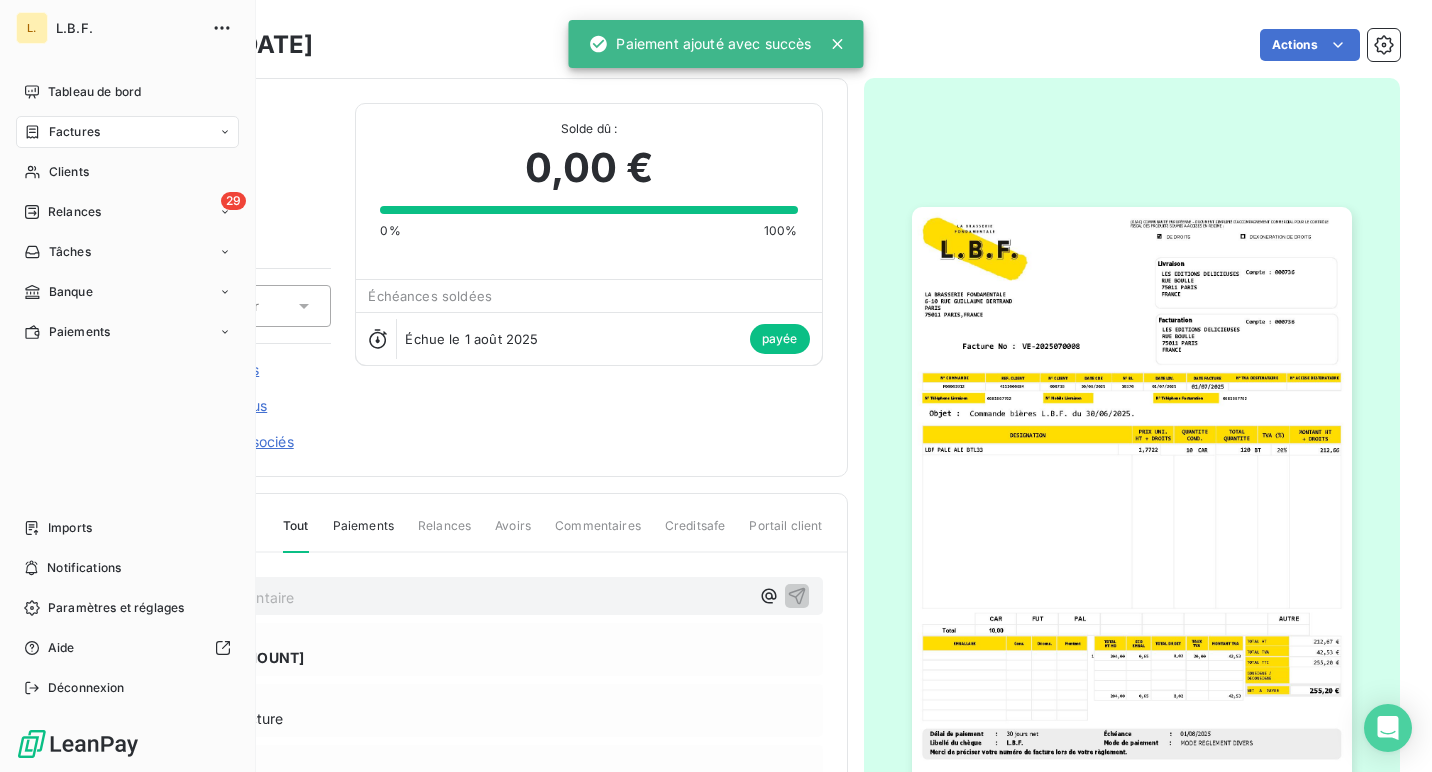 click on "Factures" at bounding box center (127, 132) 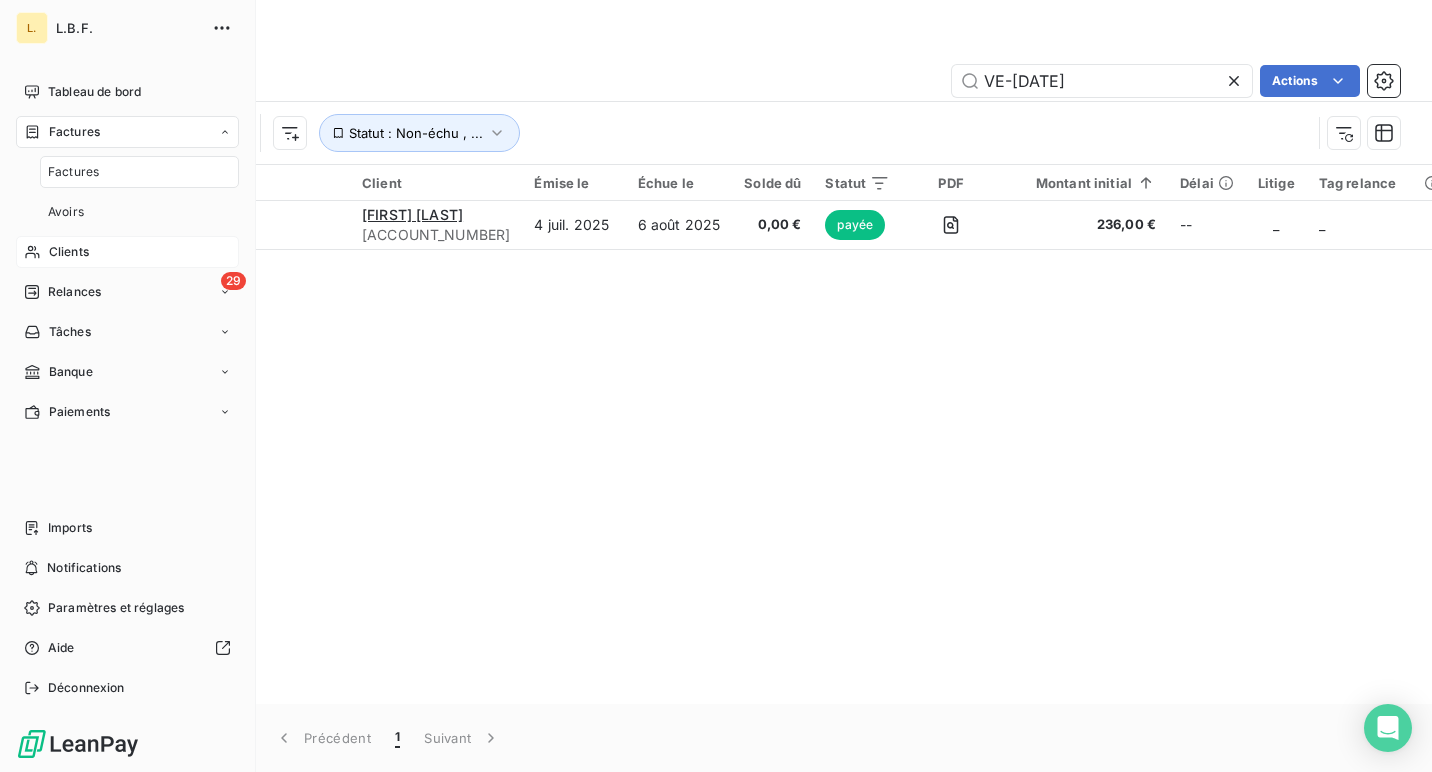 click on "Clients" at bounding box center [69, 252] 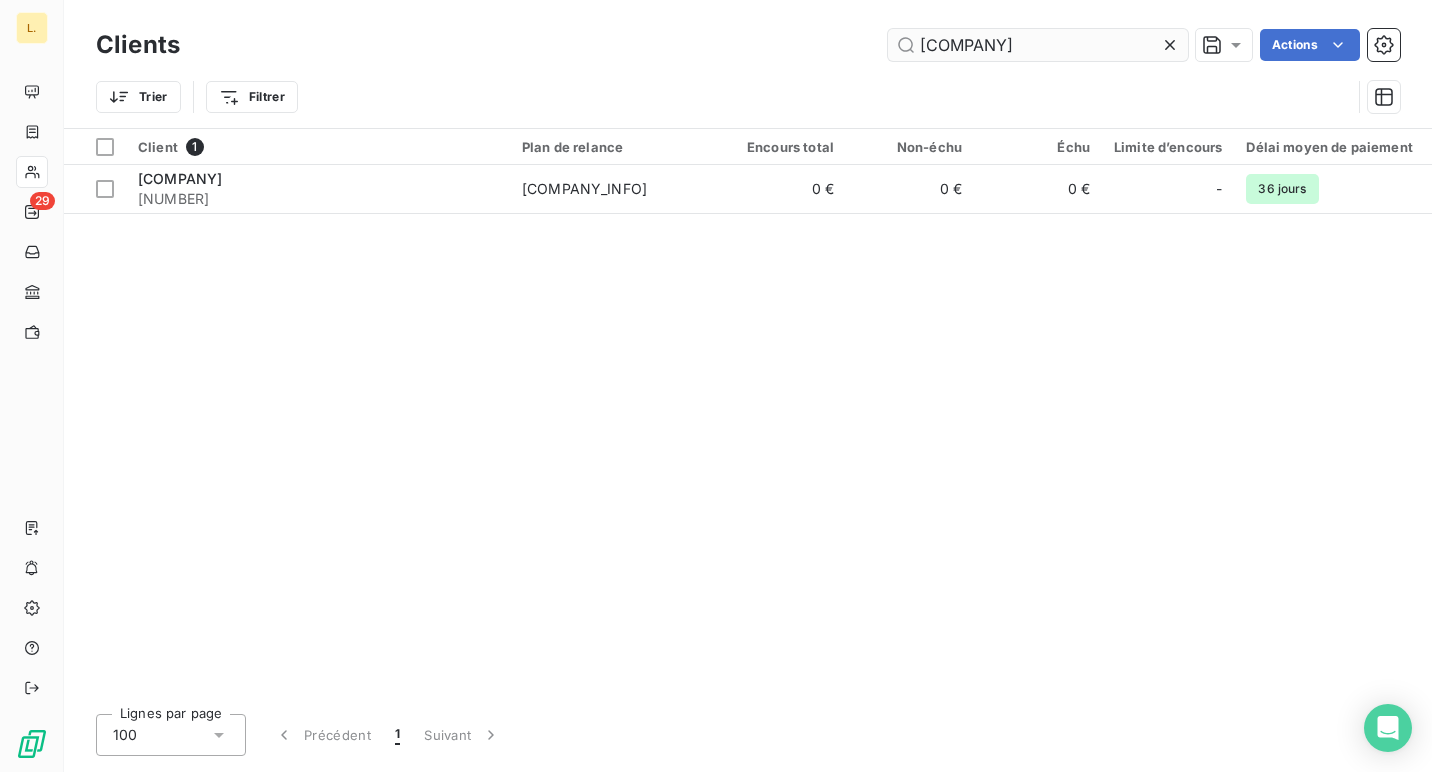 click on "[COMPANY]" at bounding box center (1038, 45) 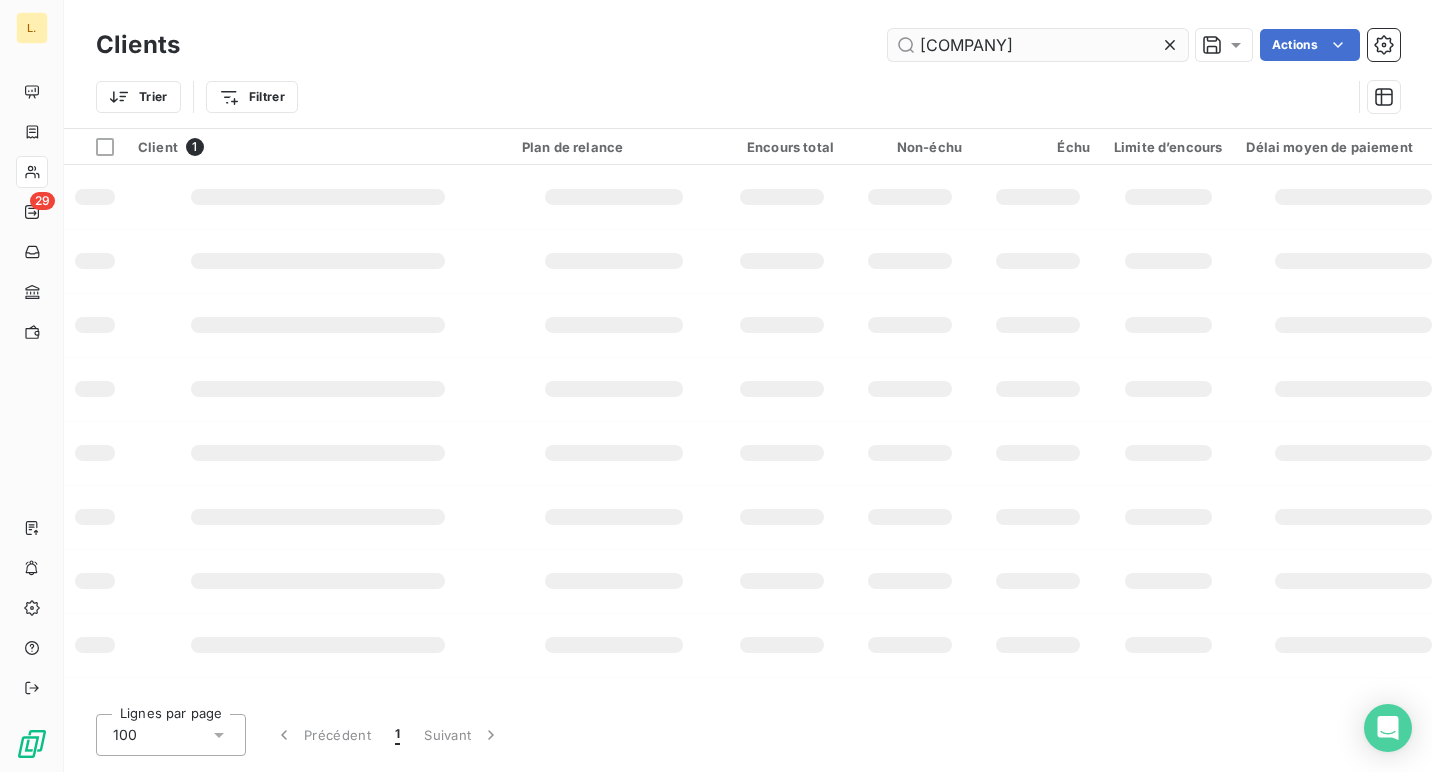 scroll, scrollTop: 0, scrollLeft: 40, axis: horizontal 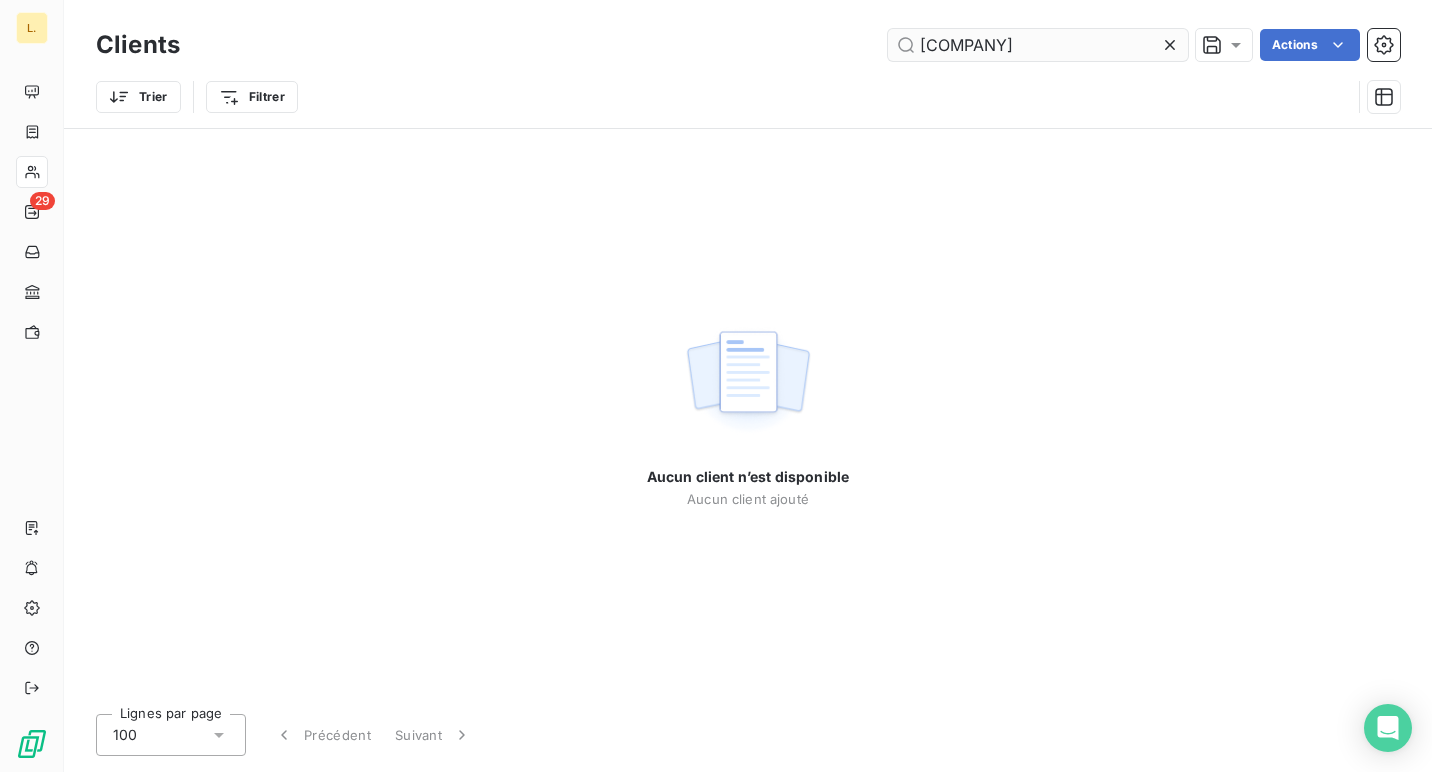 click on "[COMPANY]" at bounding box center (1038, 45) 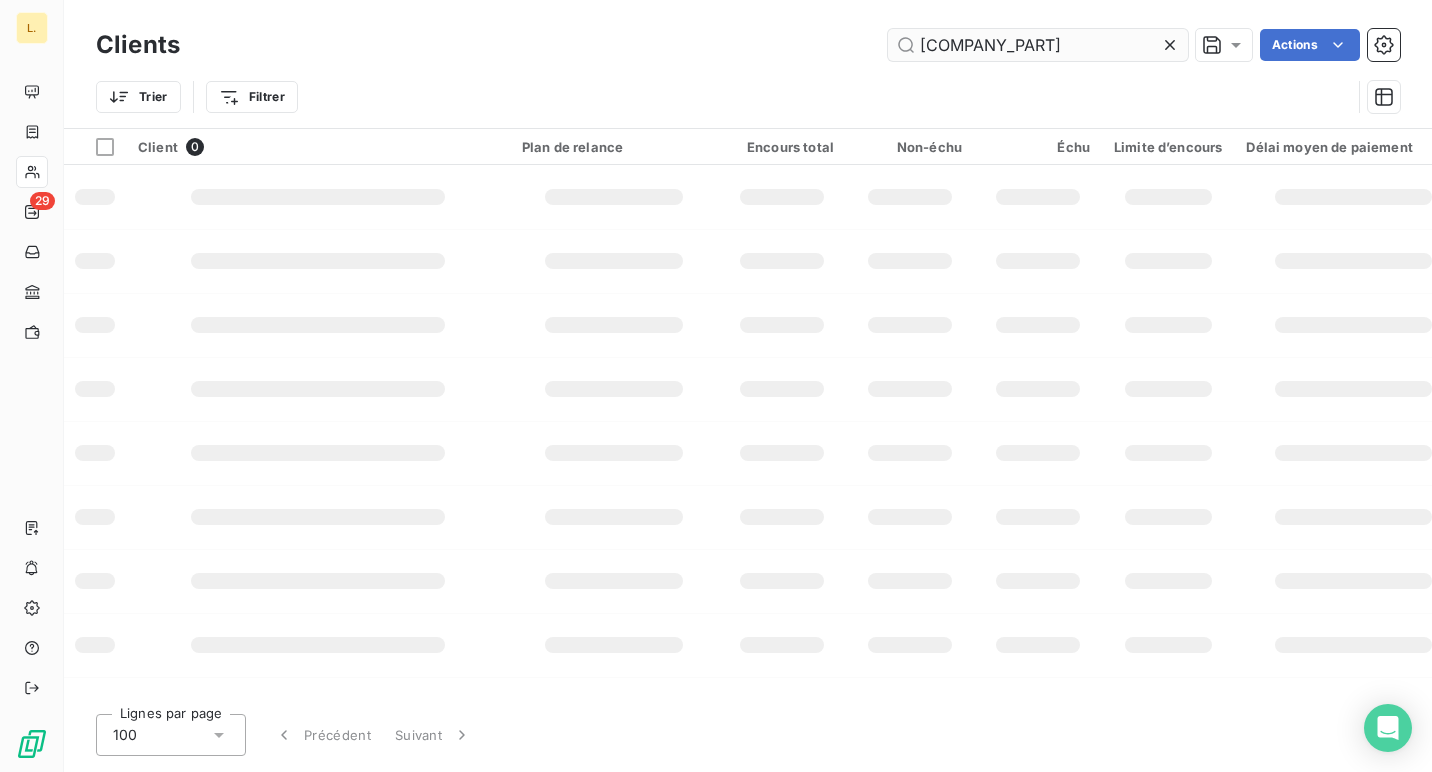 scroll, scrollTop: 0, scrollLeft: 0, axis: both 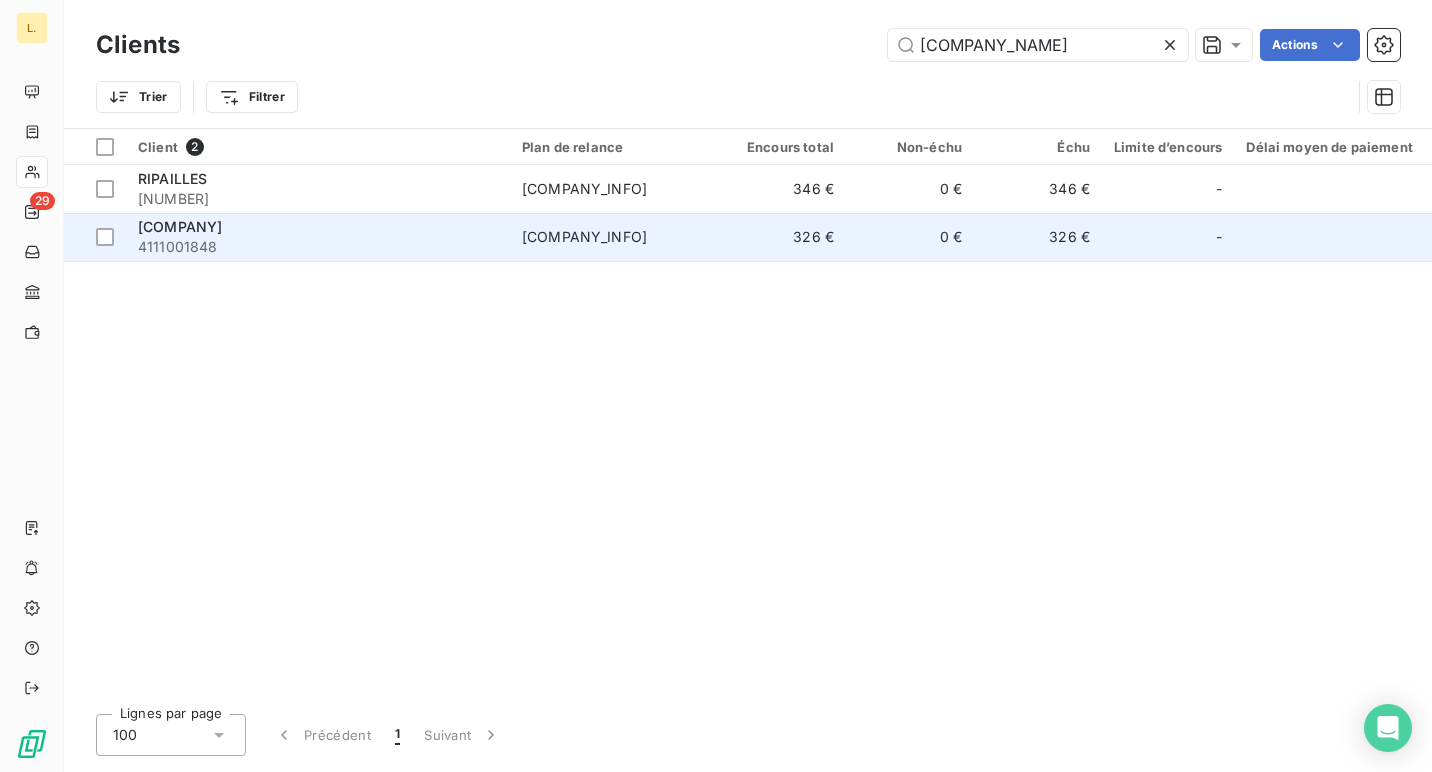 type on "[COMPANY_NAME]" 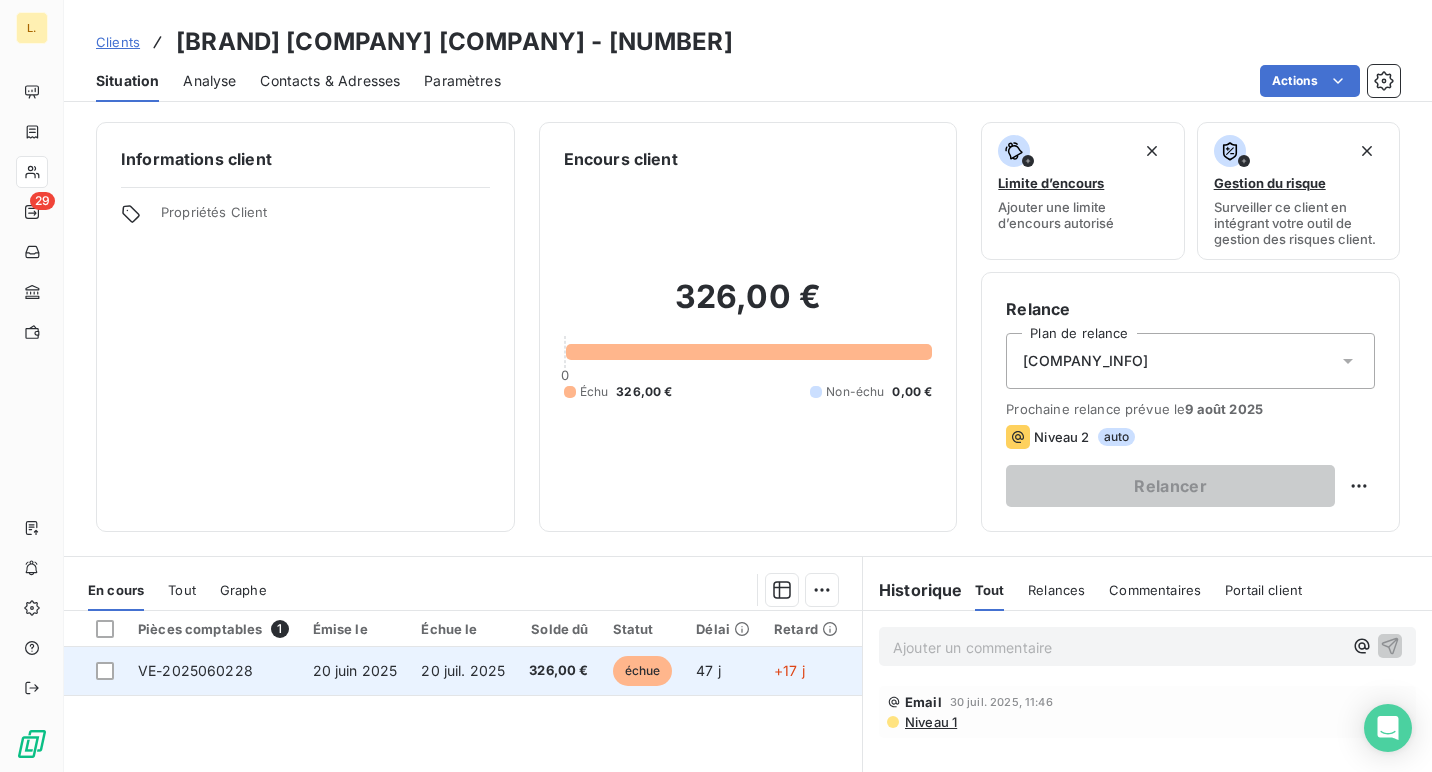 click on "326,00 €" at bounding box center [558, 671] 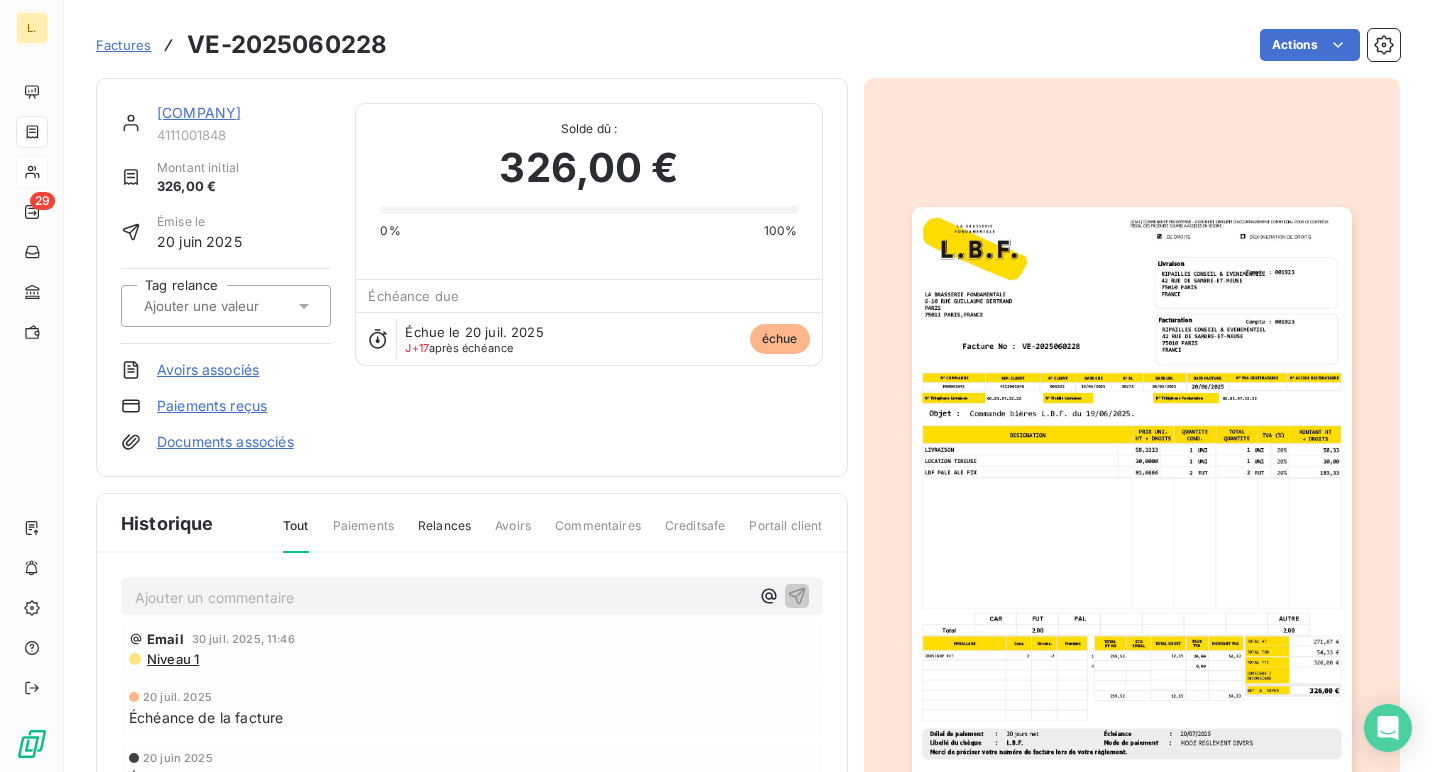click on "Paiements reçus" at bounding box center [212, 406] 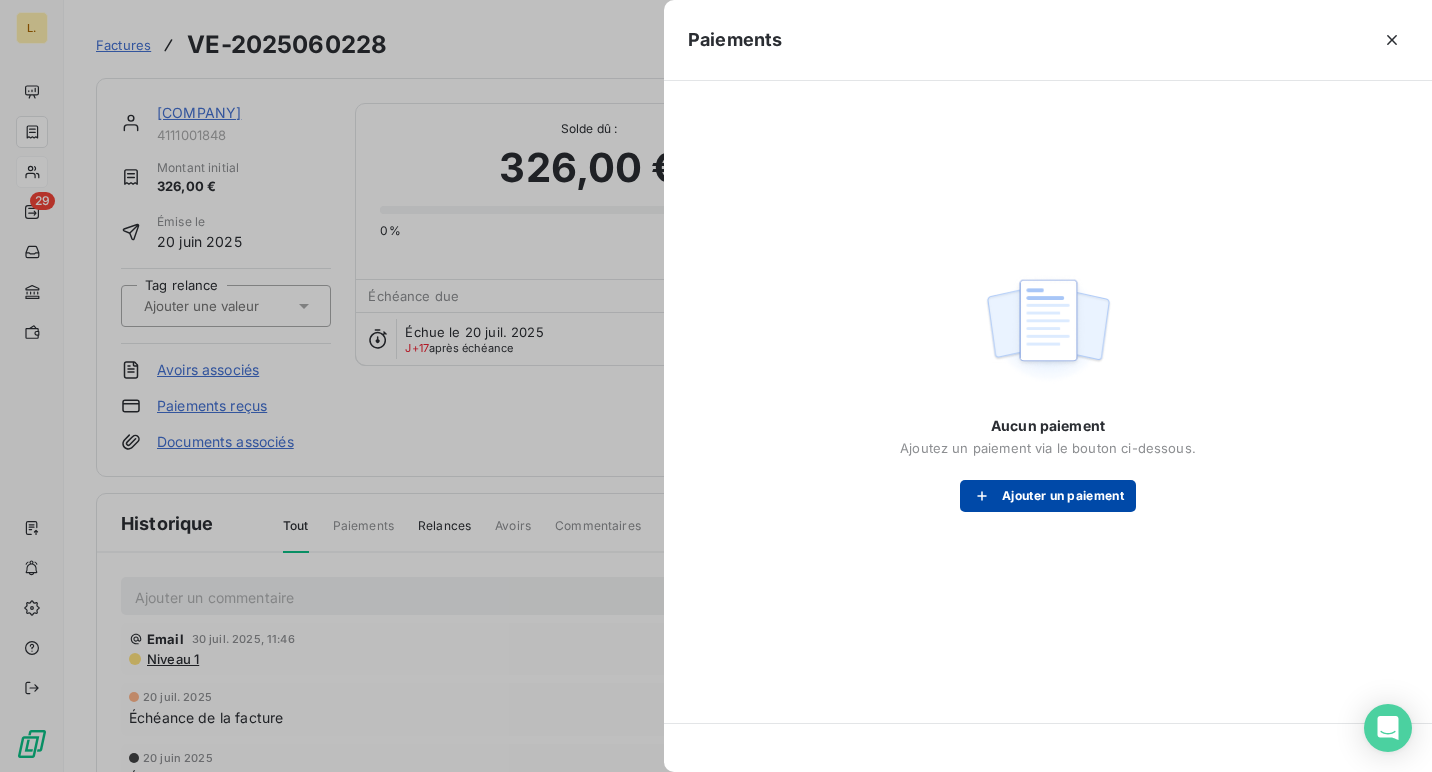 click on "Ajouter un paiement" at bounding box center (1048, 496) 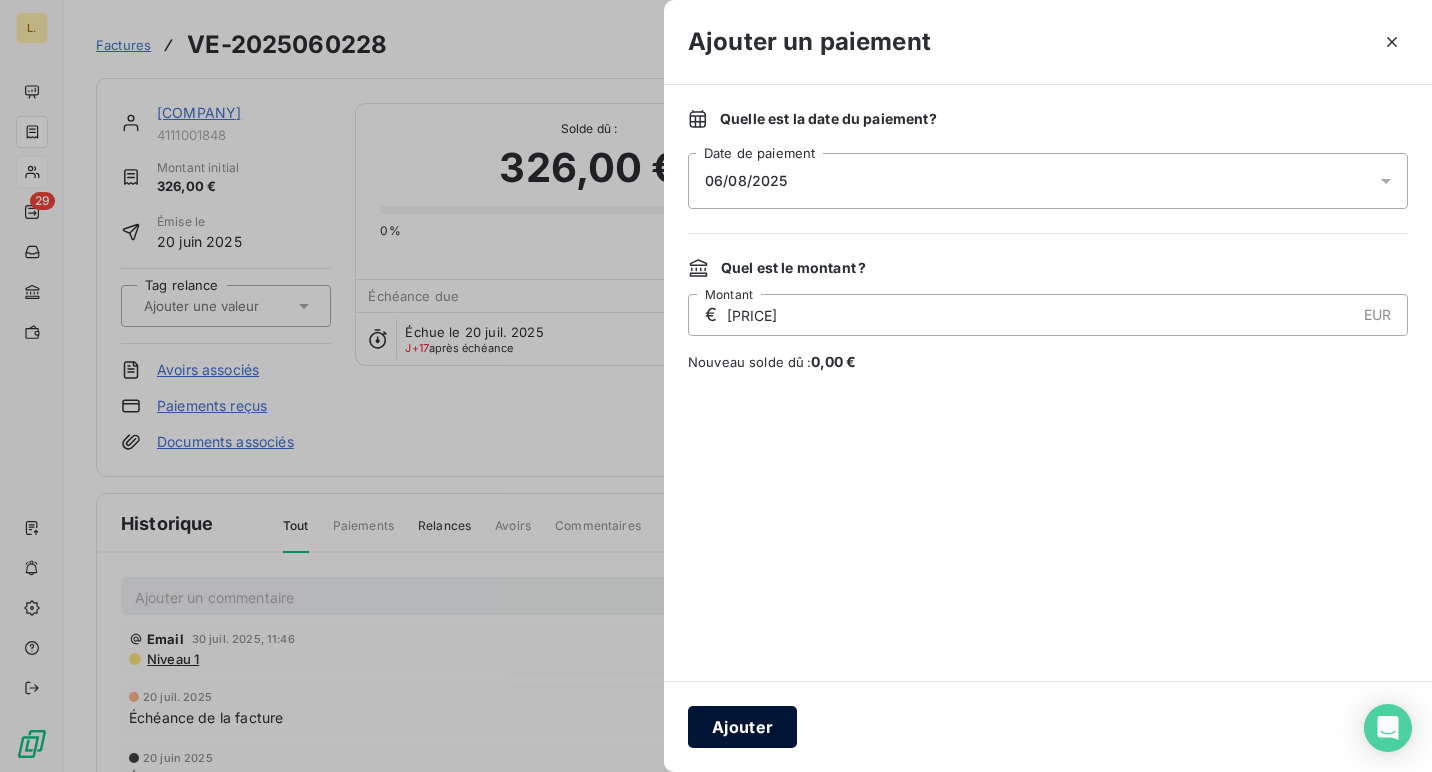 click on "Ajouter" at bounding box center [742, 727] 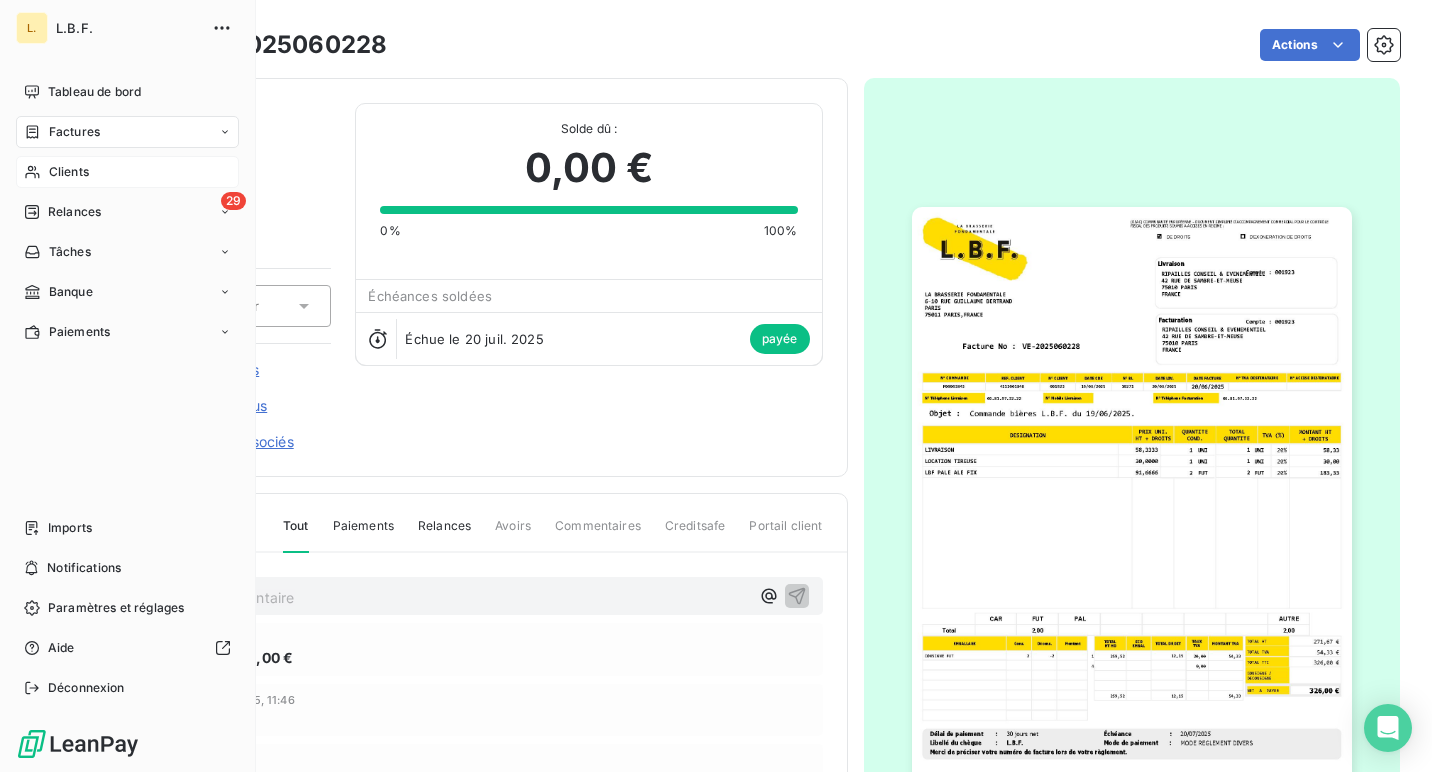 click on "Clients" at bounding box center (127, 172) 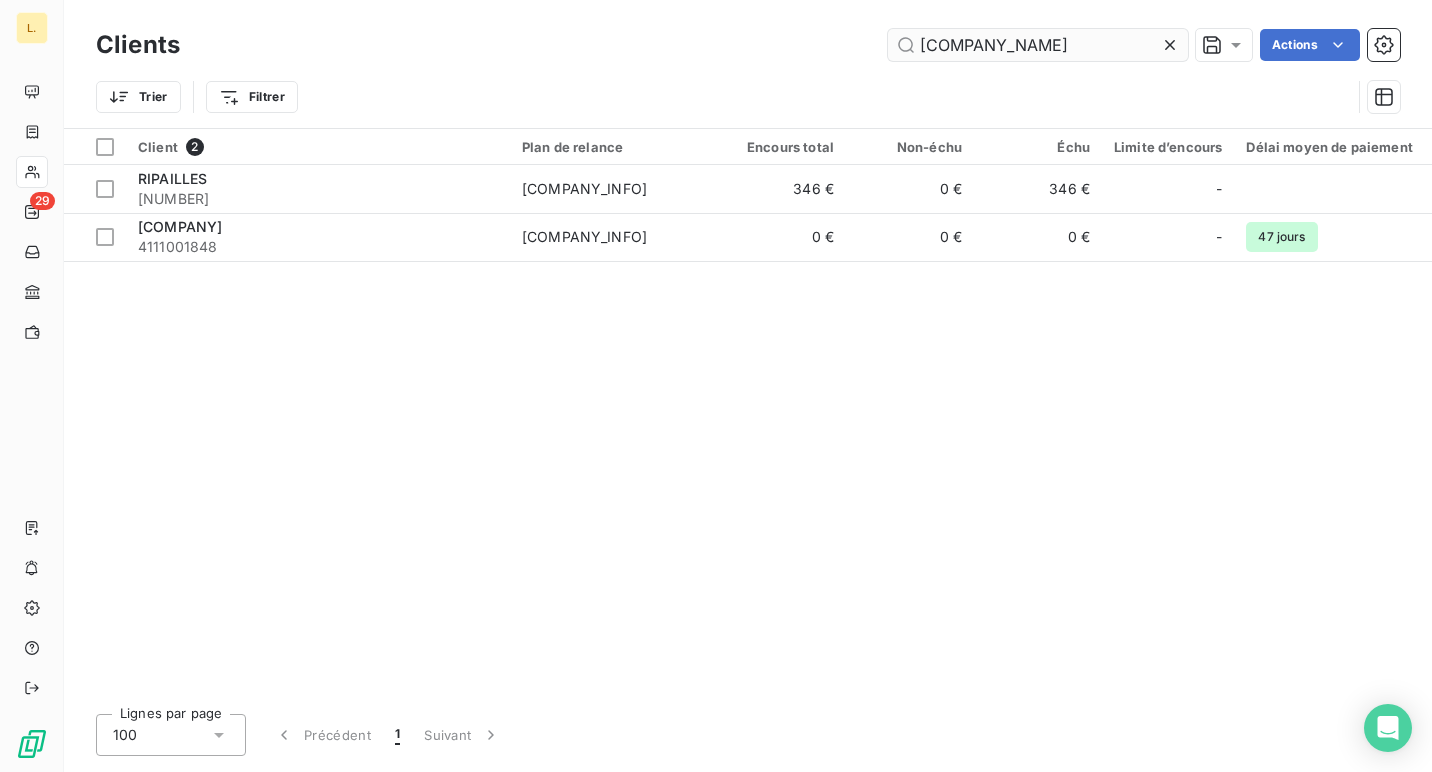 click on "[COMPANY_NAME]" at bounding box center (1038, 45) 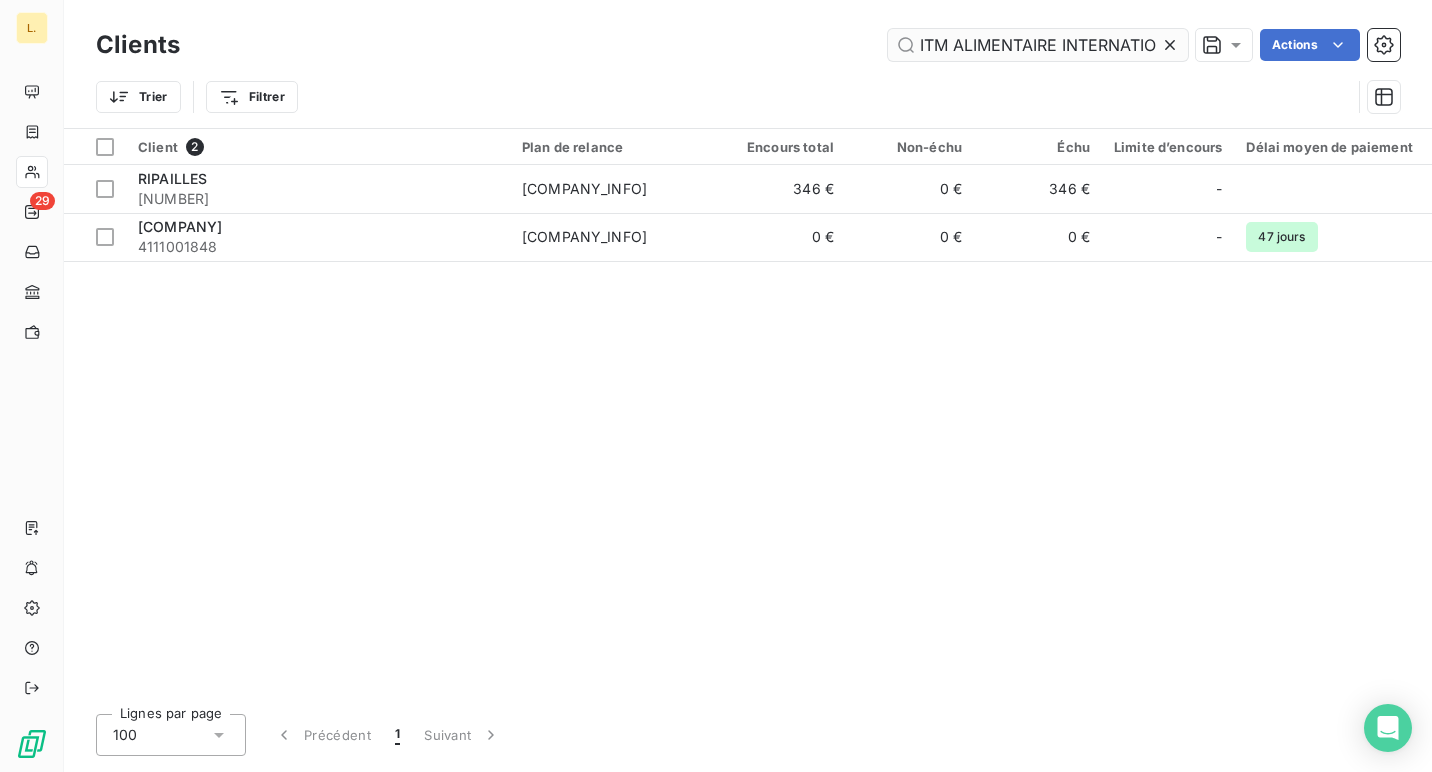 scroll, scrollTop: 0, scrollLeft: 34, axis: horizontal 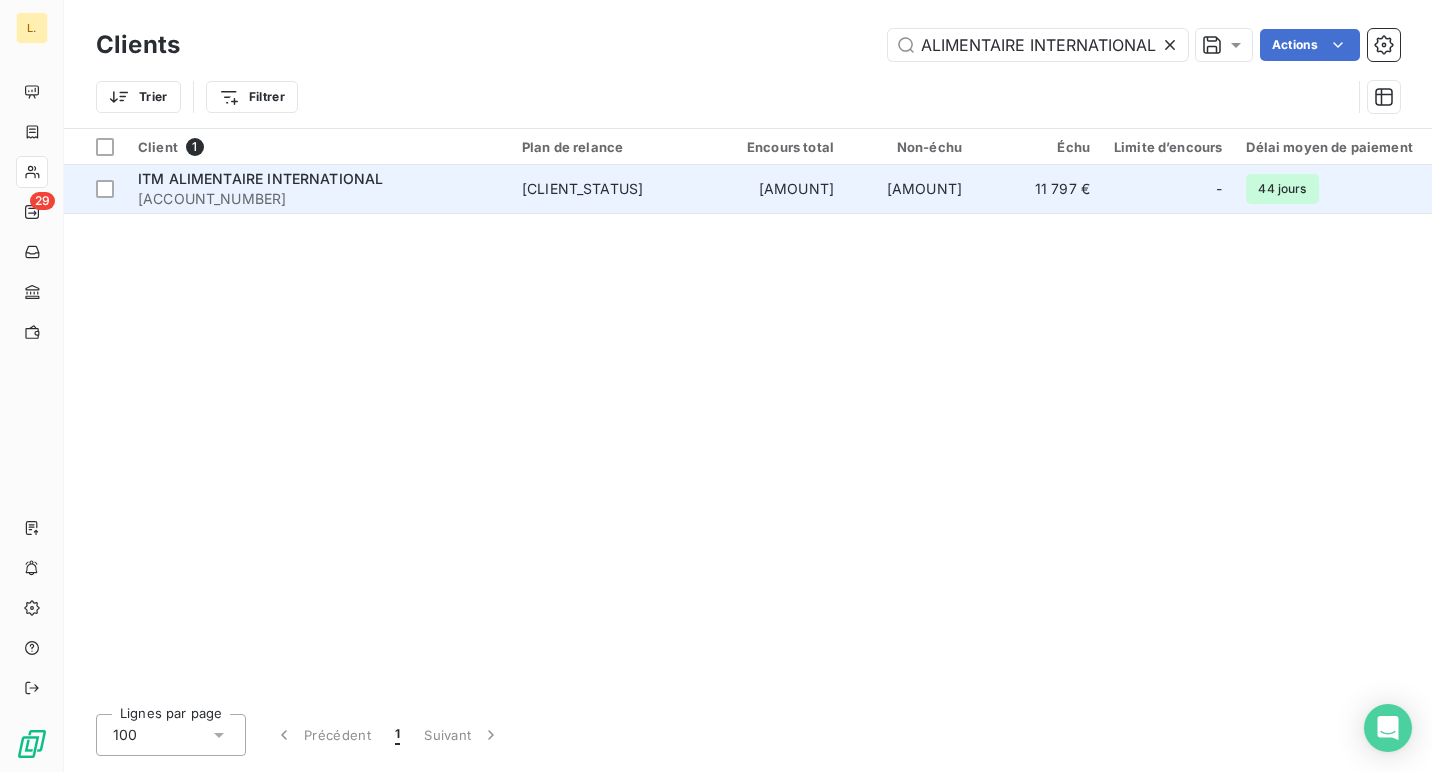 type on "ITM ALIMENTAIRE INTERNATIONAL" 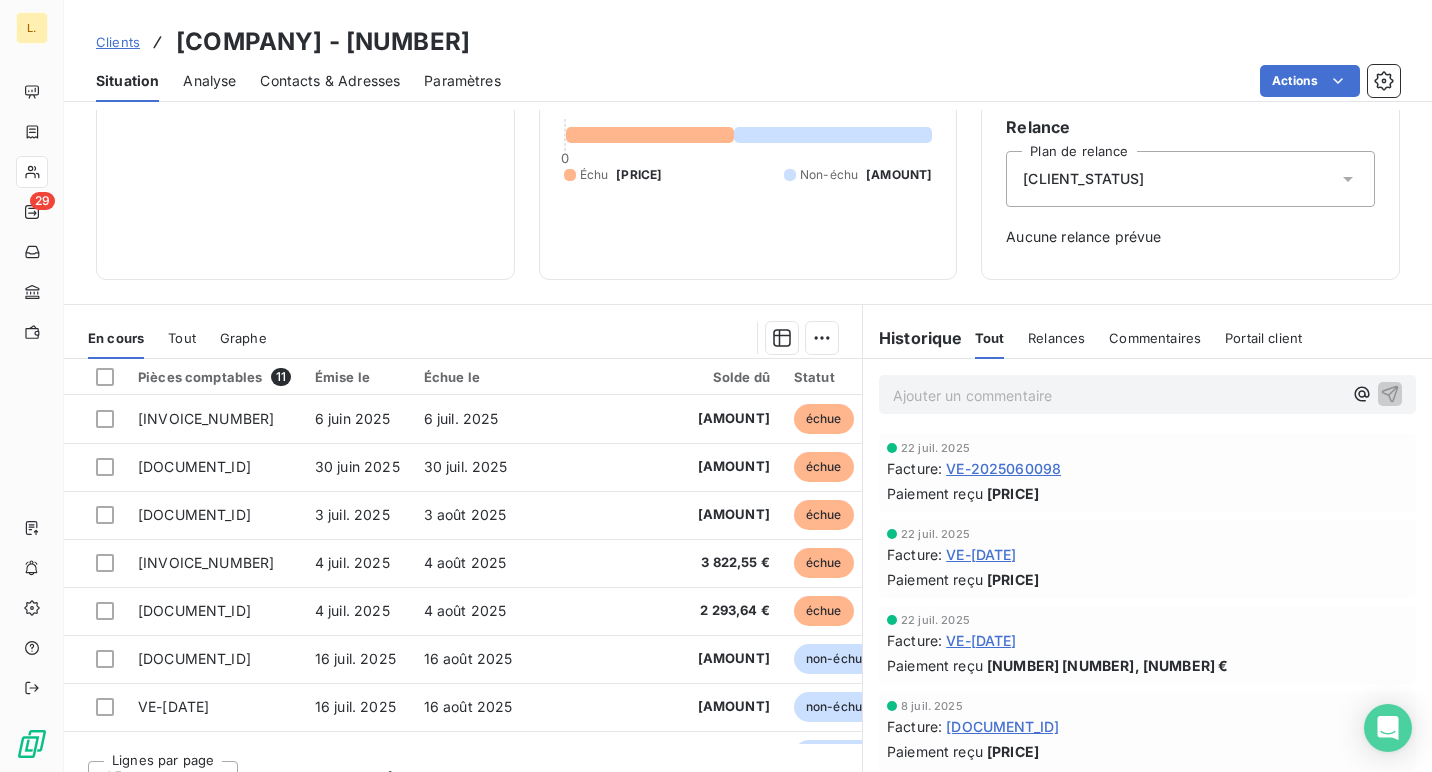 scroll, scrollTop: 214, scrollLeft: 0, axis: vertical 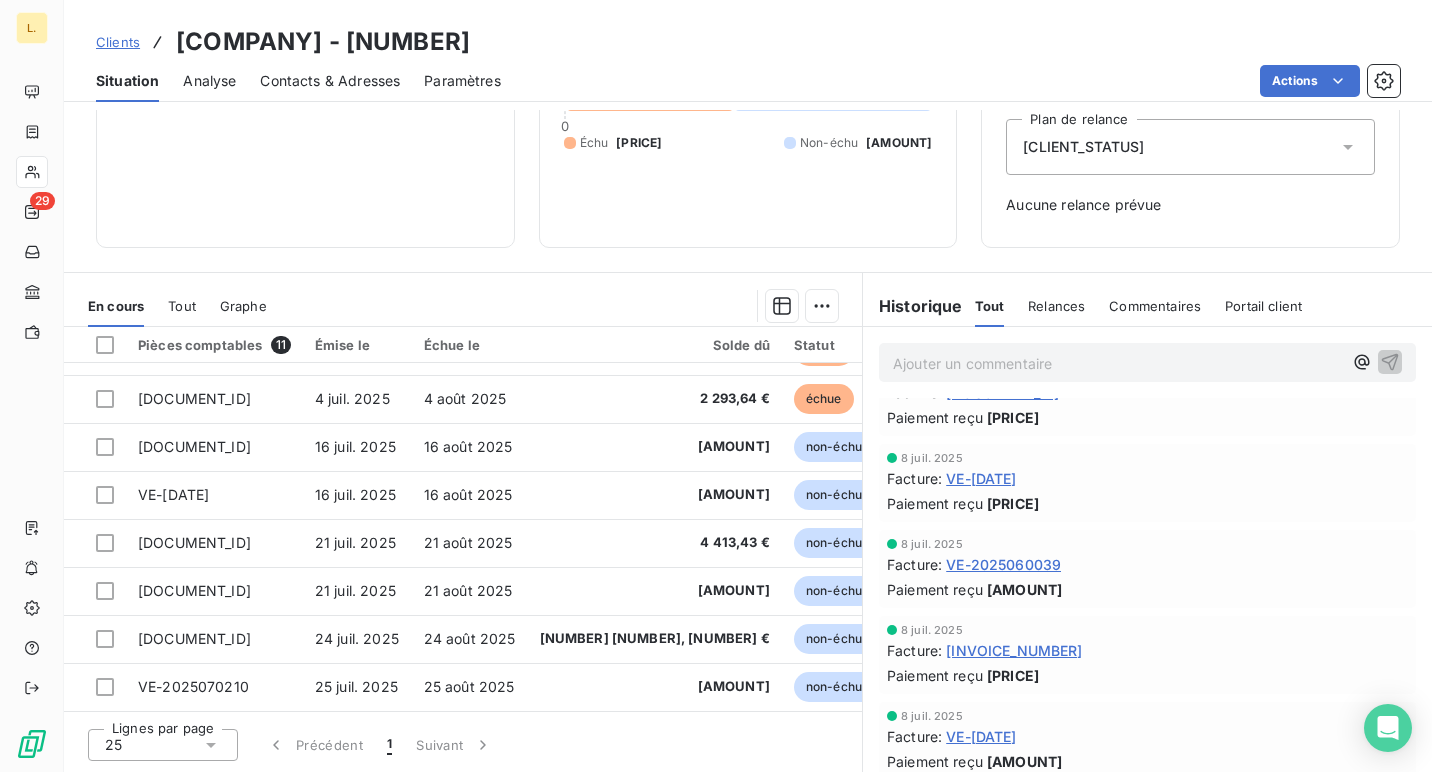 click on "VE-2025060039" at bounding box center [1003, 564] 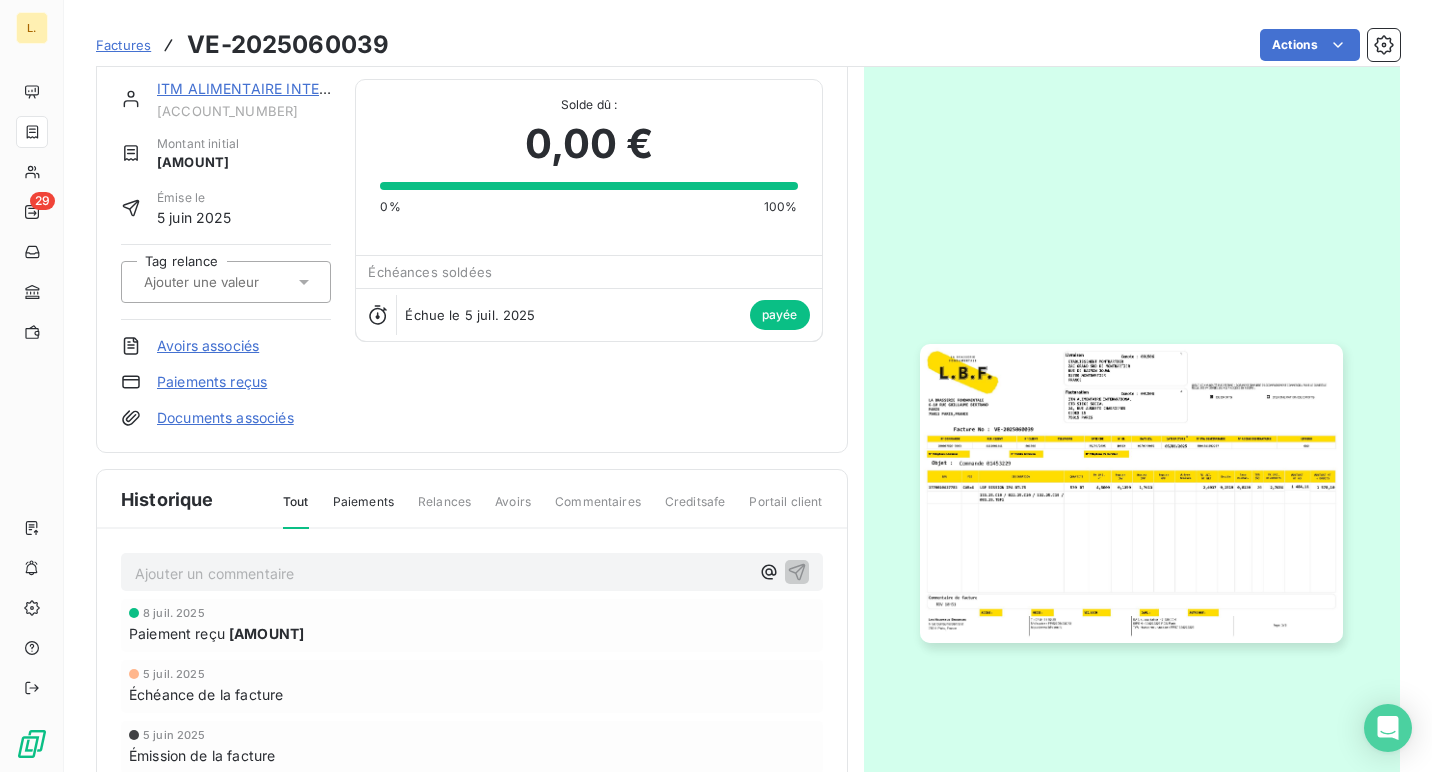 scroll, scrollTop: 0, scrollLeft: 0, axis: both 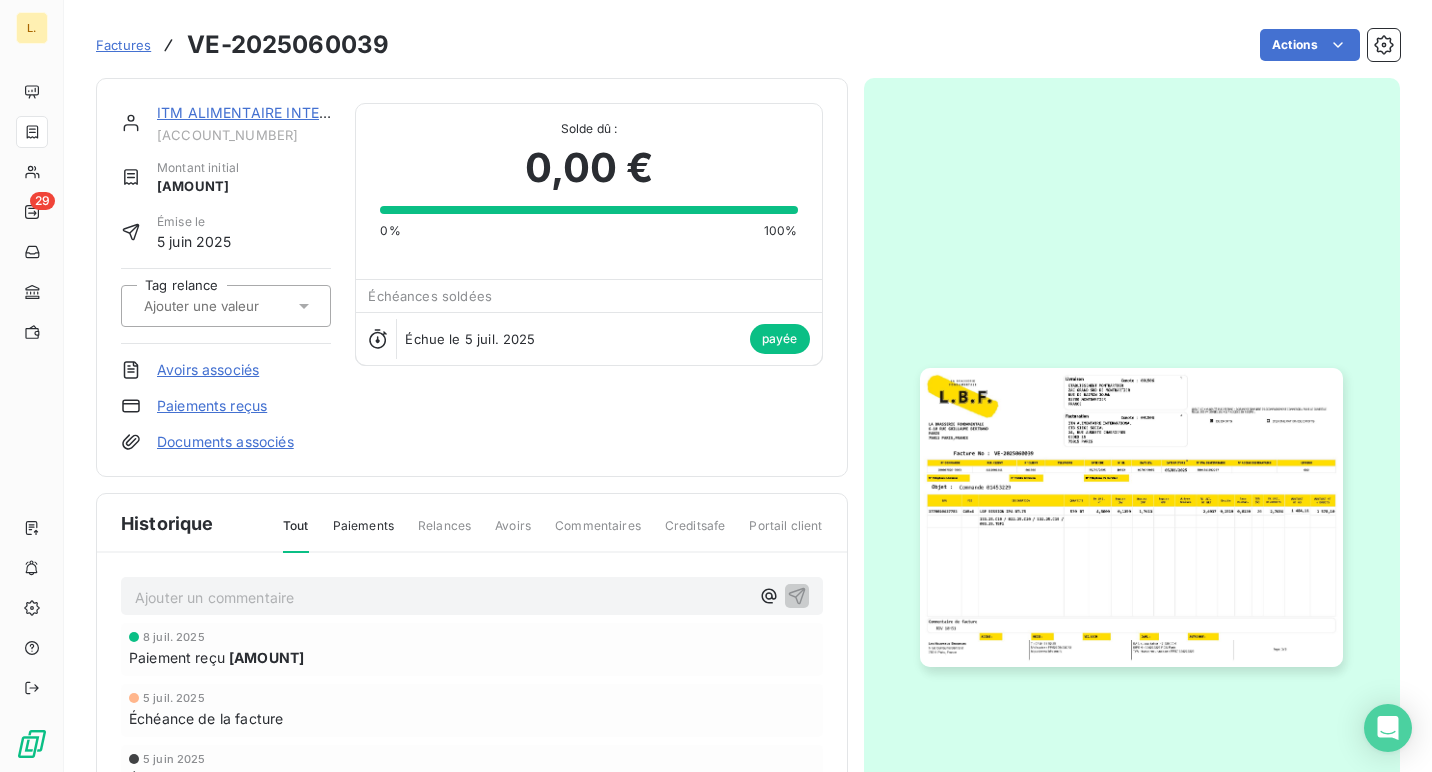 click at bounding box center (1131, 517) 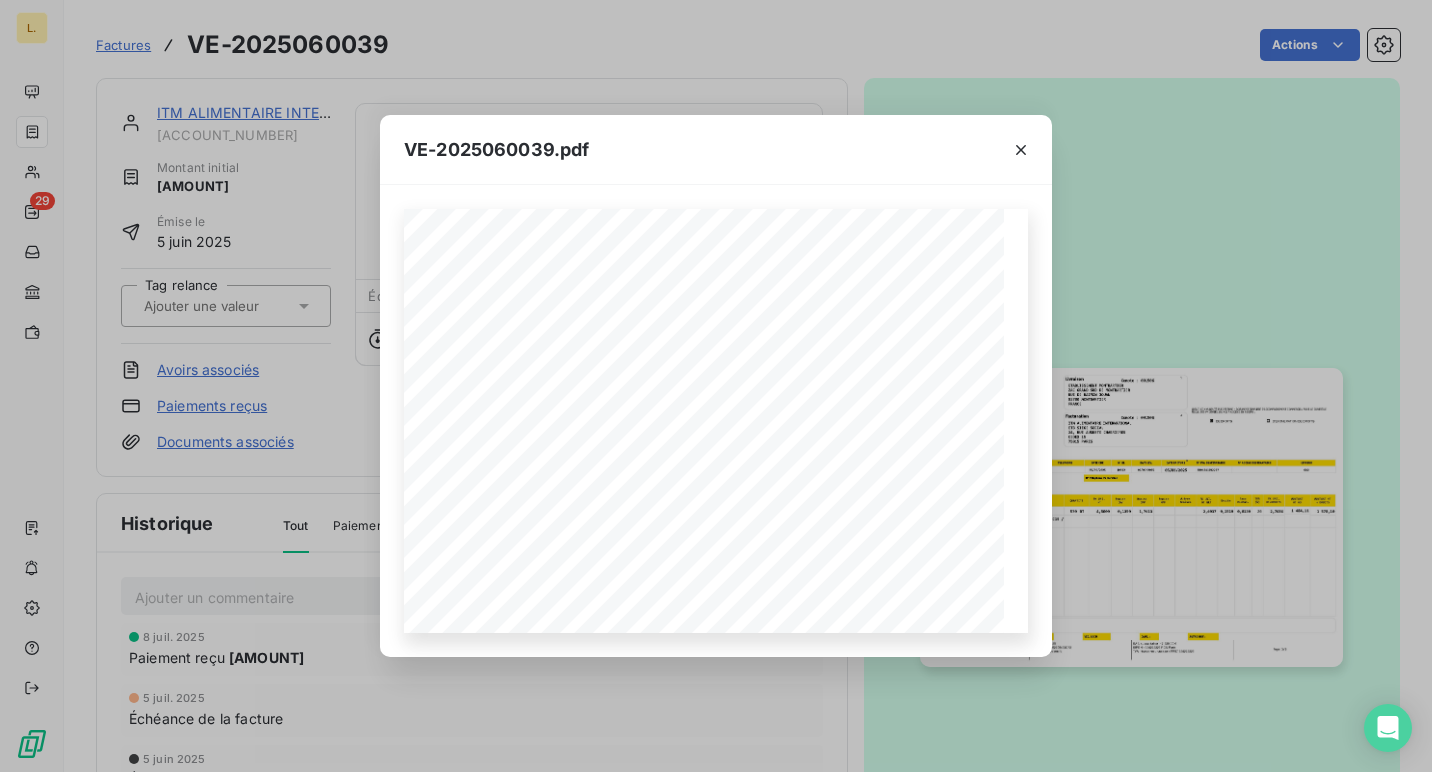 click on "[COMPANY_NAME] [ADDRESS] [CITY] [POSTAL_CODE] [COUNTRY] [COMPANY_NAME] [ADDRESS] [POSTAL_CODE] [CITY] [COUNTRY] [PHONE_NUMBER] [PHONE_CODE] [ACCOUNT_NUMBER] [ACCOUNT_NUMBER] [DELIVERY_DATE] [INVOICE_DATE] [DOCUMENT_ID] [ACCOUNT_NUMBER] [CLIENT_NUMBER] [CLIENT_REF] [ORDER_NUMBER] [PHONE_NUMBER] [PHONE_NUMBER] [PHONE_NUMBER] [AMOUNT] [CURRENCY] [AMOUNT] [CURRENCY] [QUANTITY] [TAX_RATE] [DESIGNATION] [TAX_AMOUNT] [TAX_AMOUNT] [AMOUNT] [CURRENCY] [AMOUNT] [CURRENCY] [AMOUNT] [CURRENCY]" at bounding box center [716, 386] 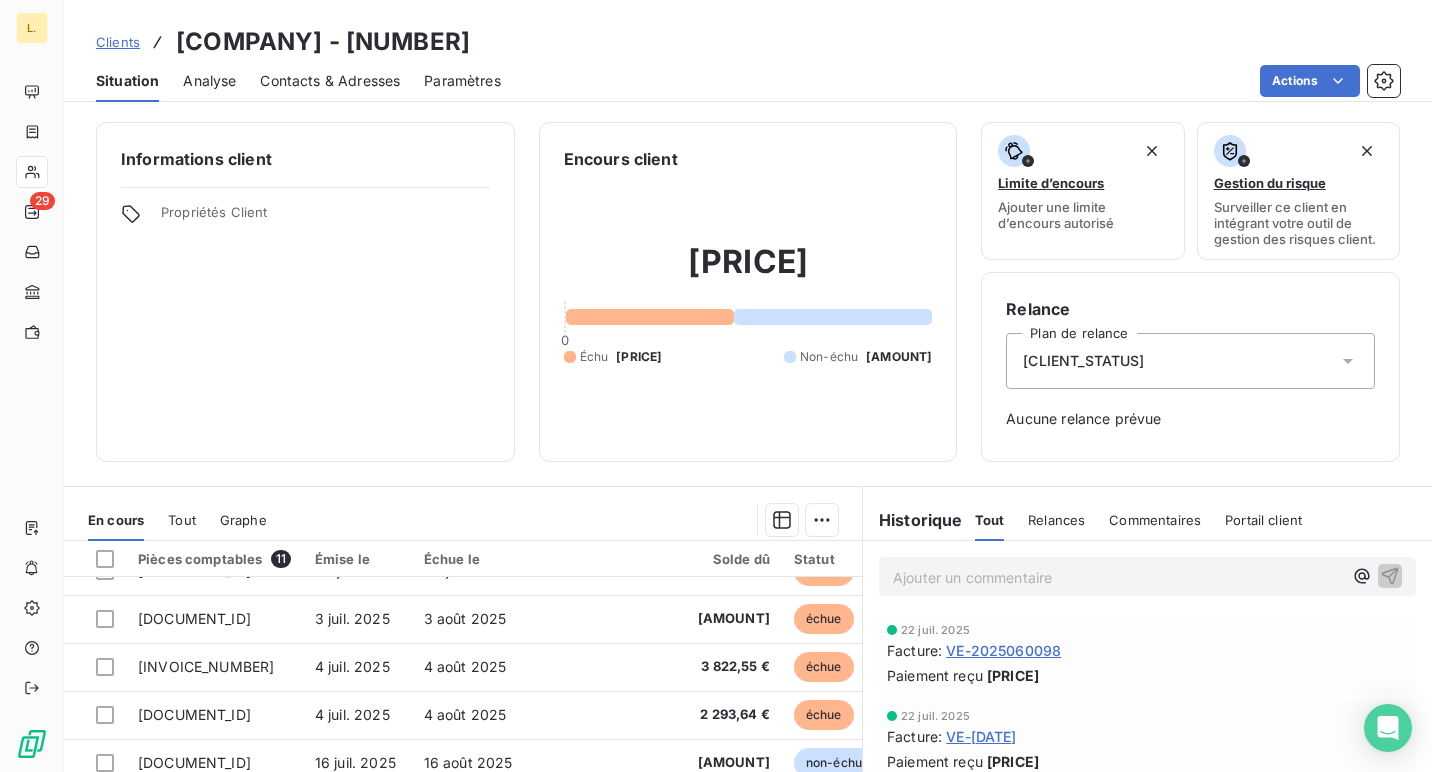scroll, scrollTop: 76, scrollLeft: 0, axis: vertical 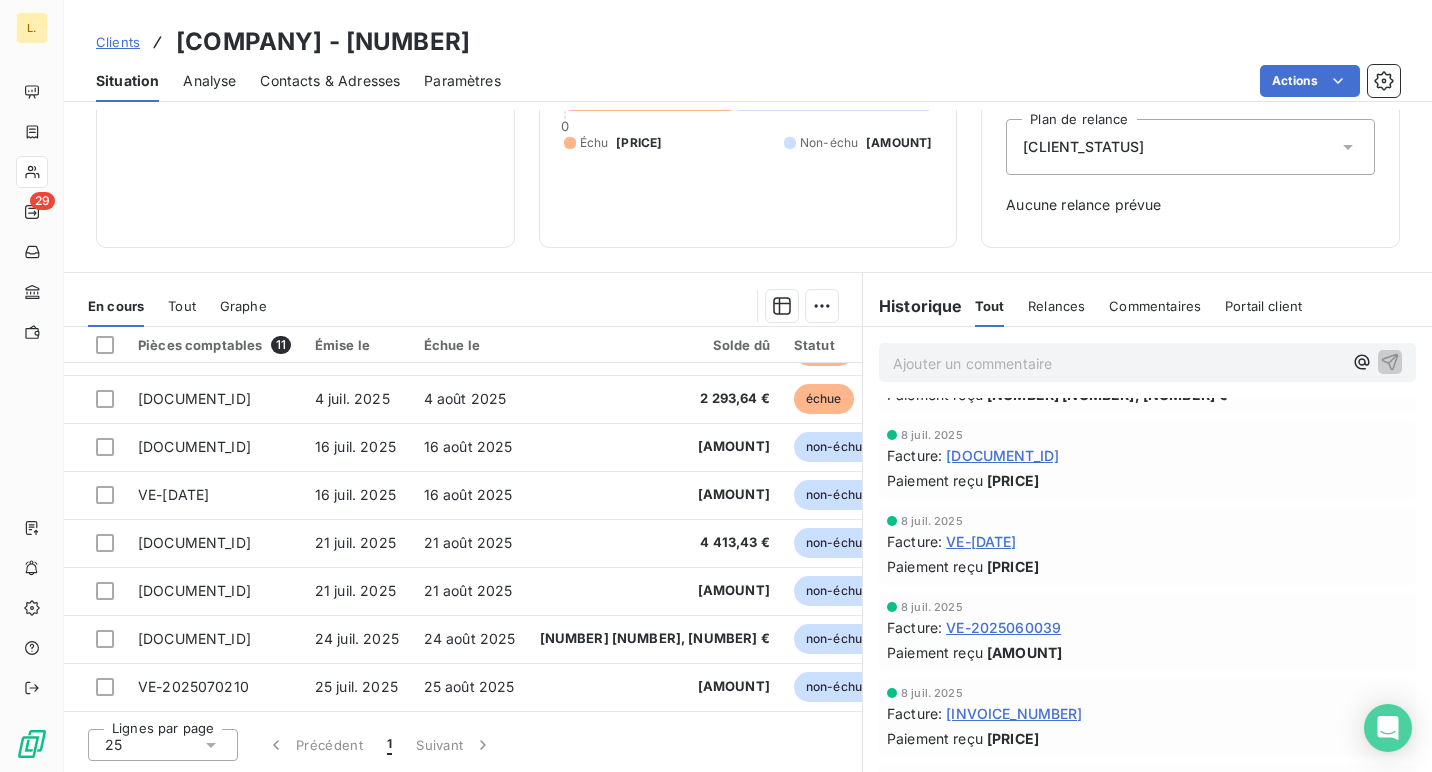 click on "VE-2025060039" at bounding box center [1003, 627] 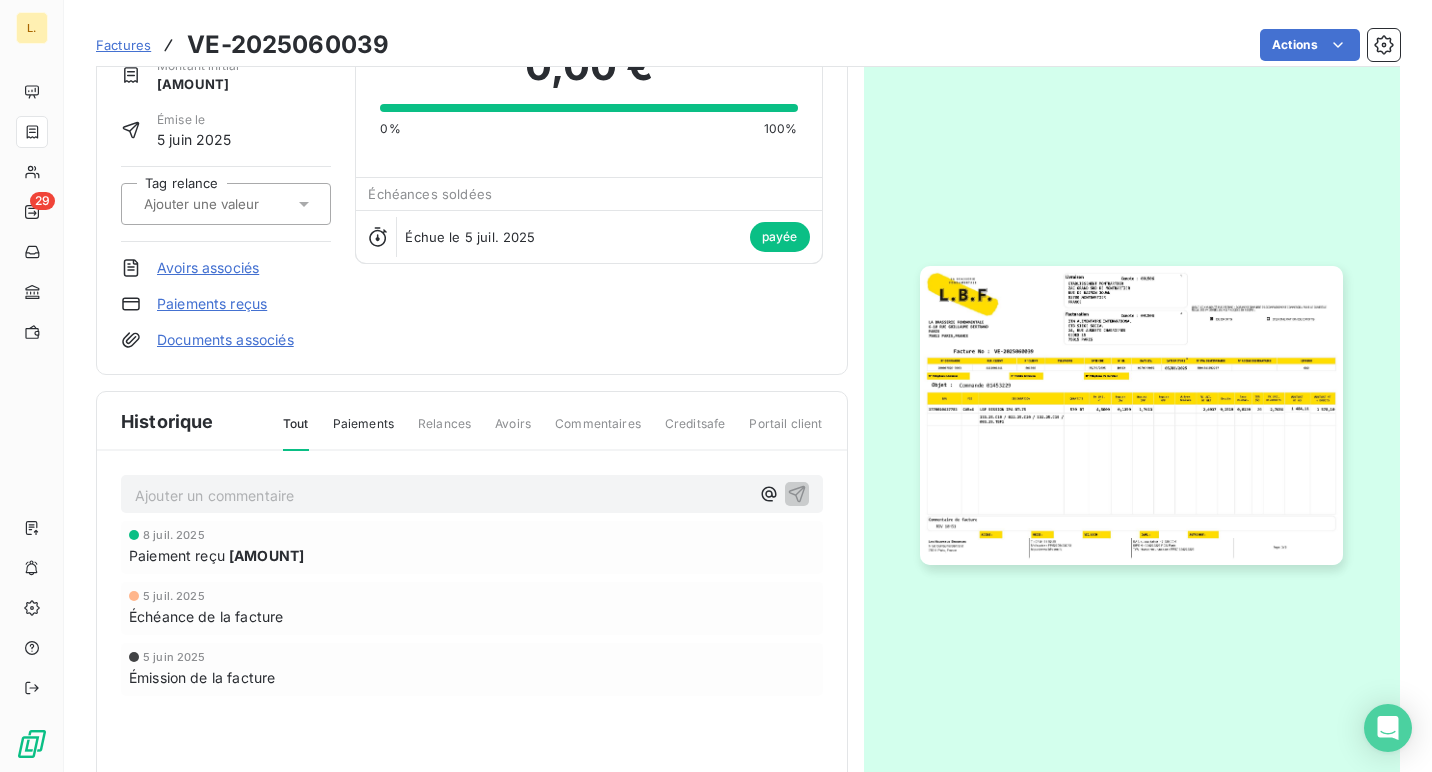 scroll, scrollTop: 85, scrollLeft: 0, axis: vertical 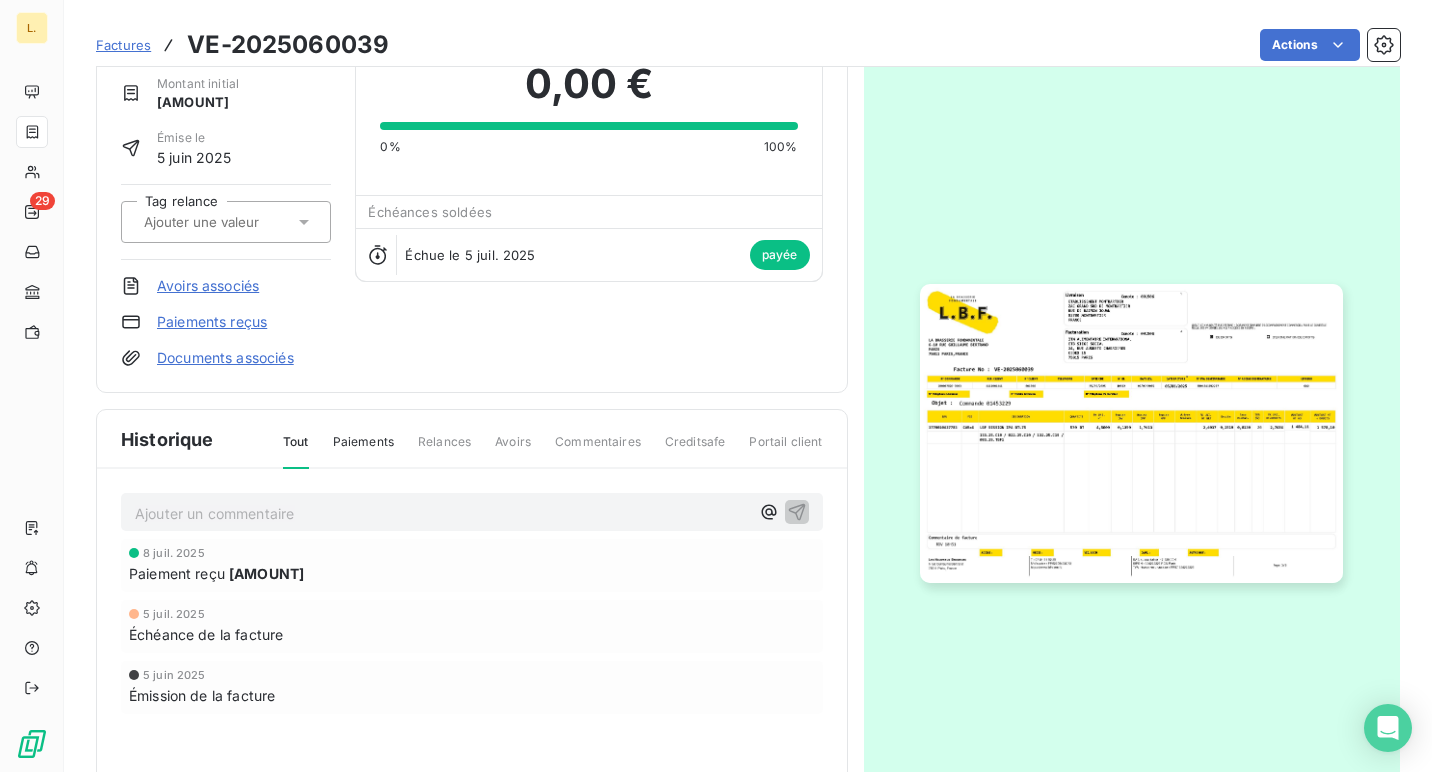 click at bounding box center (1131, 433) 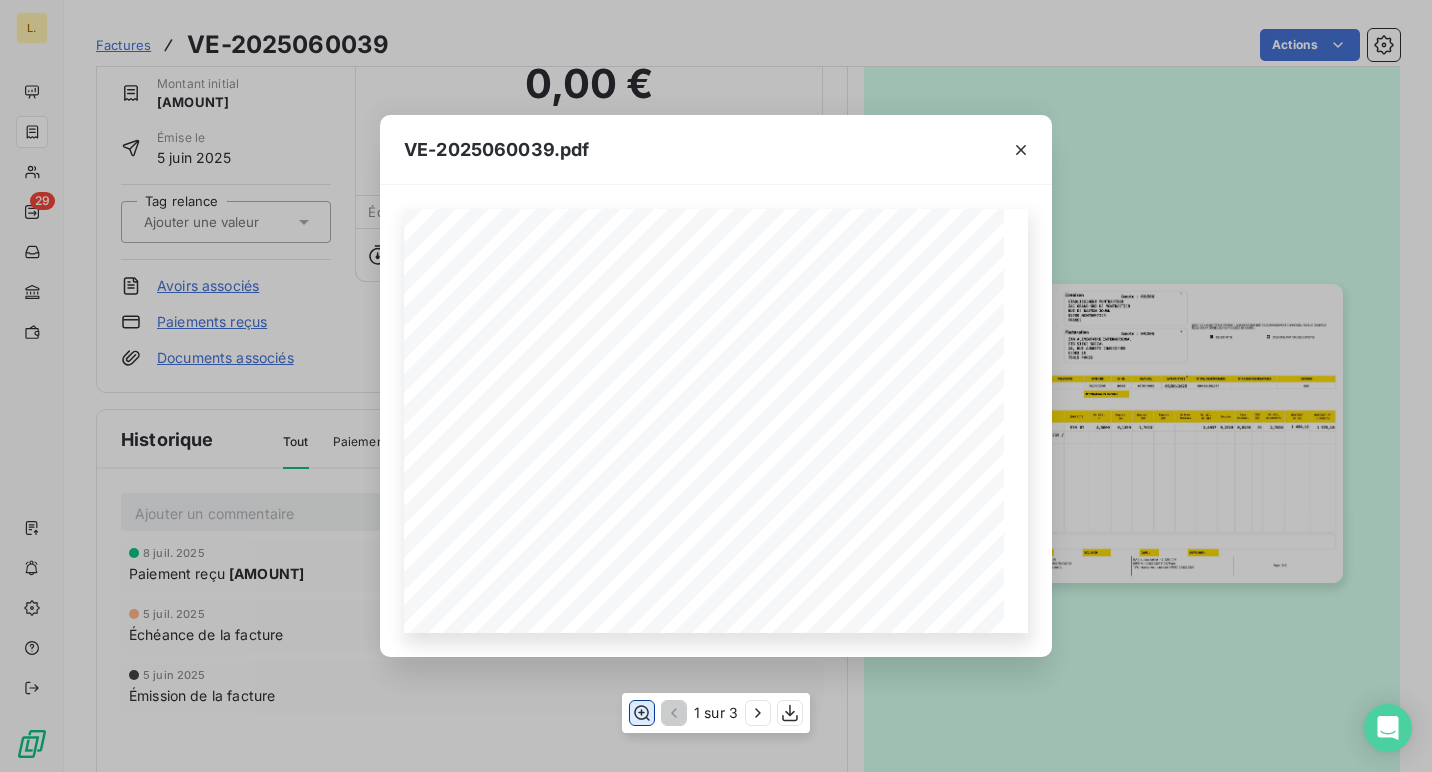 click 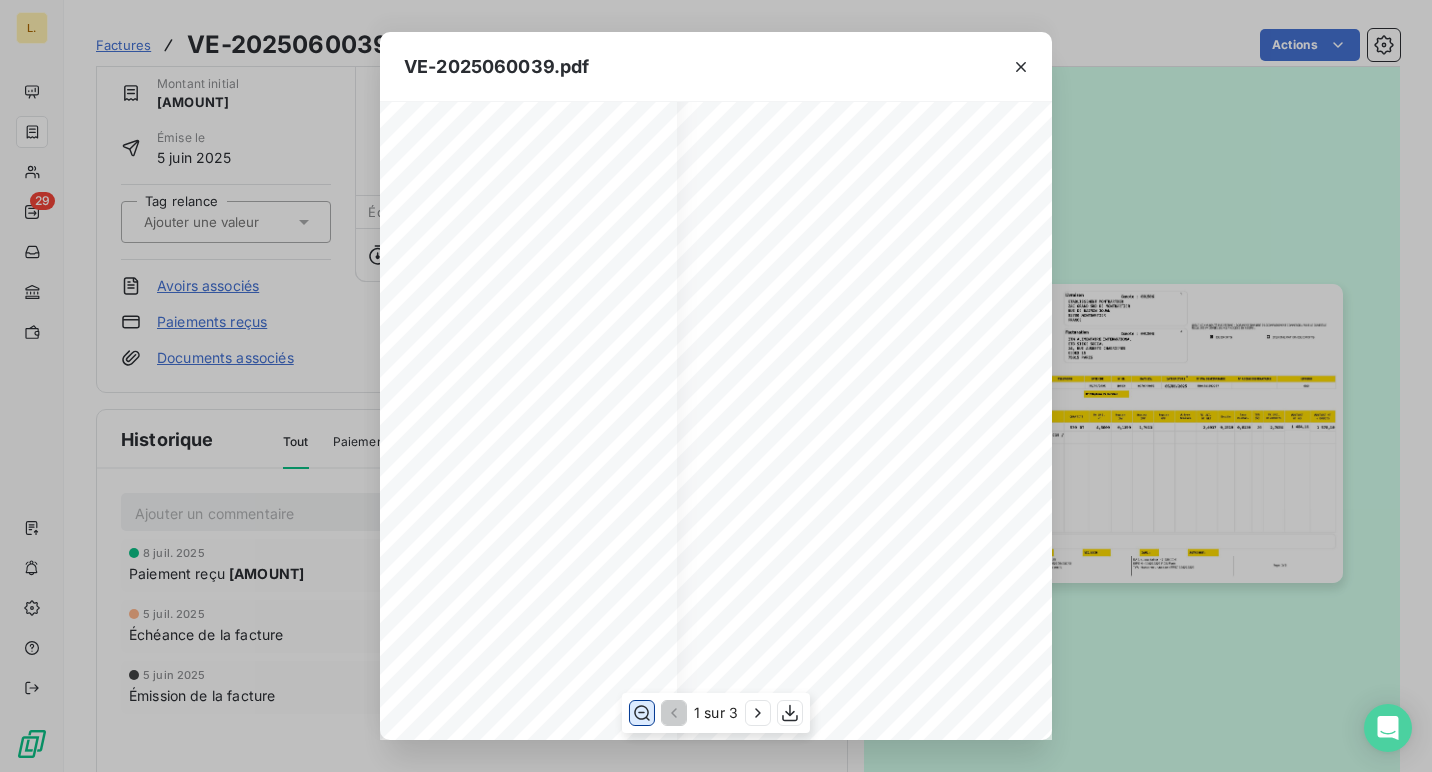 scroll, scrollTop: 0, scrollLeft: 351, axis: horizontal 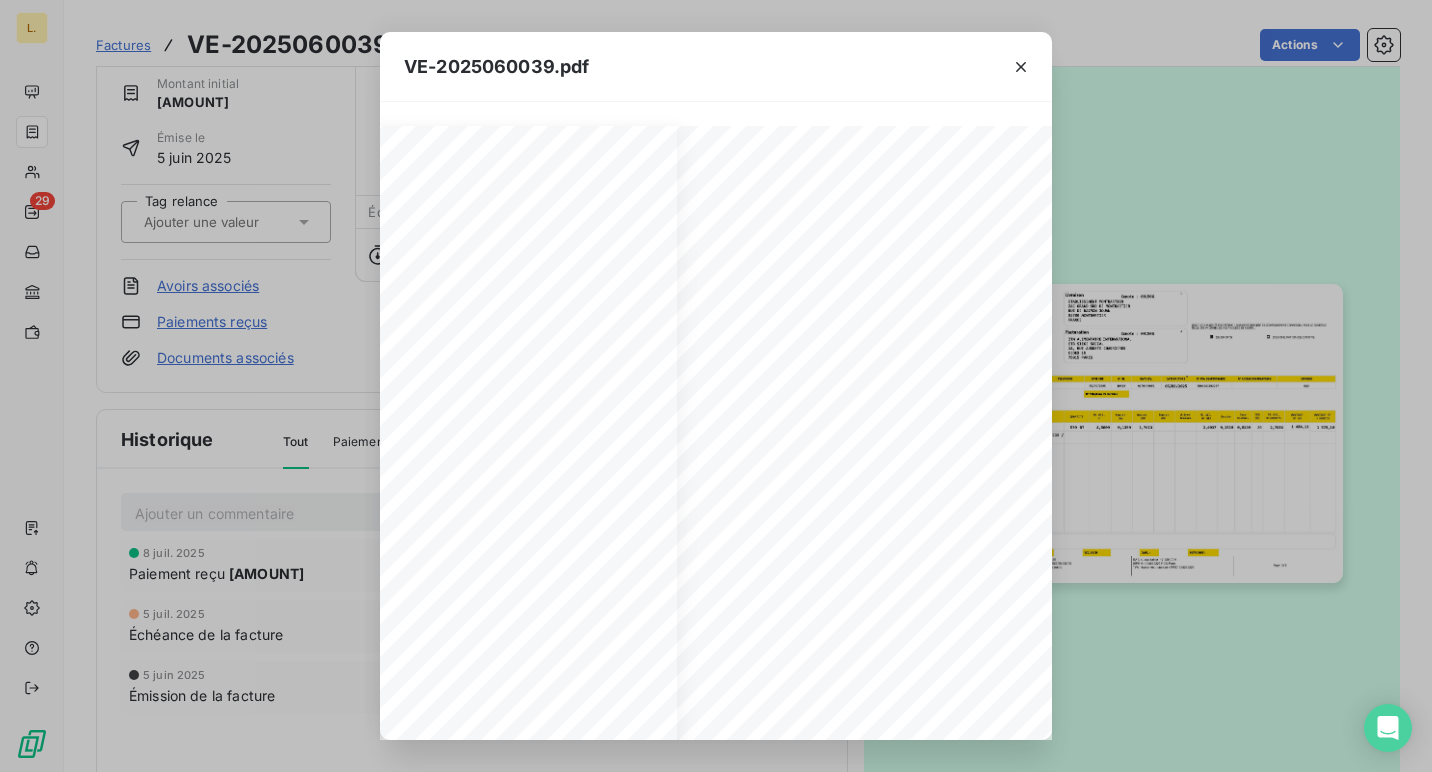 click on "[COMPANY_NAME] [ADDRESS] [CITY] [POSTAL_CODE] [COUNTRY] [COMPANY_NAME] [ADDRESS] [POSTAL_CODE] [CITY] [COUNTRY] [PHONE_NUMBER] [PHONE_CODE] [ACCOUNT_NUMBER] [ACCOUNT_NUMBER] [DELIVERY_DATE] [INVOICE_DATE] [DOCUMENT_ID] [ACCOUNT_NUMBER] [CLIENT_NUMBER] [CLIENT_REF] [ORDER_NUMBER] [PHONE_NUMBER] [PHONE_NUMBER] [PHONE_NUMBER] [AMOUNT] [CURRENCY] [AMOUNT] [CURRENCY] [QUANTITY] [TAX_RATE] [DESIGNATION] [TAX_AMOUNT] [TAX_AMOUNT] [AMOUNT] [CURRENCY] [AMOUNT] [CURRENCY] [AMOUNT] [CURRENCY]" at bounding box center (716, 386) 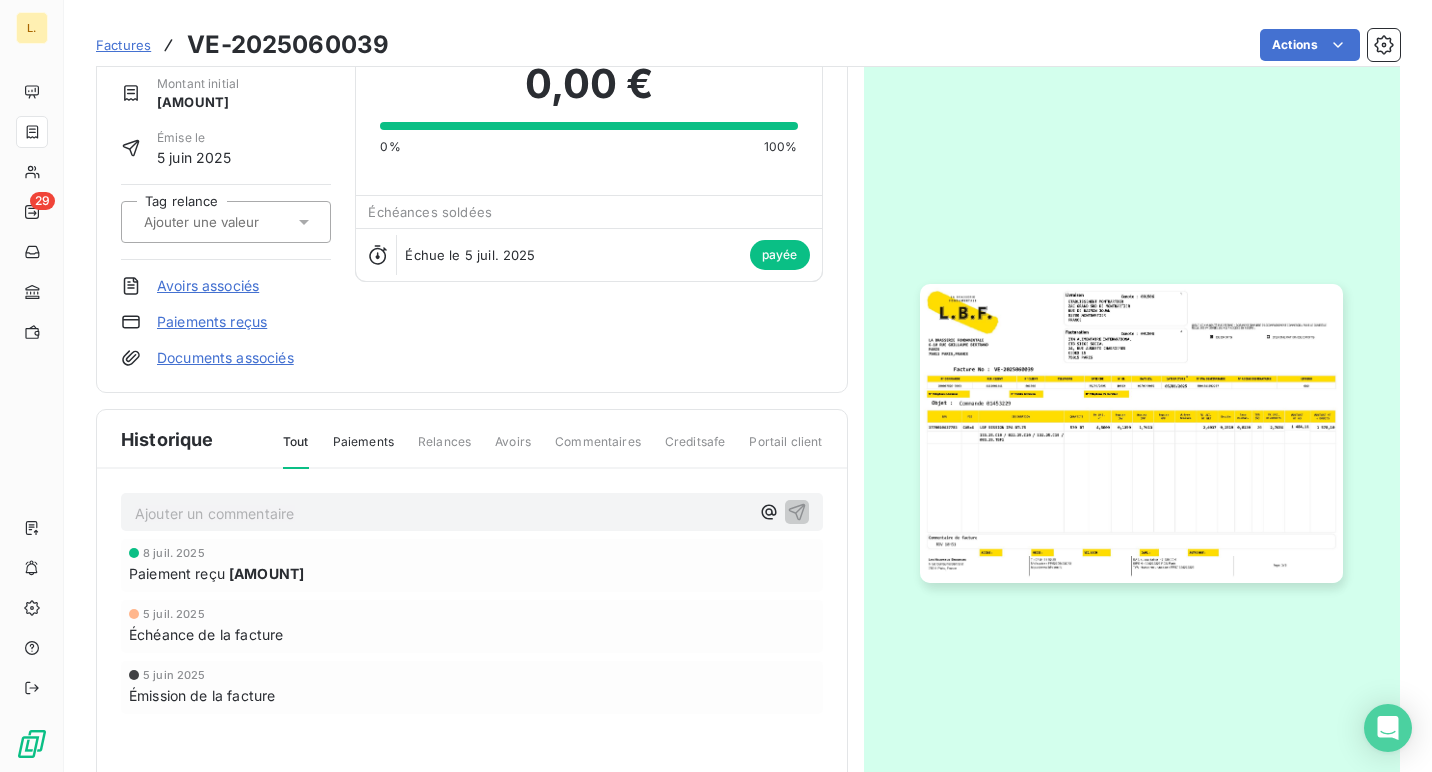 click on "Factures" at bounding box center [123, 45] 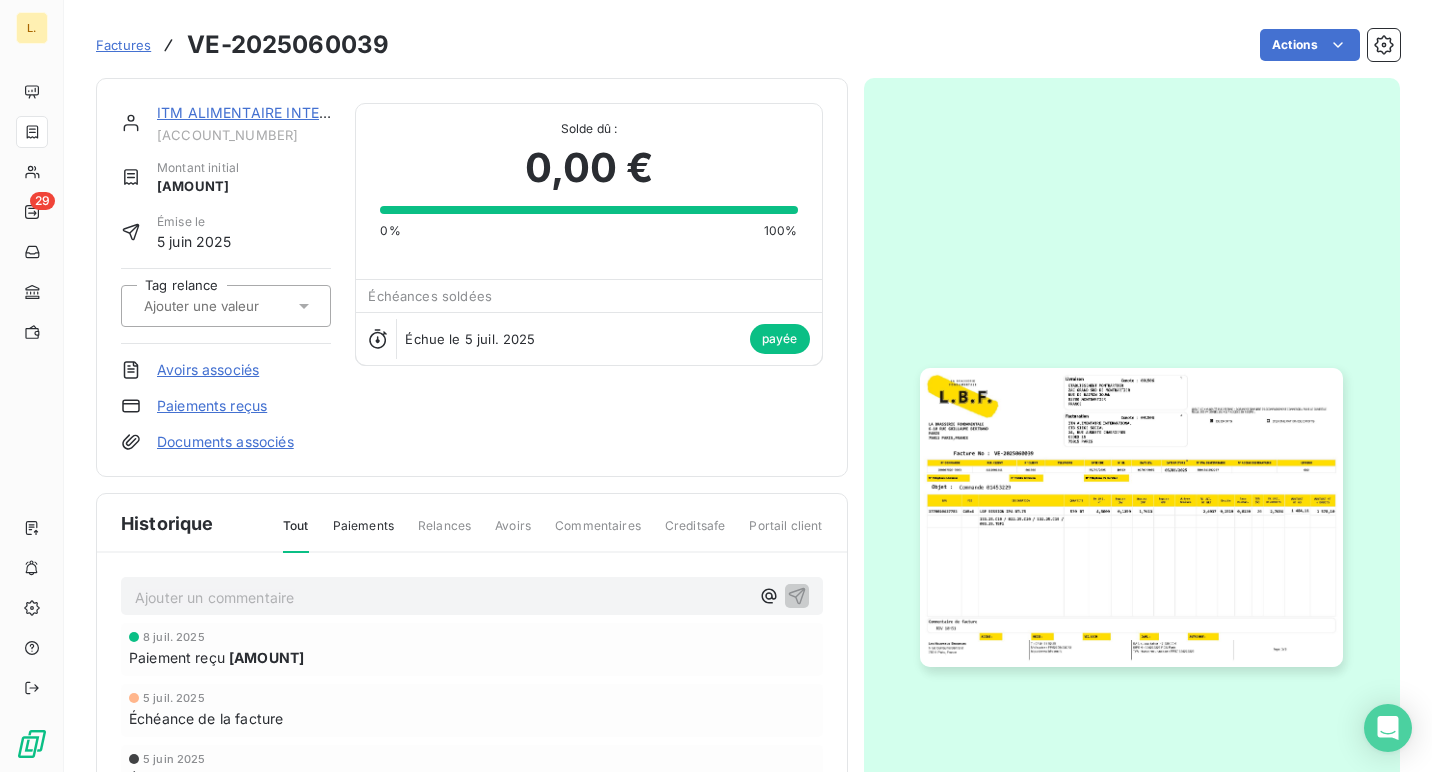 click on "ITM ALIMENTAIRE INTERNATIONAL" at bounding box center [279, 112] 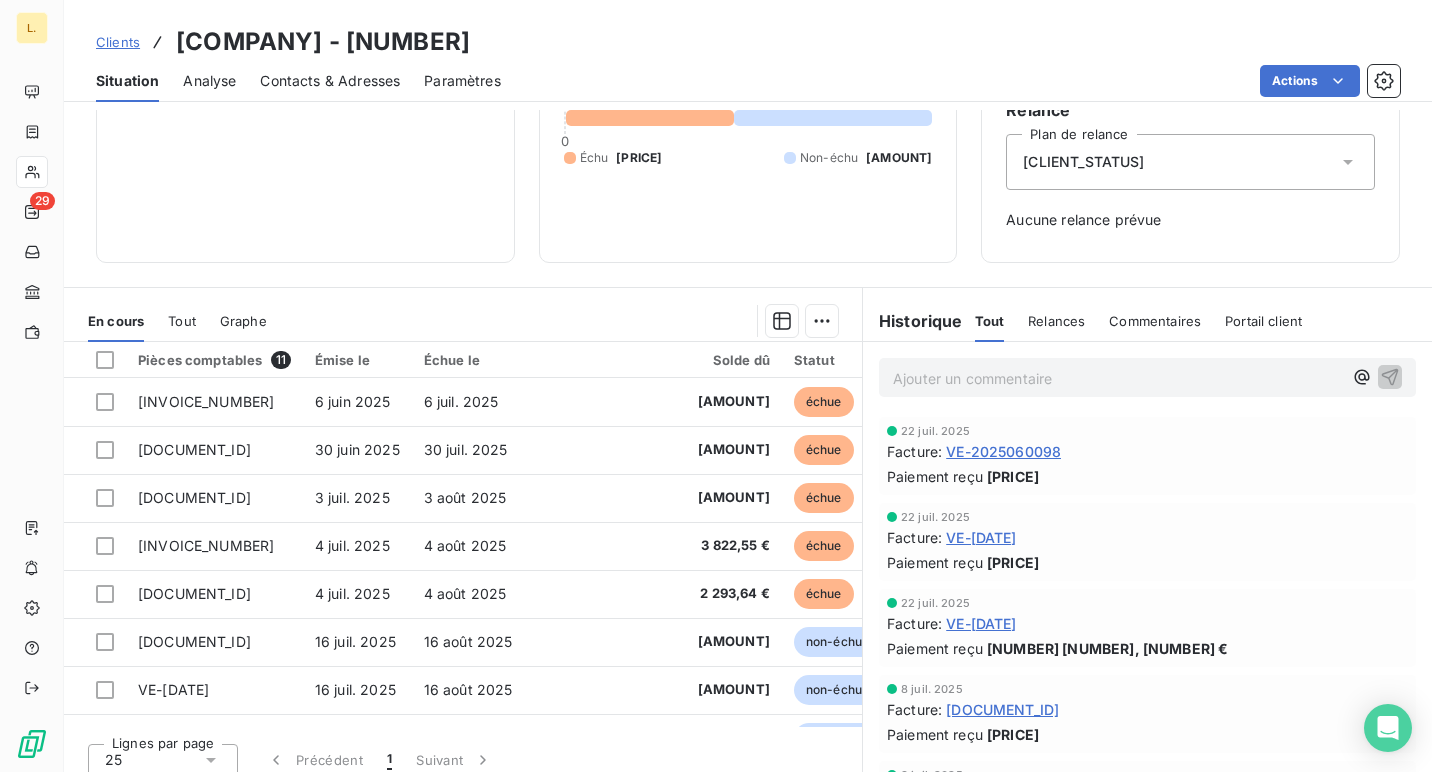 scroll, scrollTop: 201, scrollLeft: 0, axis: vertical 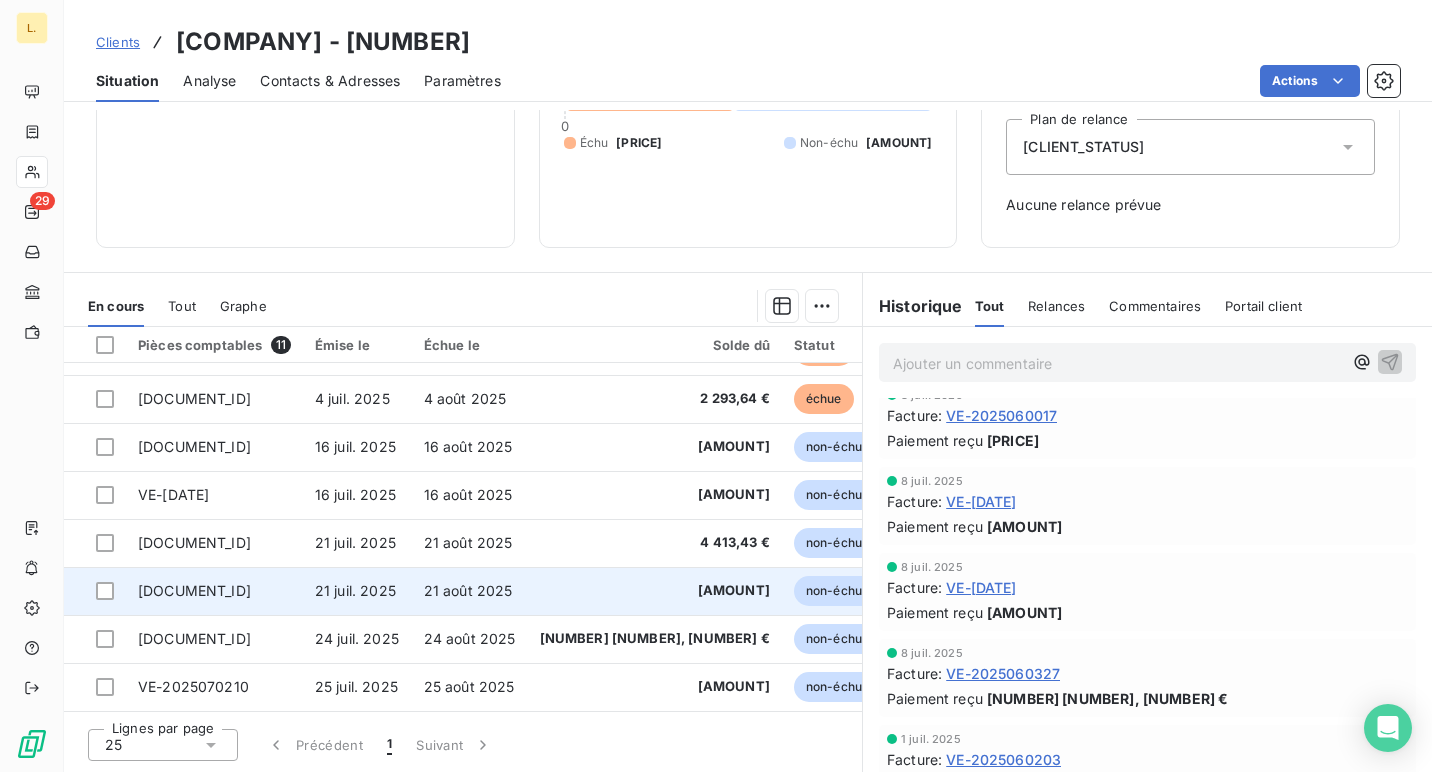 click on "[AMOUNT]" at bounding box center (655, 591) 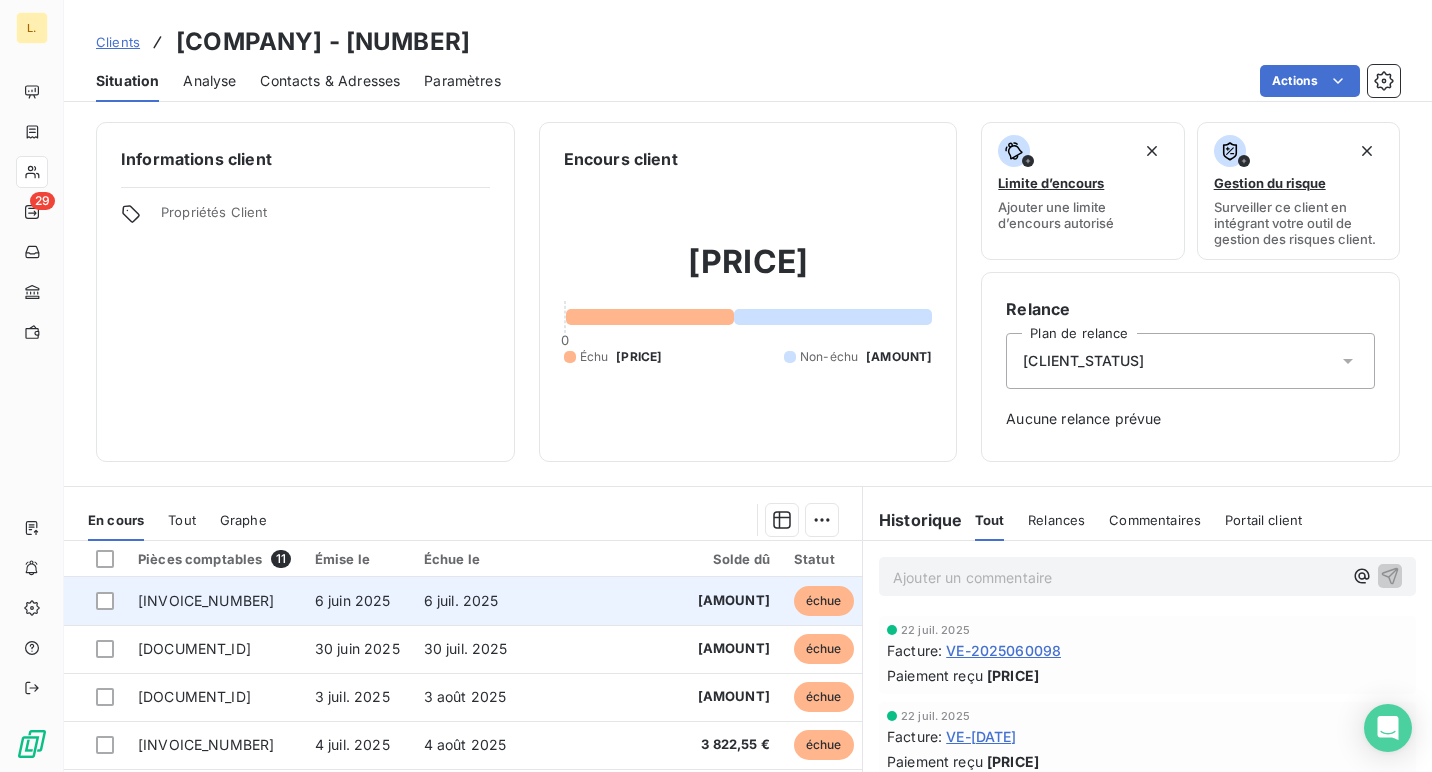 click on "6 juil. 2025" at bounding box center [470, 601] 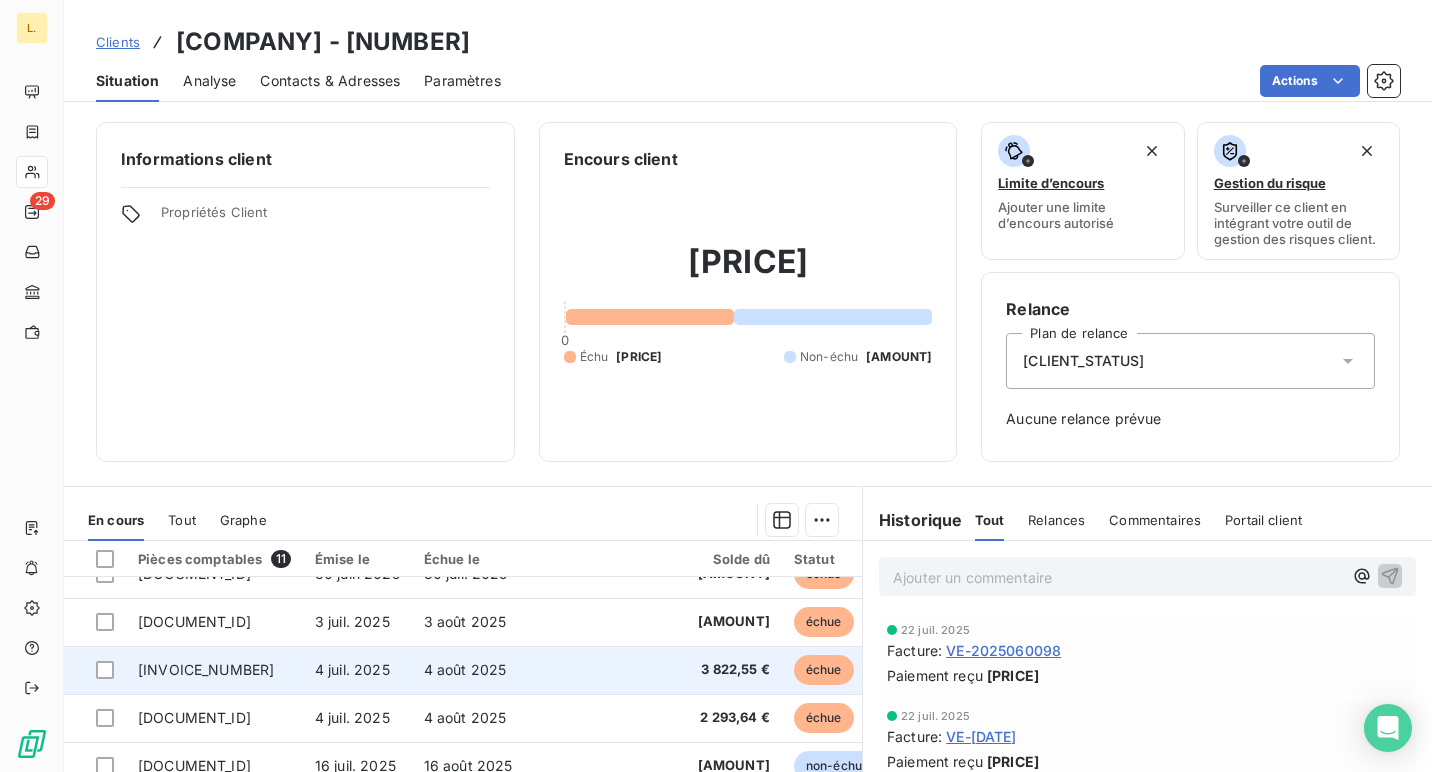 scroll, scrollTop: 88, scrollLeft: 0, axis: vertical 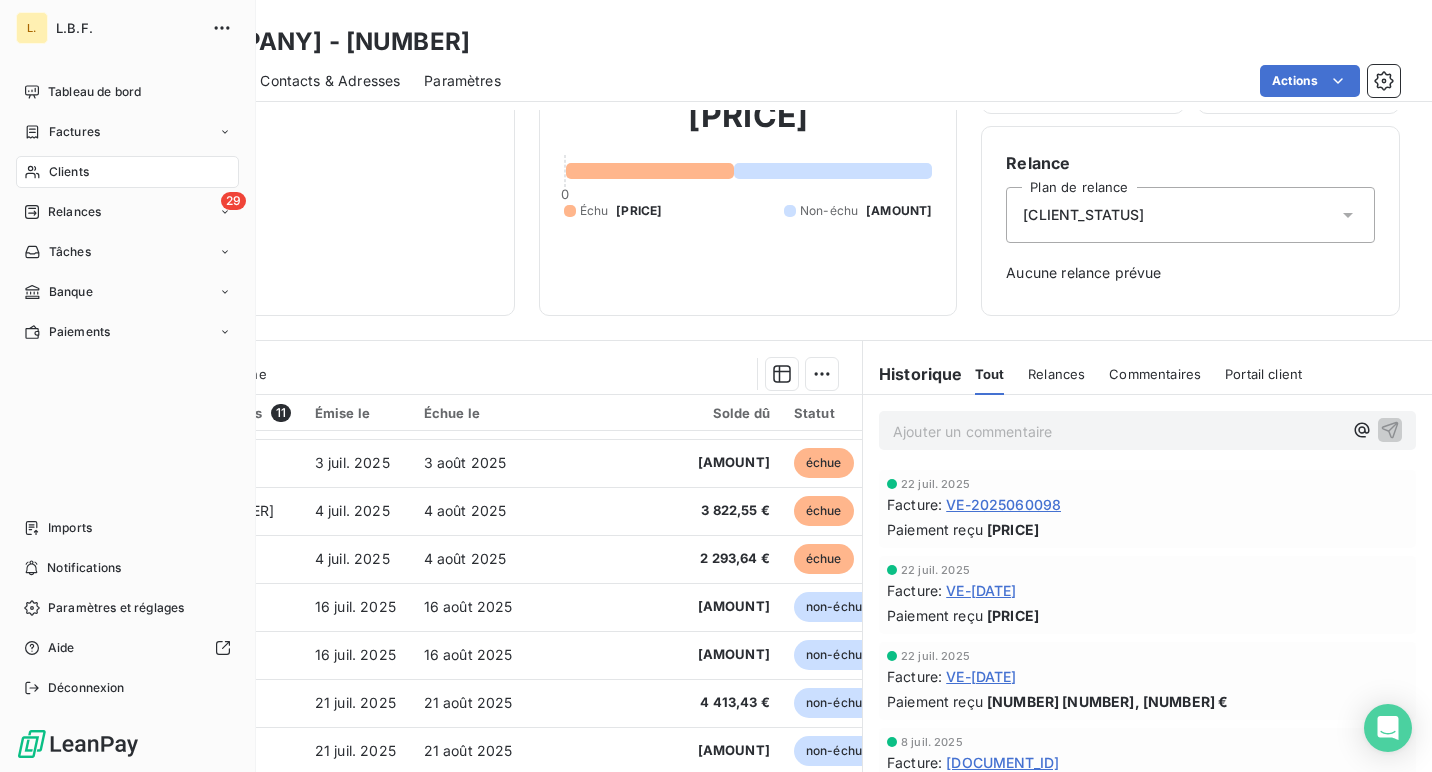 click on "Clients" at bounding box center (69, 172) 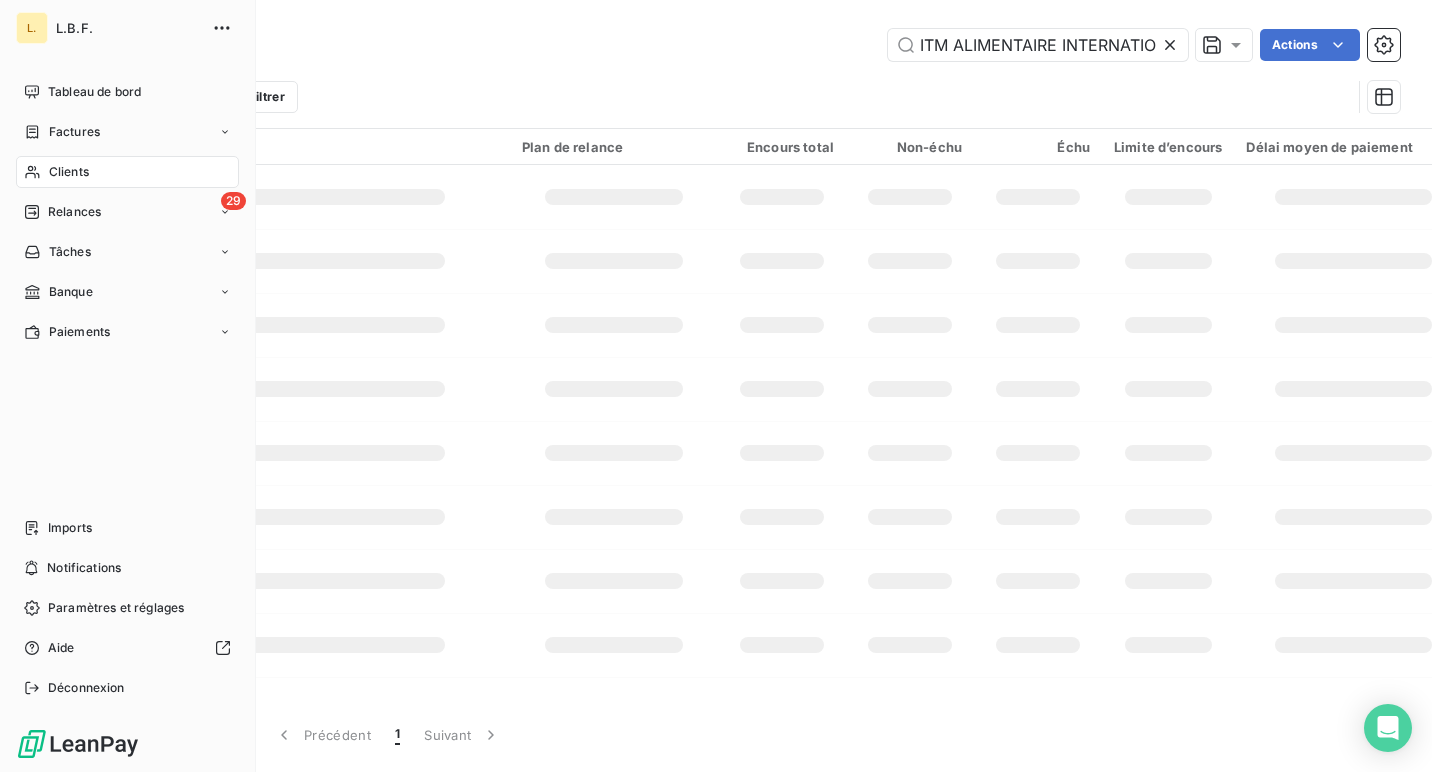 scroll, scrollTop: 0, scrollLeft: 34, axis: horizontal 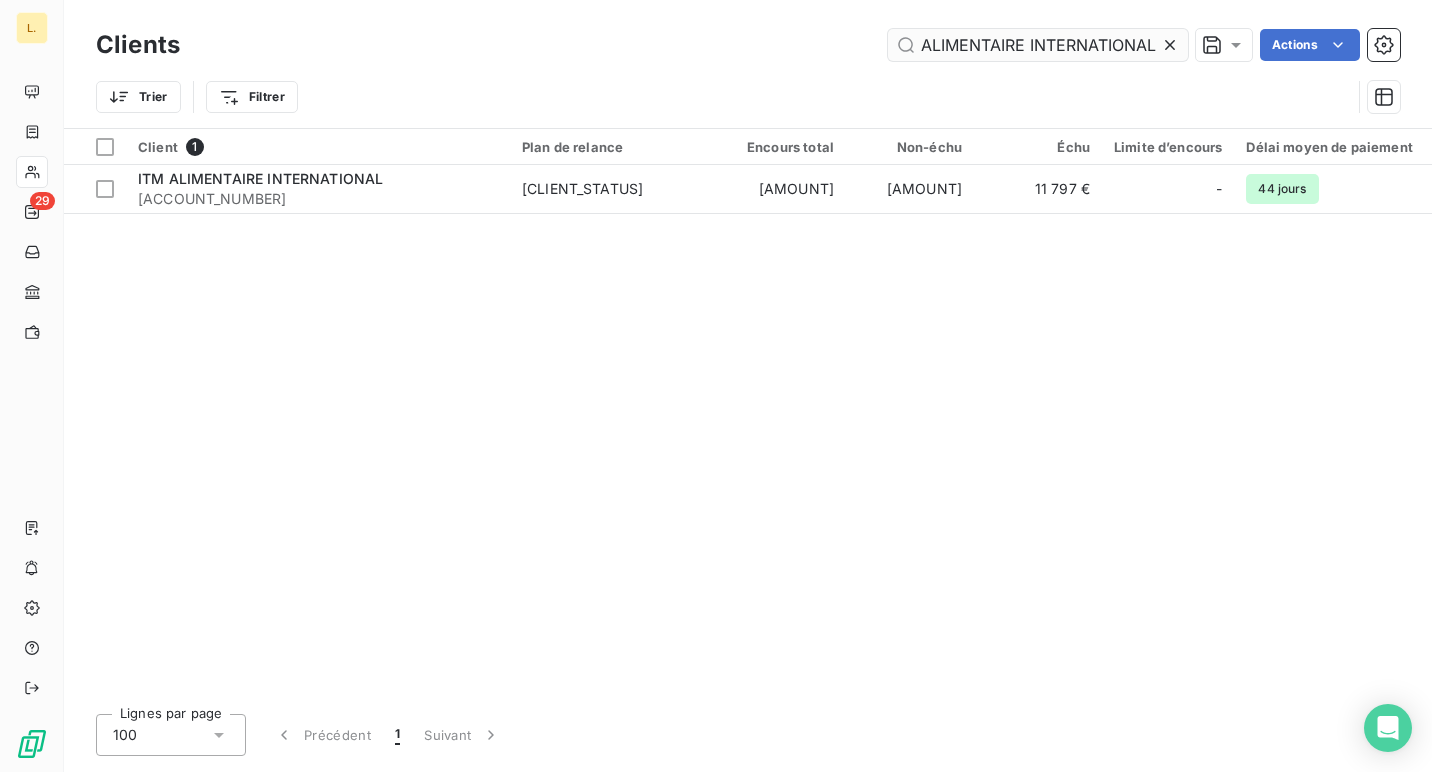 click on "ITM ALIMENTAIRE INTERNATIONAL" at bounding box center [1038, 45] 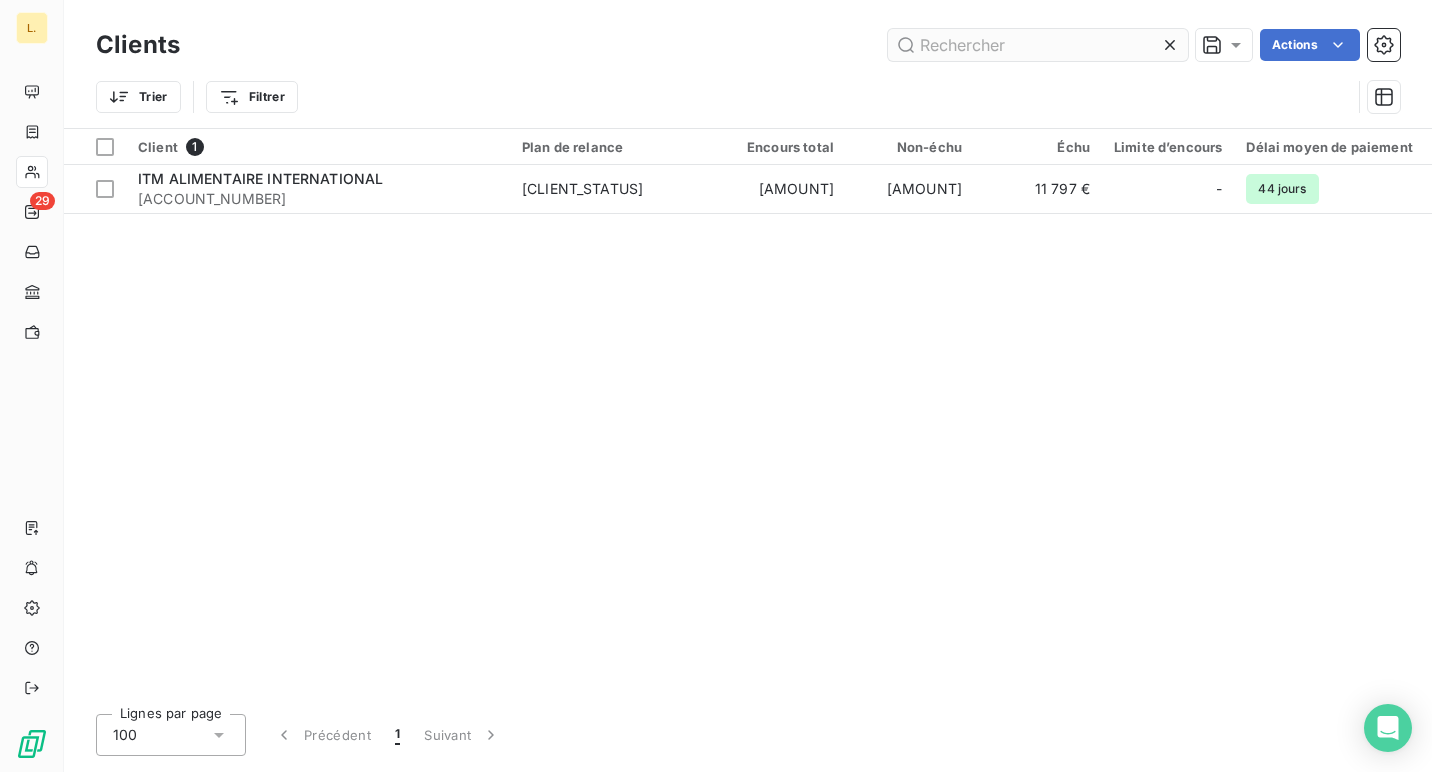 scroll, scrollTop: 0, scrollLeft: 0, axis: both 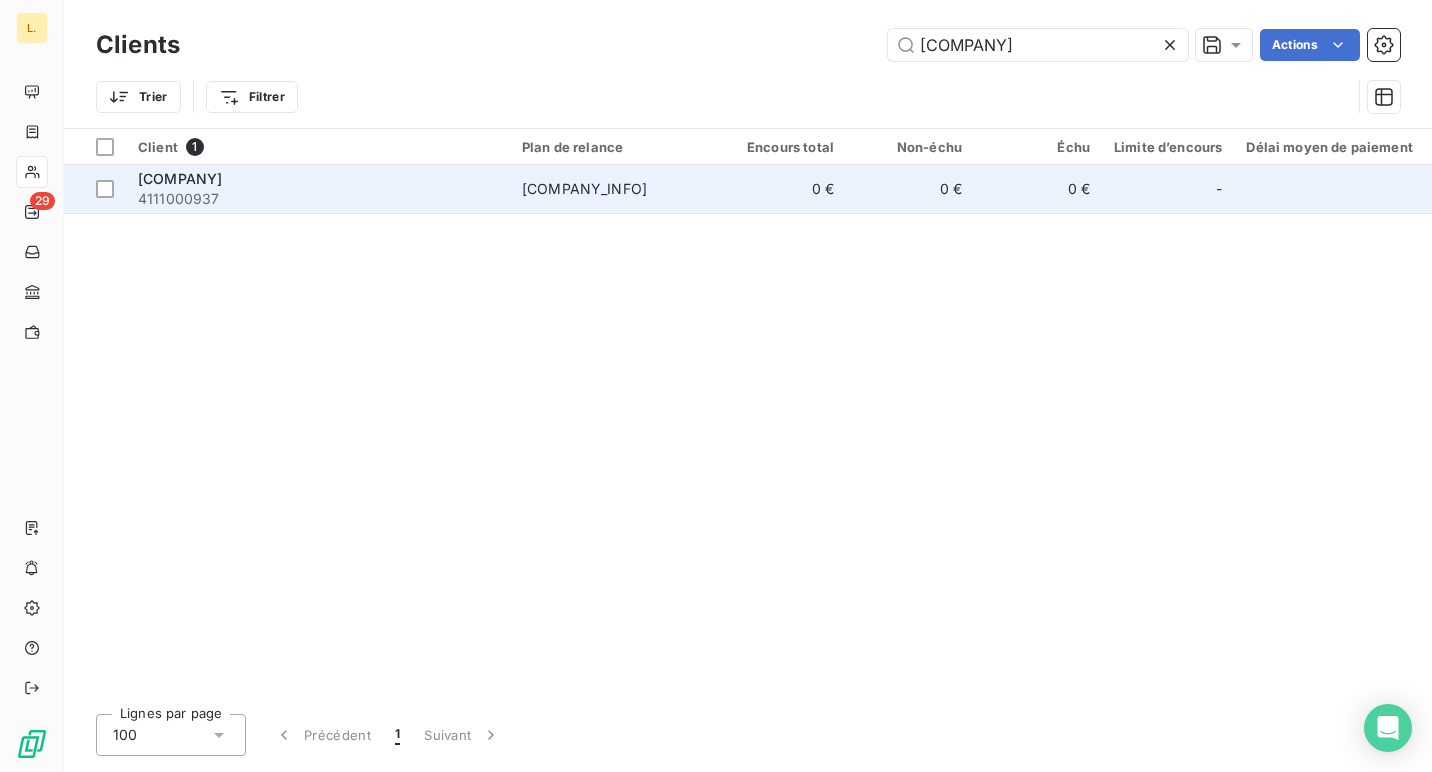 type on "[COMPANY]" 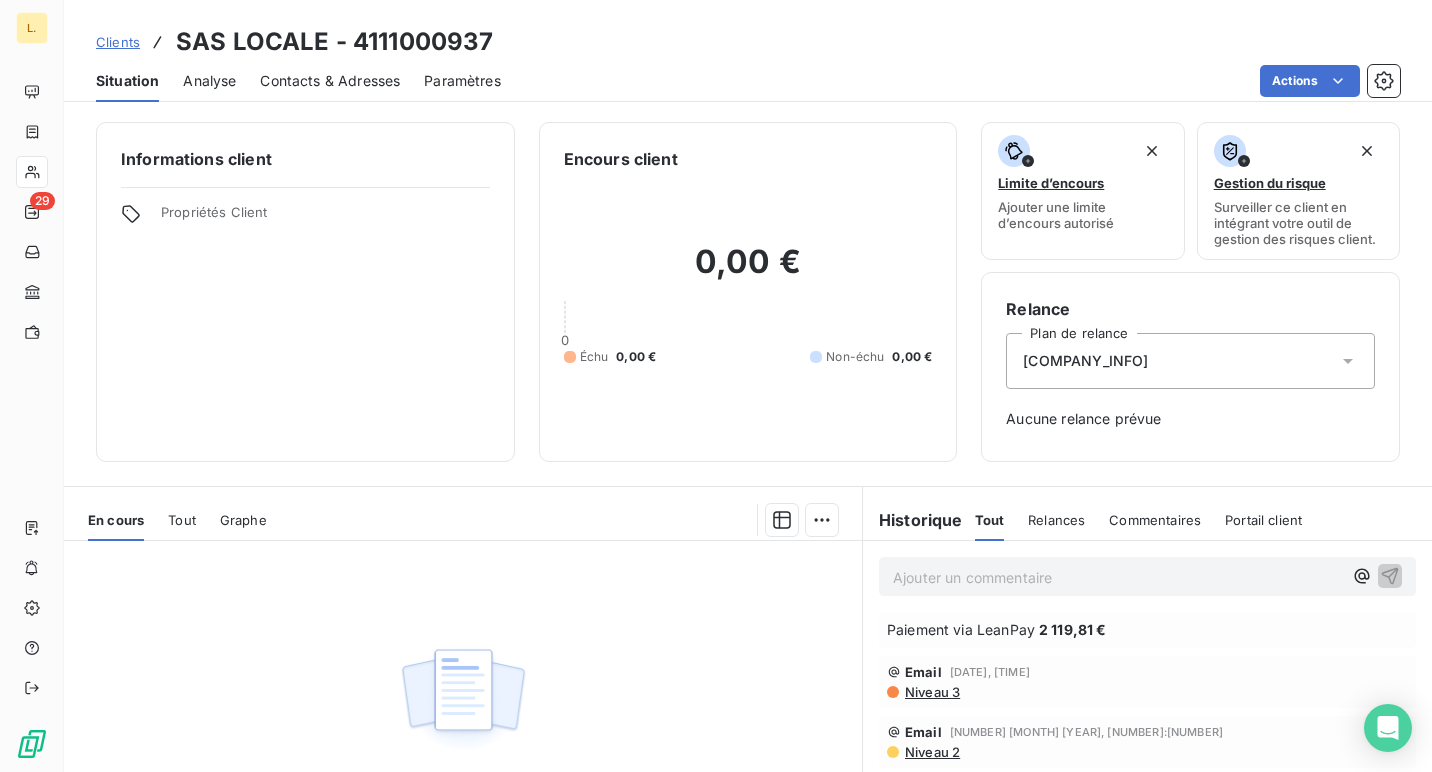 scroll, scrollTop: 357, scrollLeft: 0, axis: vertical 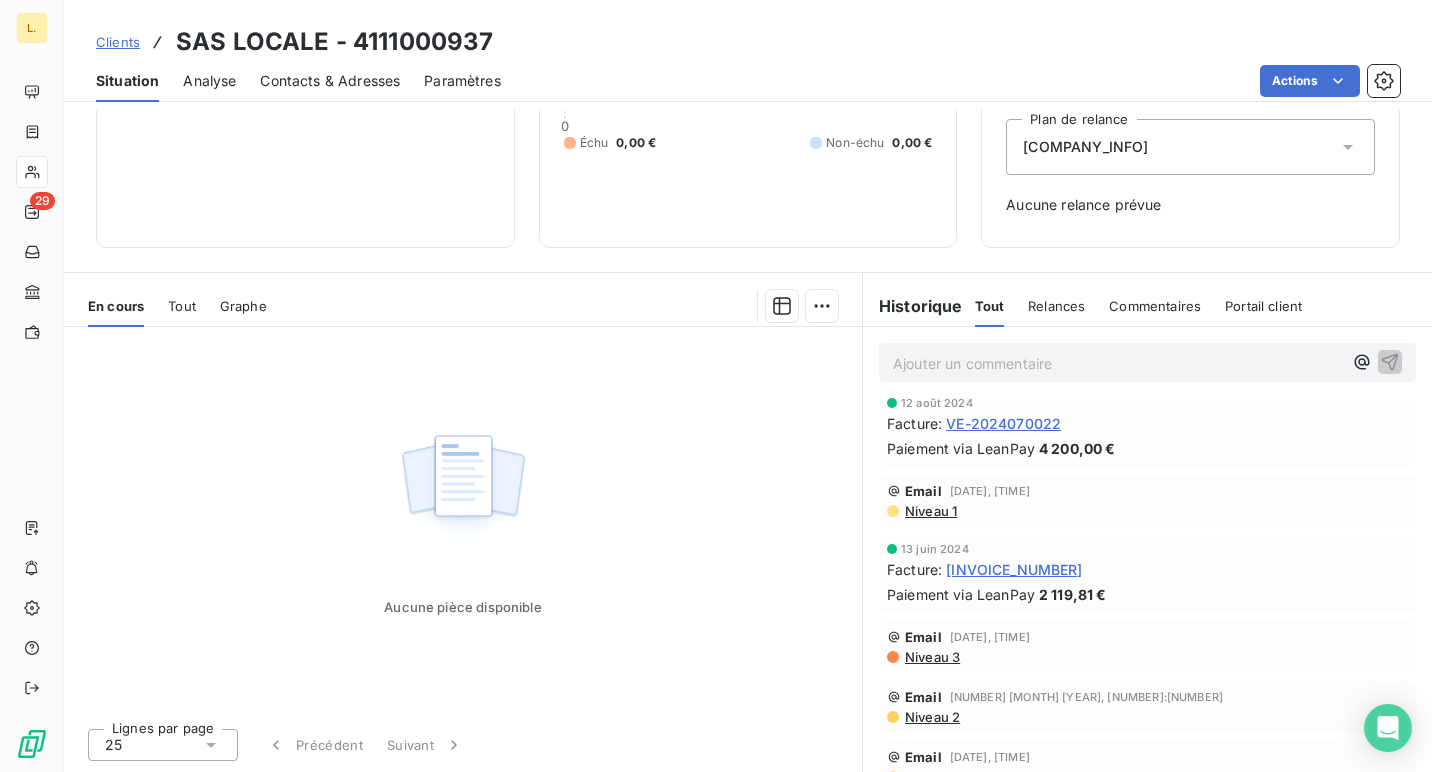 click on "VE-2024070022" at bounding box center [1003, 423] 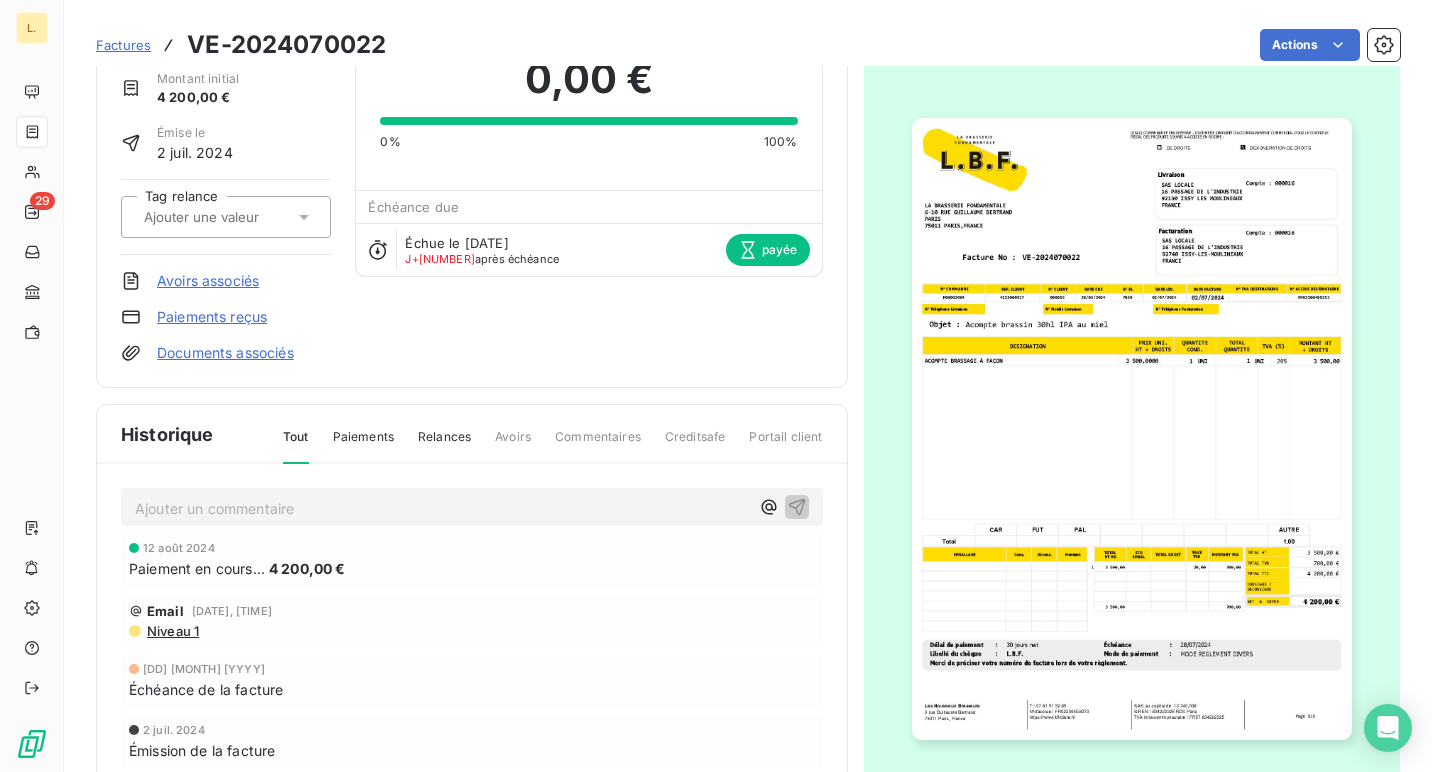 scroll, scrollTop: 0, scrollLeft: 0, axis: both 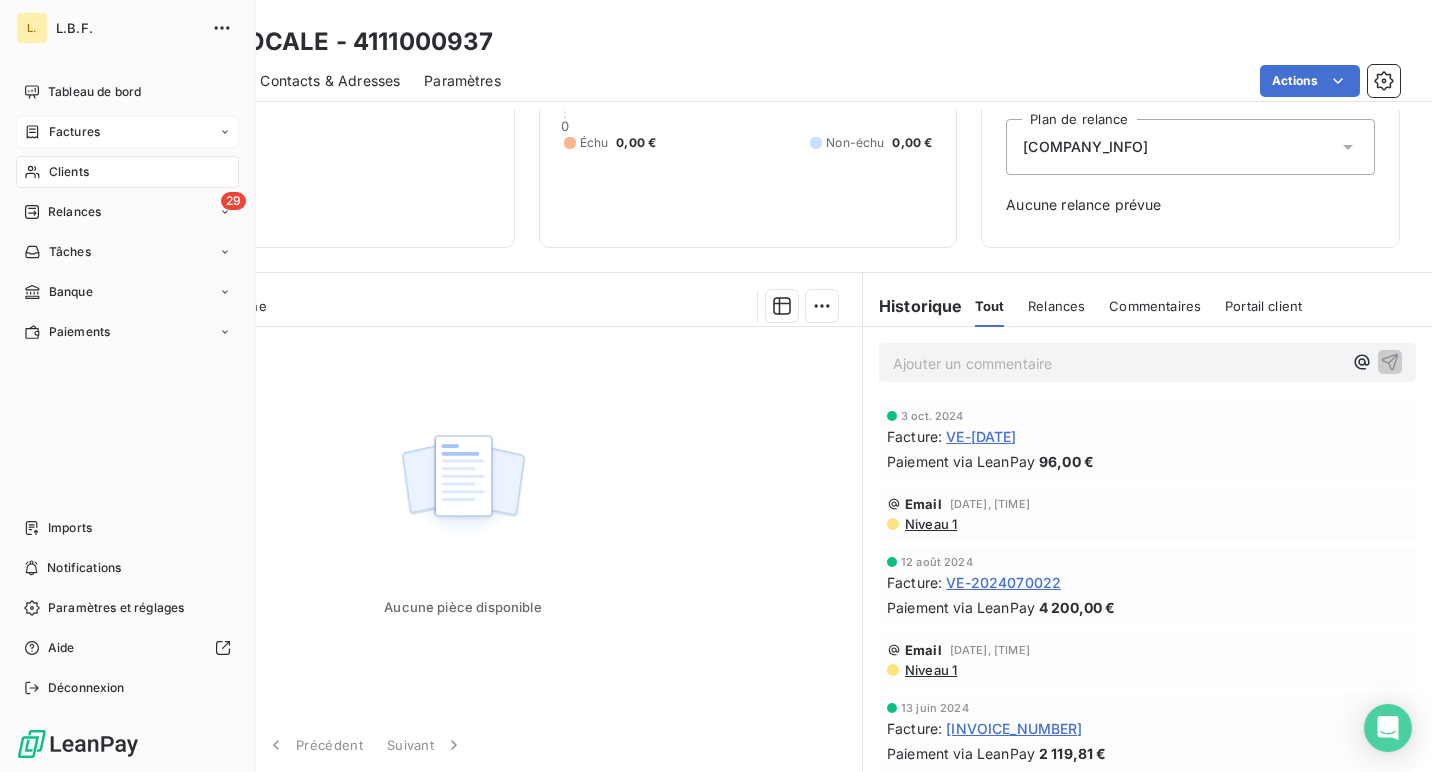 click on "Factures" at bounding box center (62, 132) 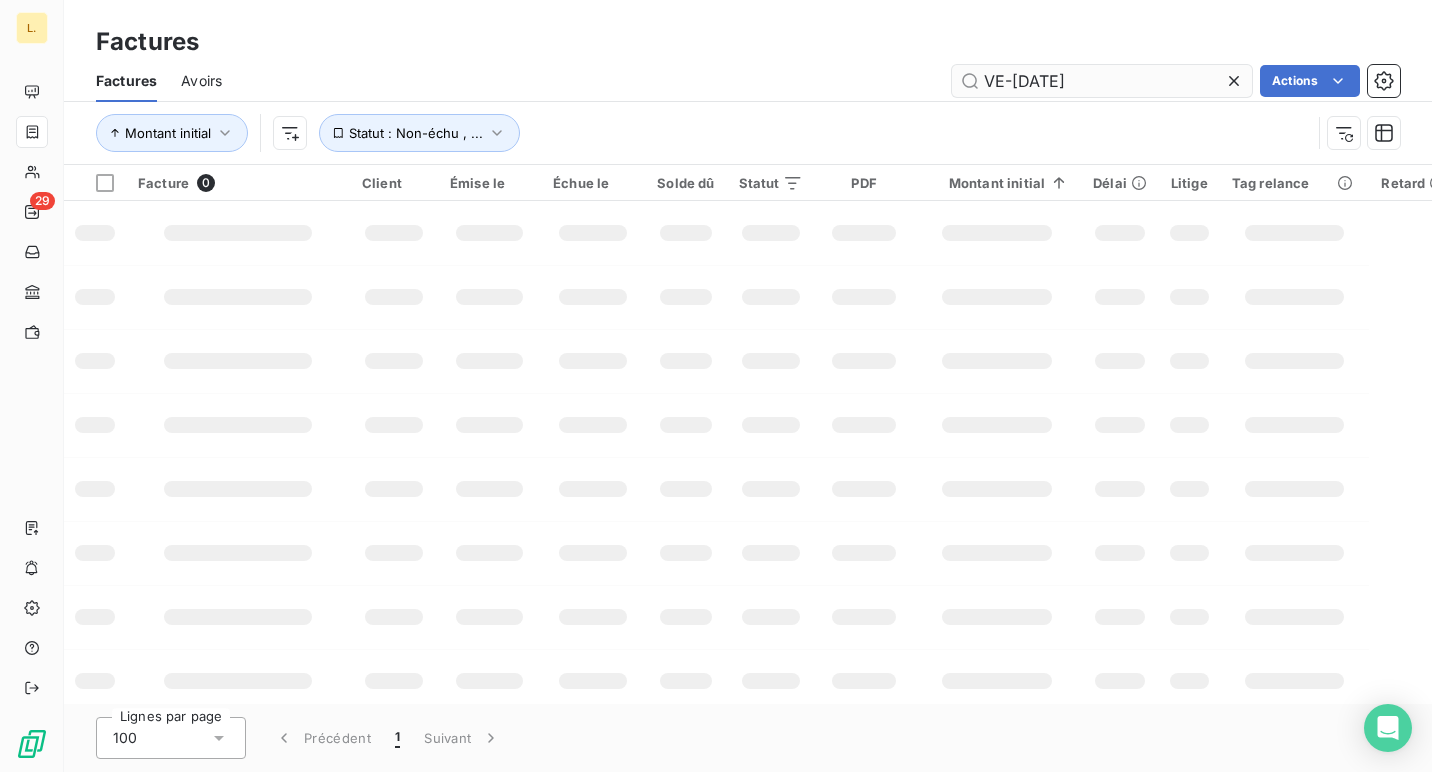 click on "VE-[DATE]" at bounding box center (1102, 81) 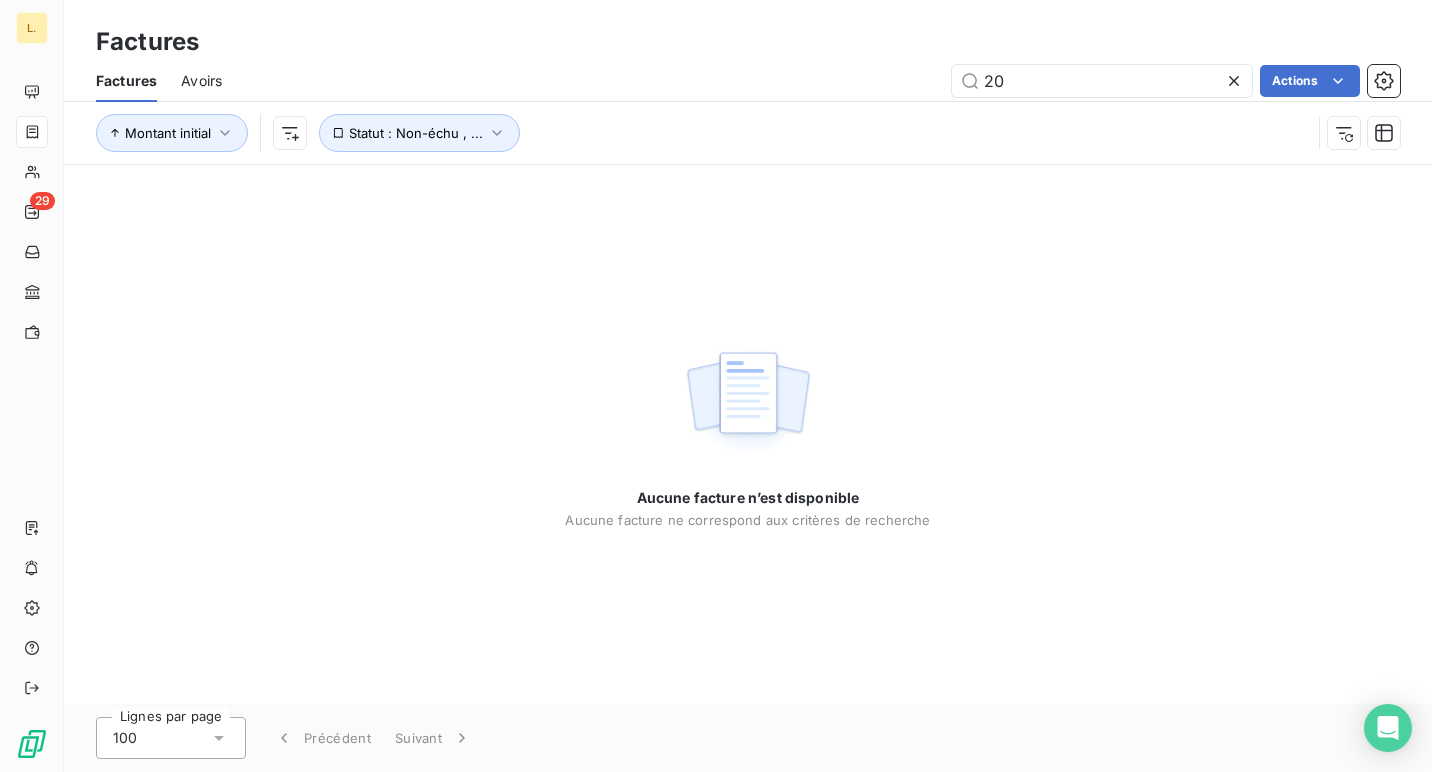 type on "2" 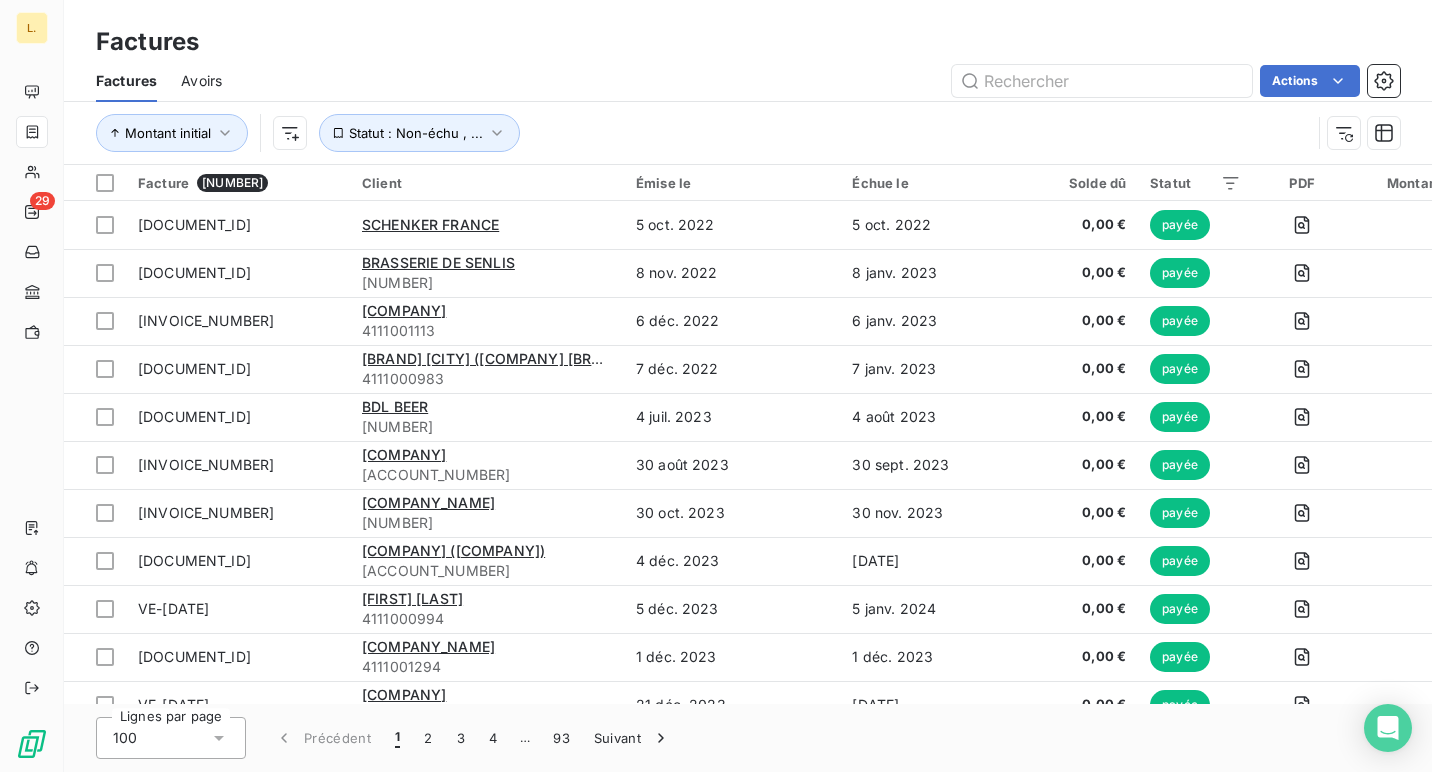type 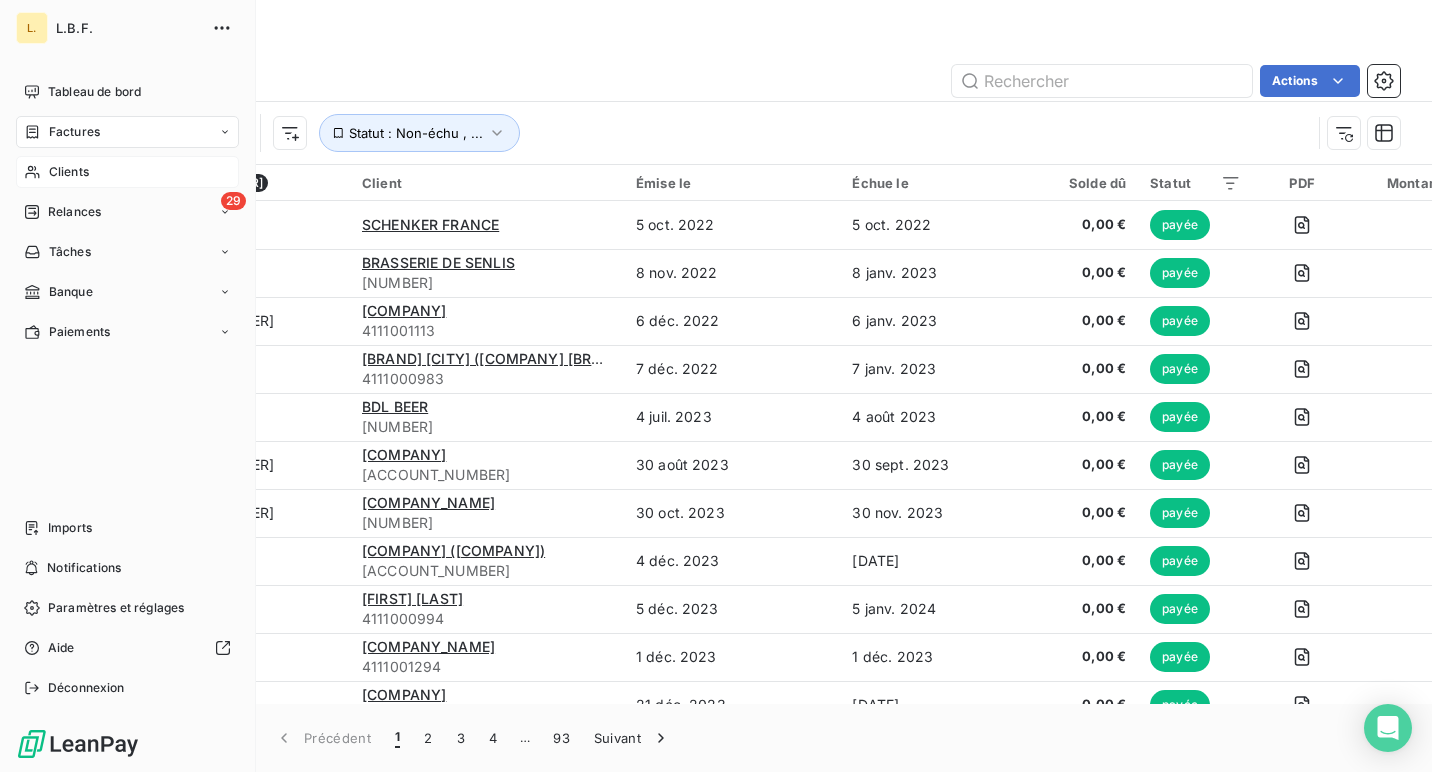click 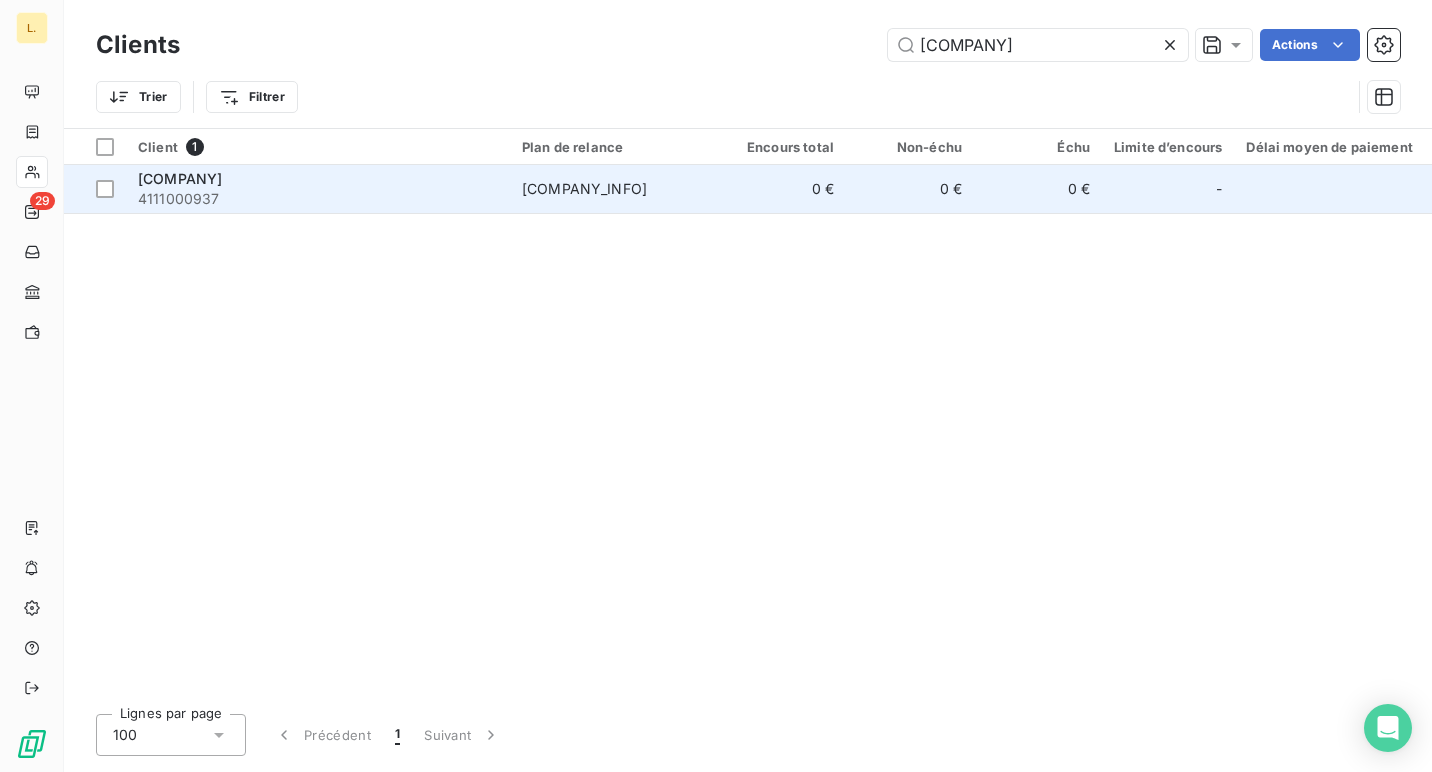click on "[COMPANY_INFO]" at bounding box center (614, 189) 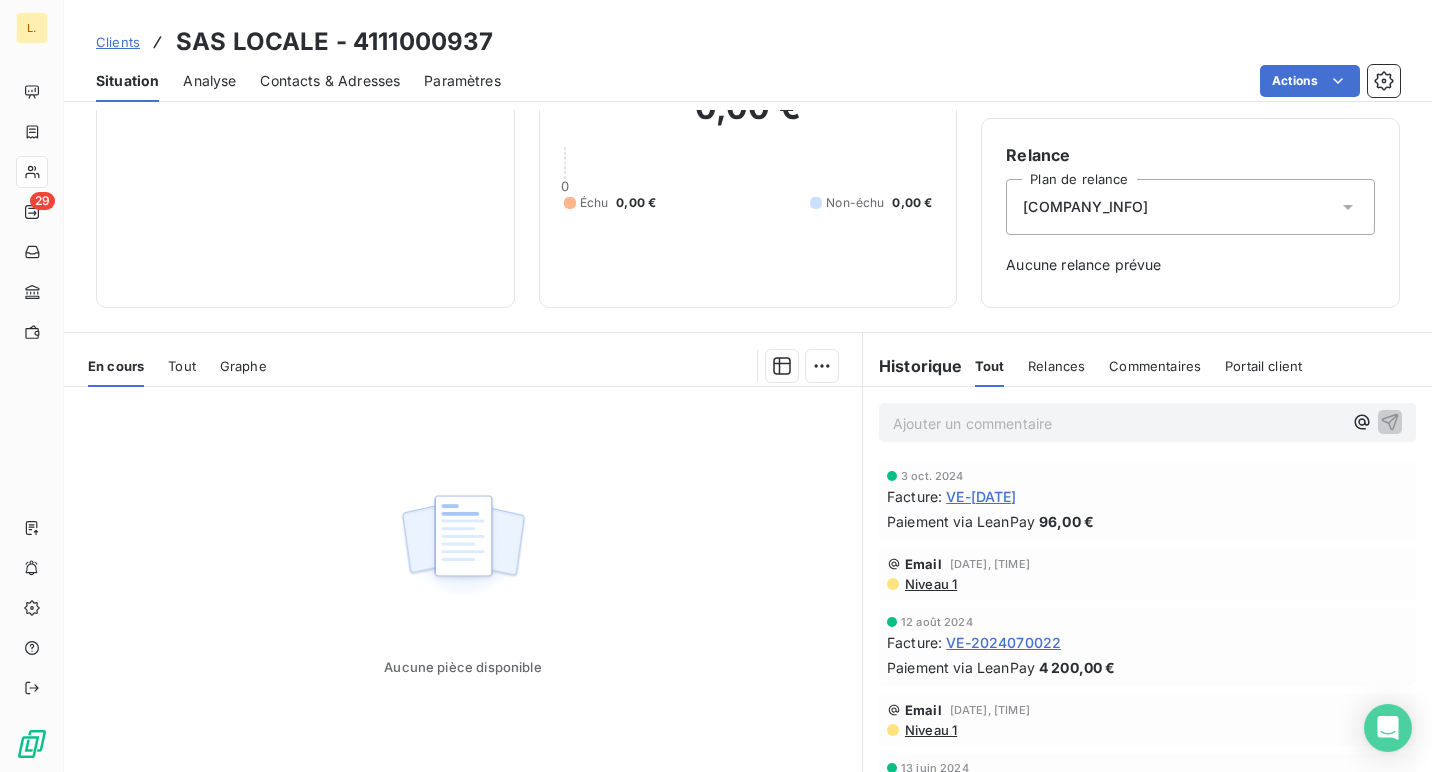 scroll, scrollTop: 214, scrollLeft: 0, axis: vertical 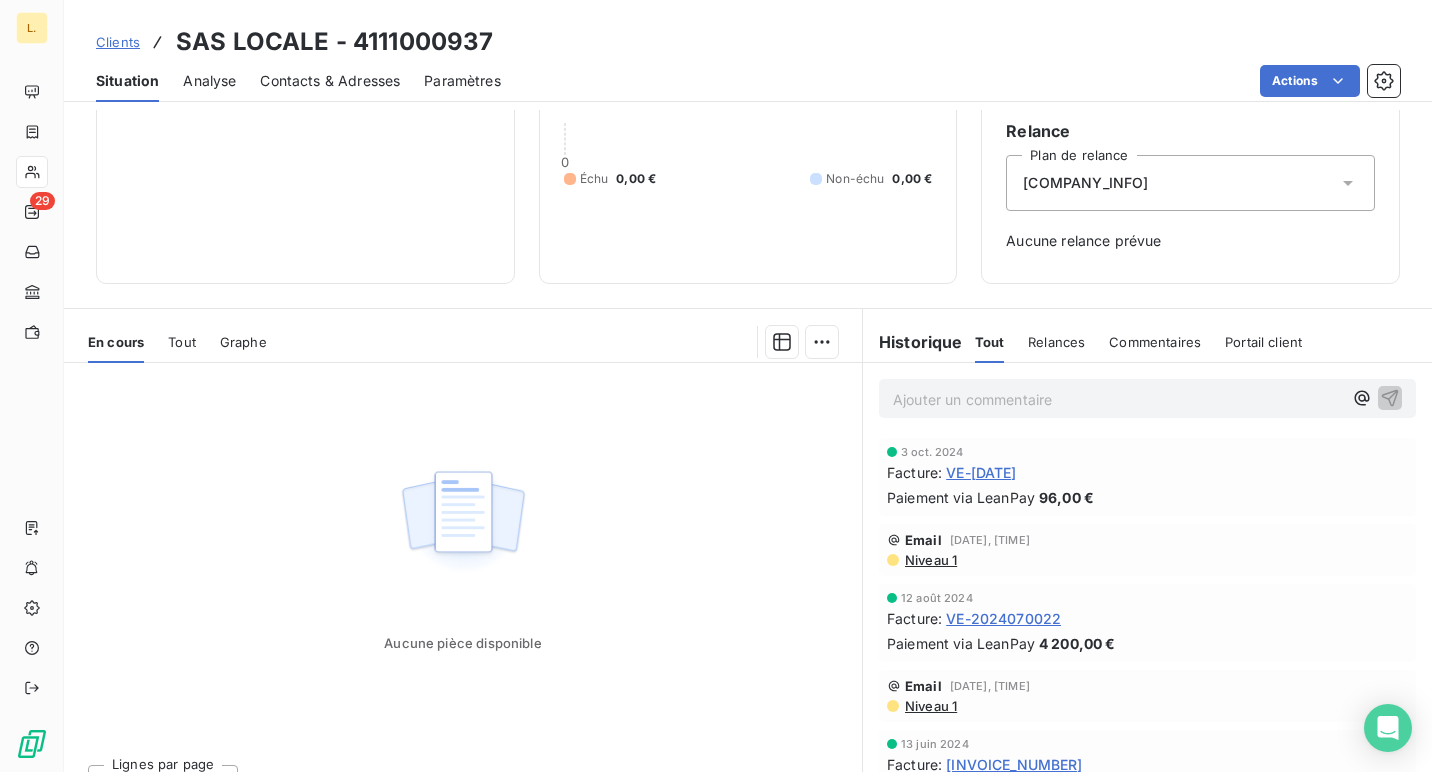 click on "VE-[DATE]" at bounding box center [981, 472] 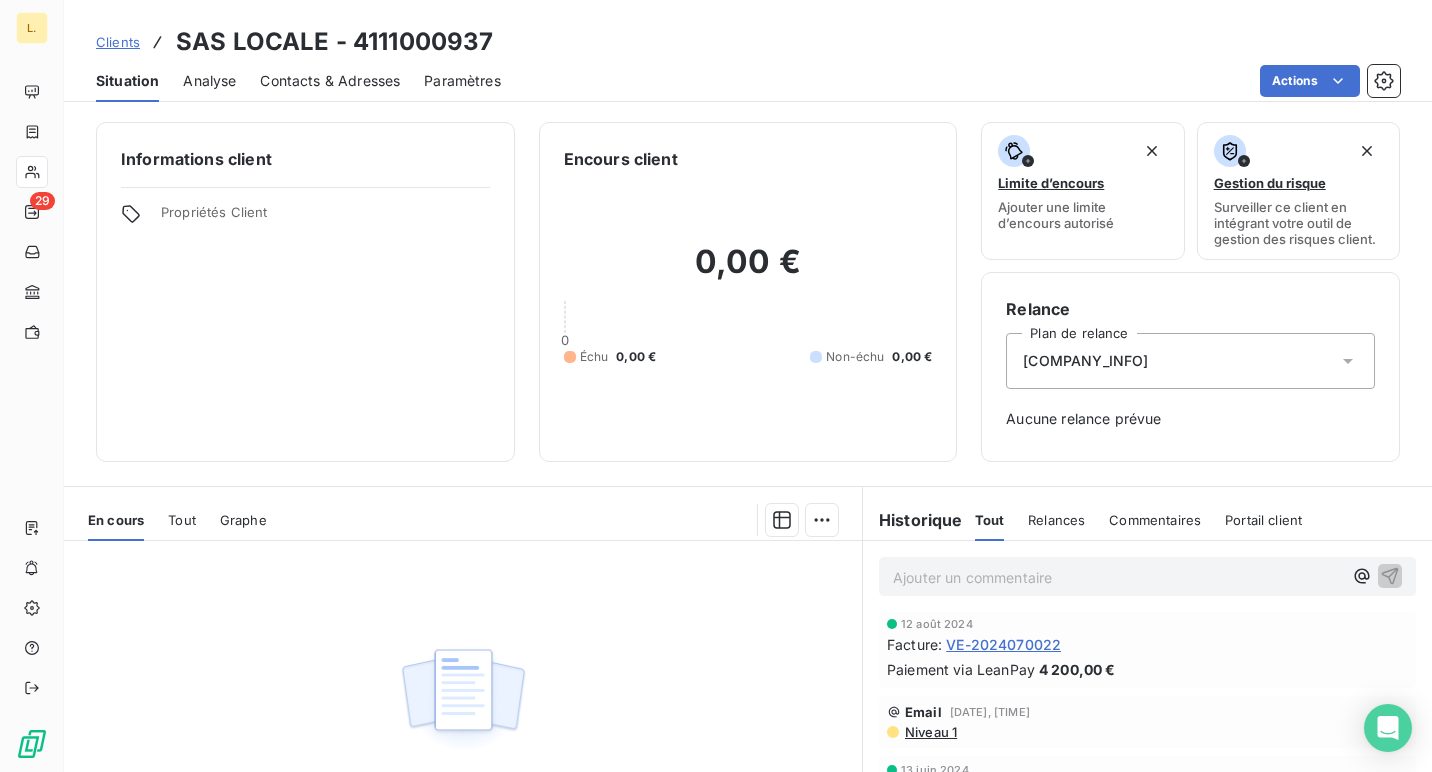scroll, scrollTop: 160, scrollLeft: 0, axis: vertical 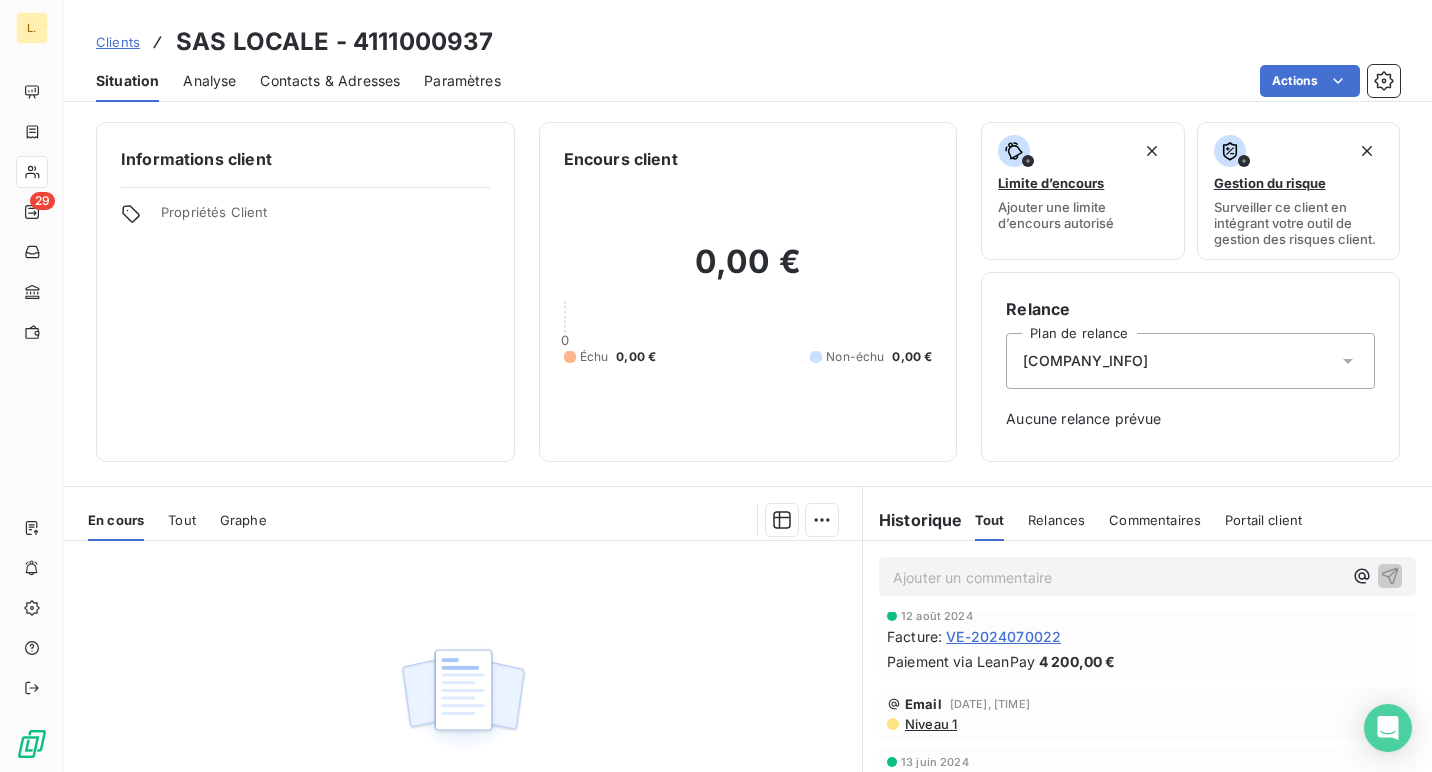 click on "Paiement via LeanPay" at bounding box center (961, 661) 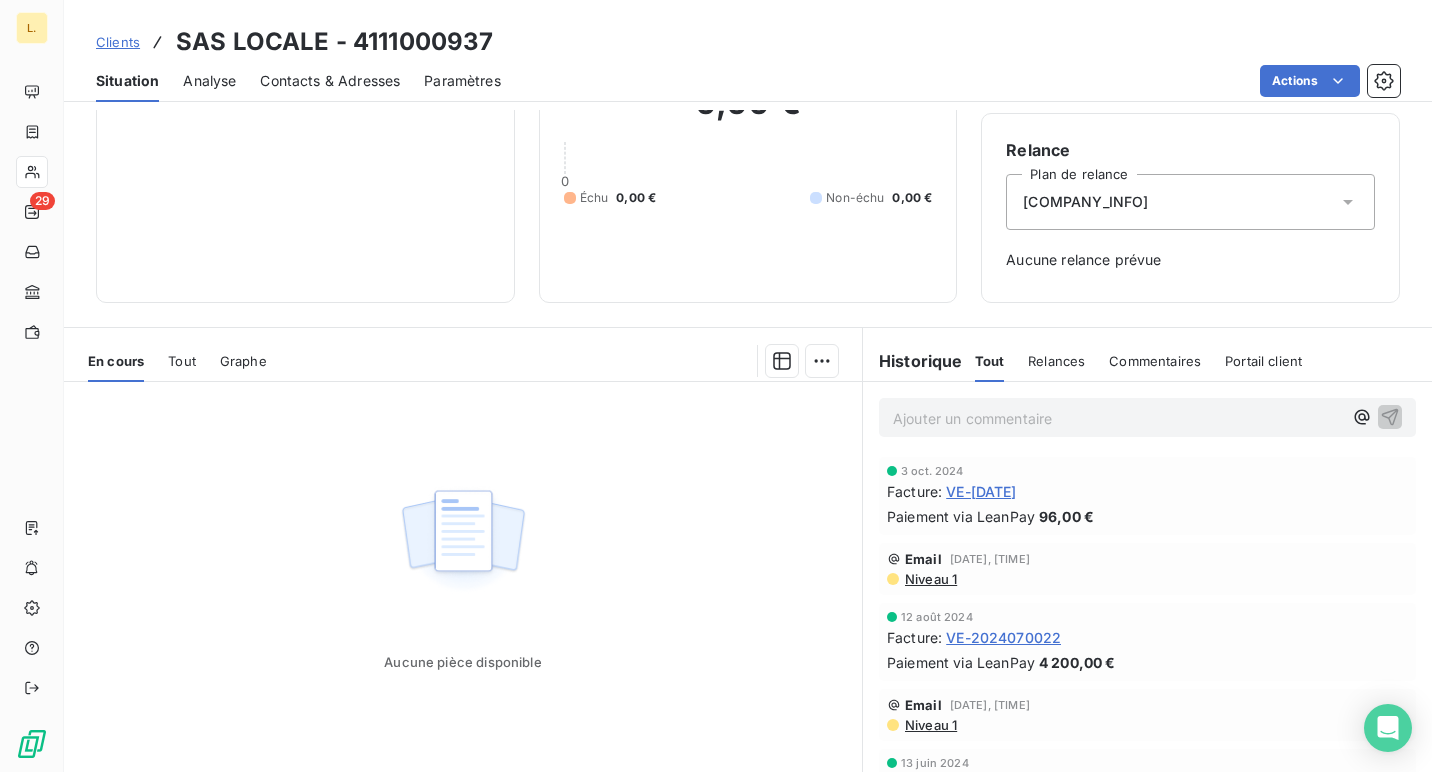 scroll, scrollTop: 213, scrollLeft: 0, axis: vertical 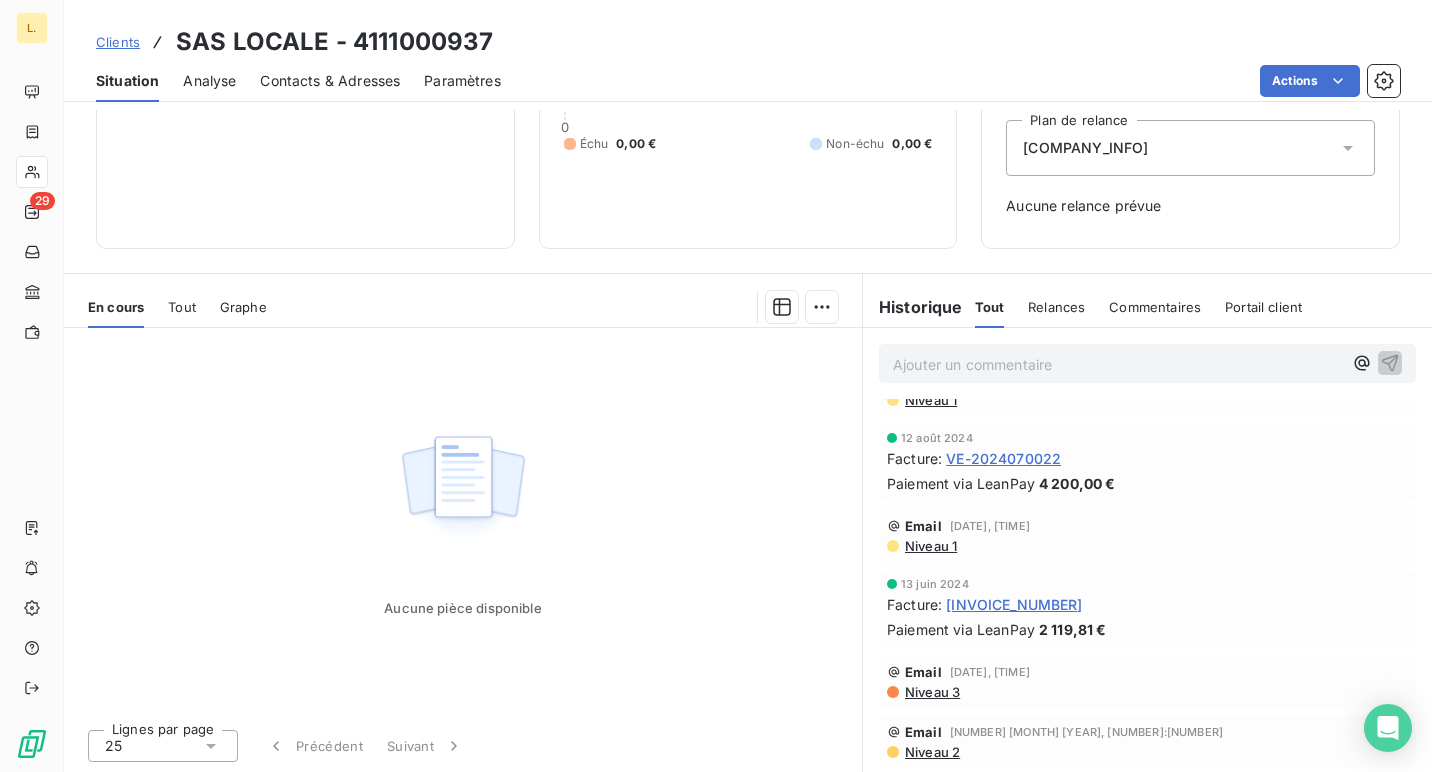 click on "[INVOICE_NUMBER]" at bounding box center [1014, 604] 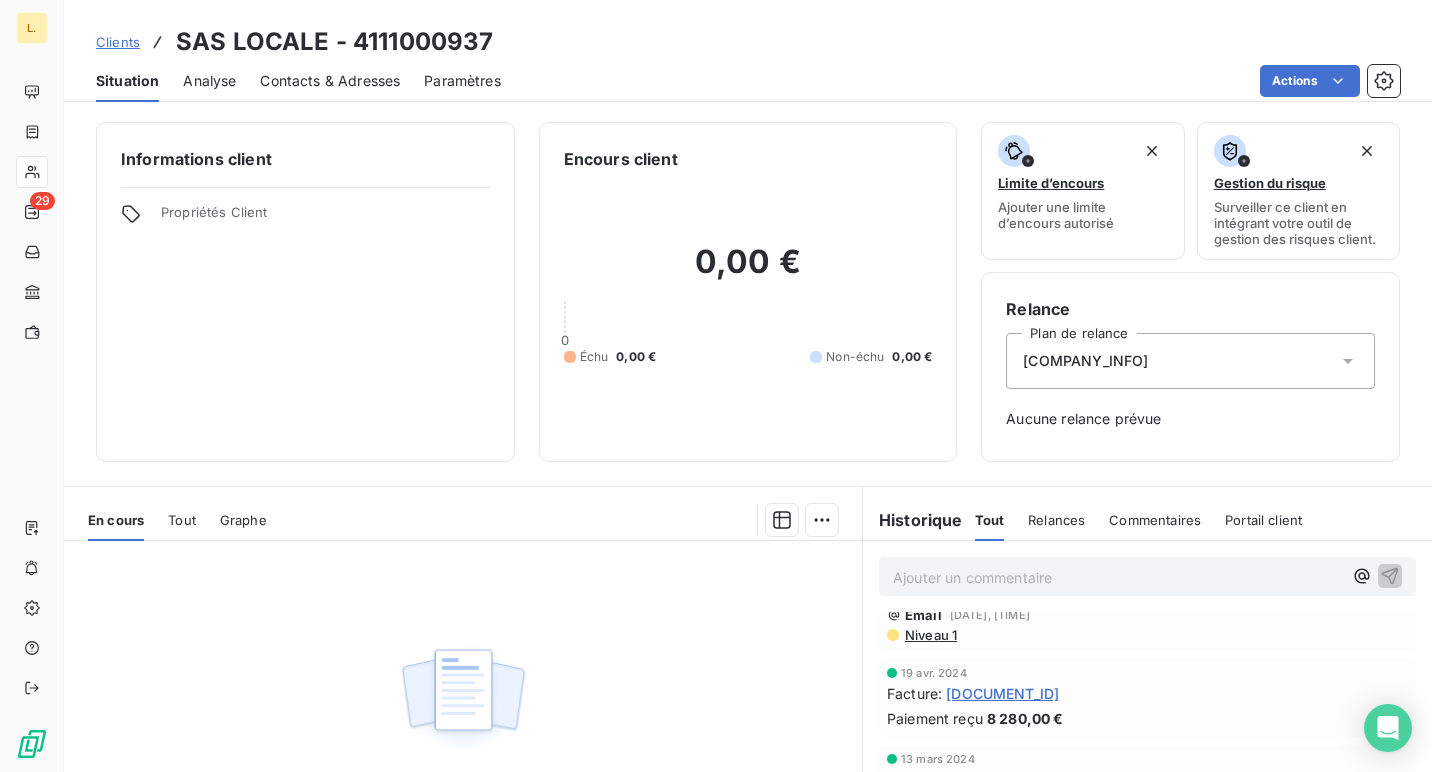 scroll, scrollTop: 527, scrollLeft: 0, axis: vertical 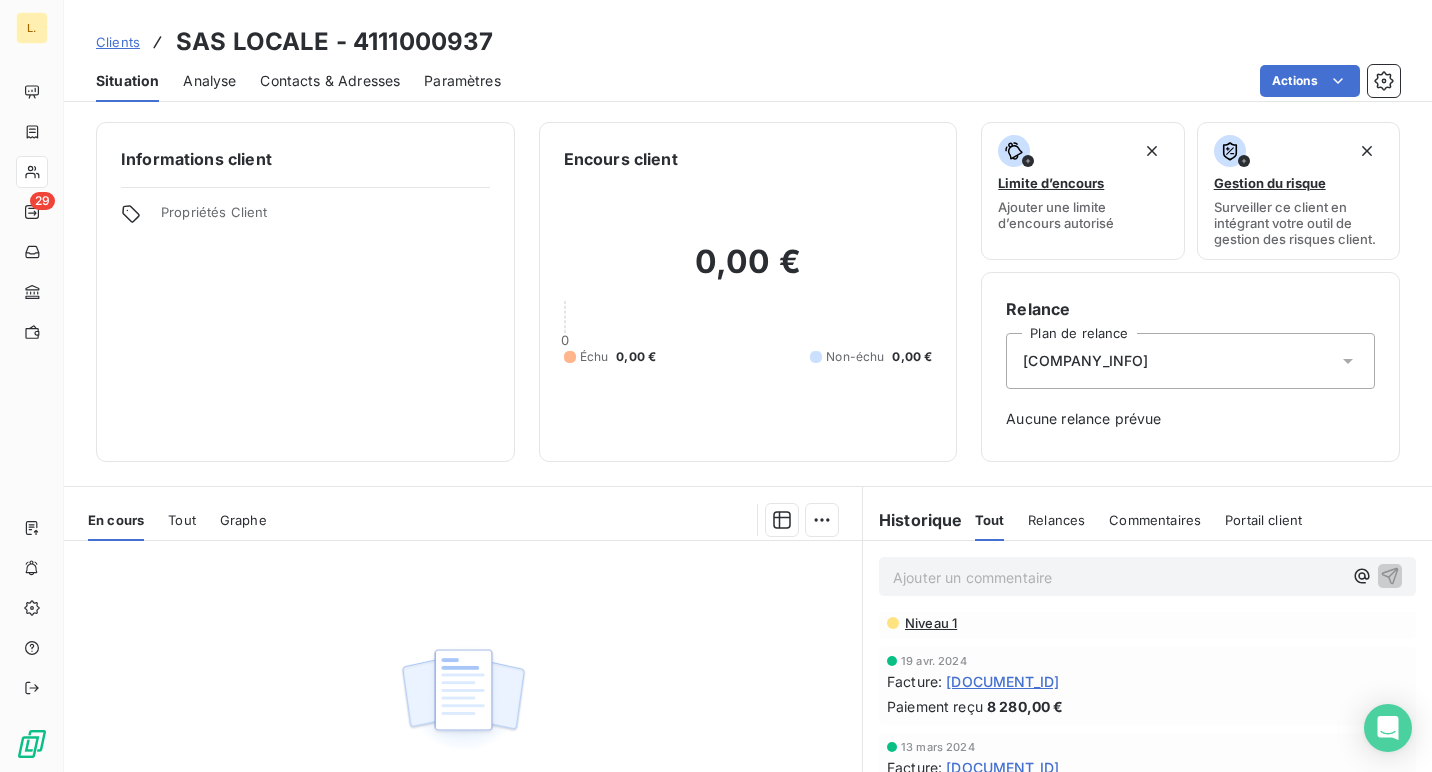 click on "[DOCUMENT_ID]" at bounding box center (1002, 681) 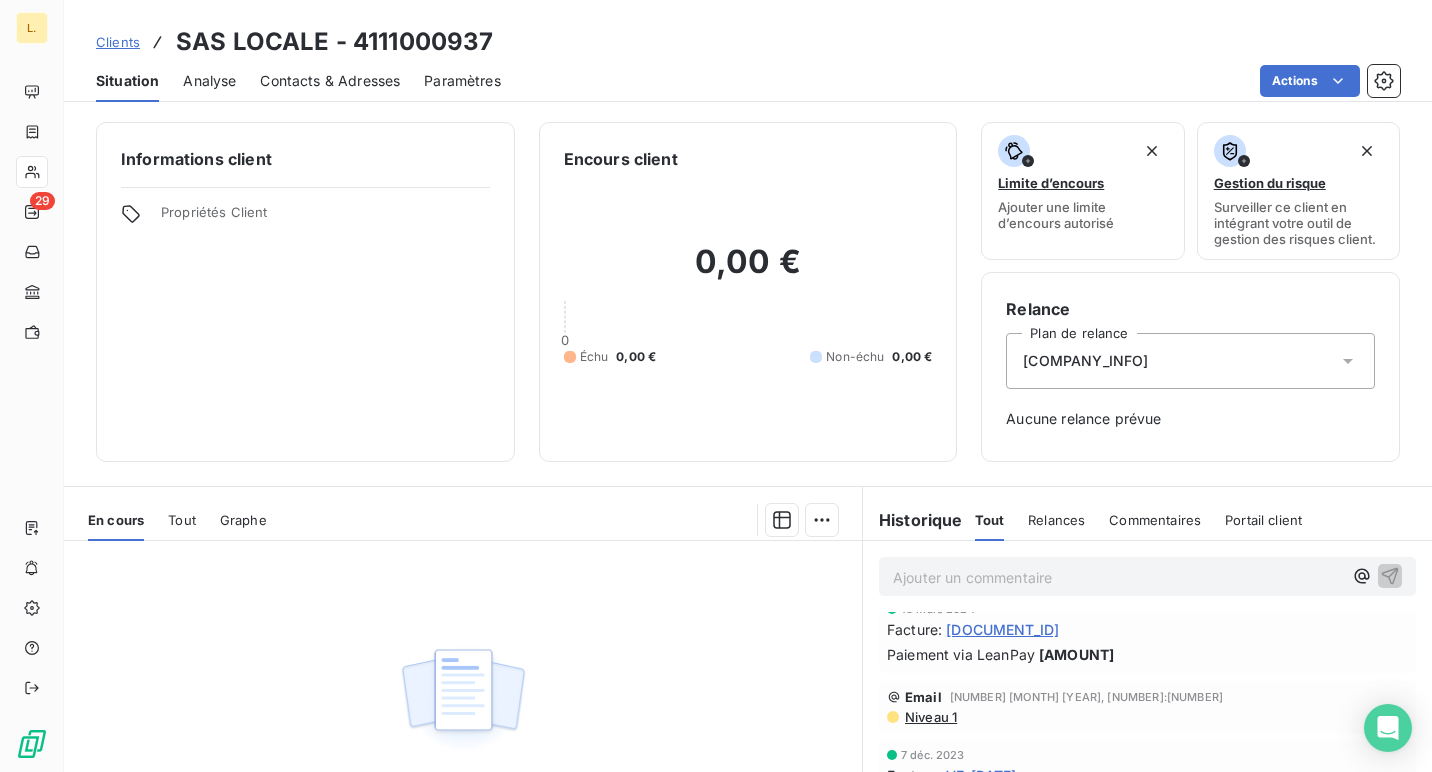 scroll, scrollTop: 662, scrollLeft: 0, axis: vertical 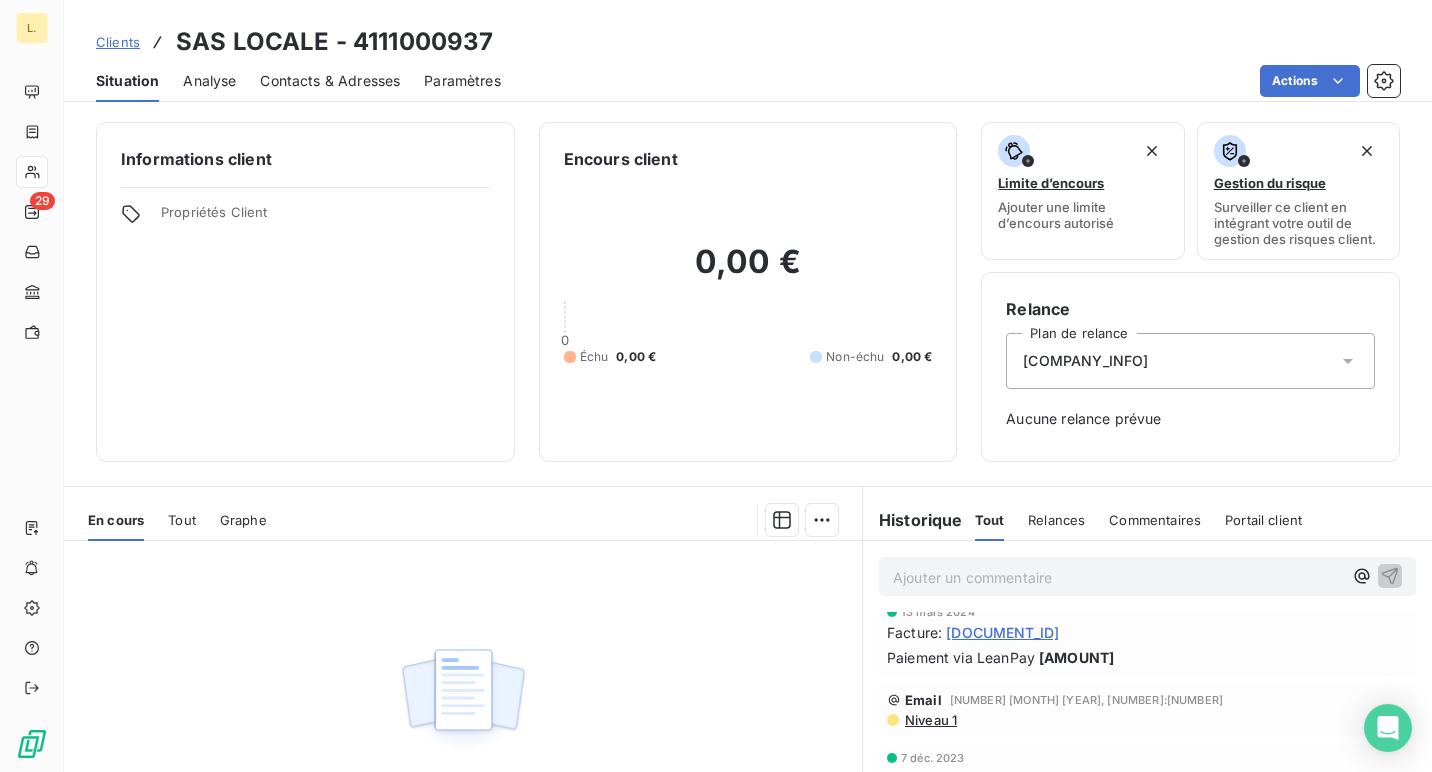 click on "[DOCUMENT_ID]" at bounding box center (1002, 632) 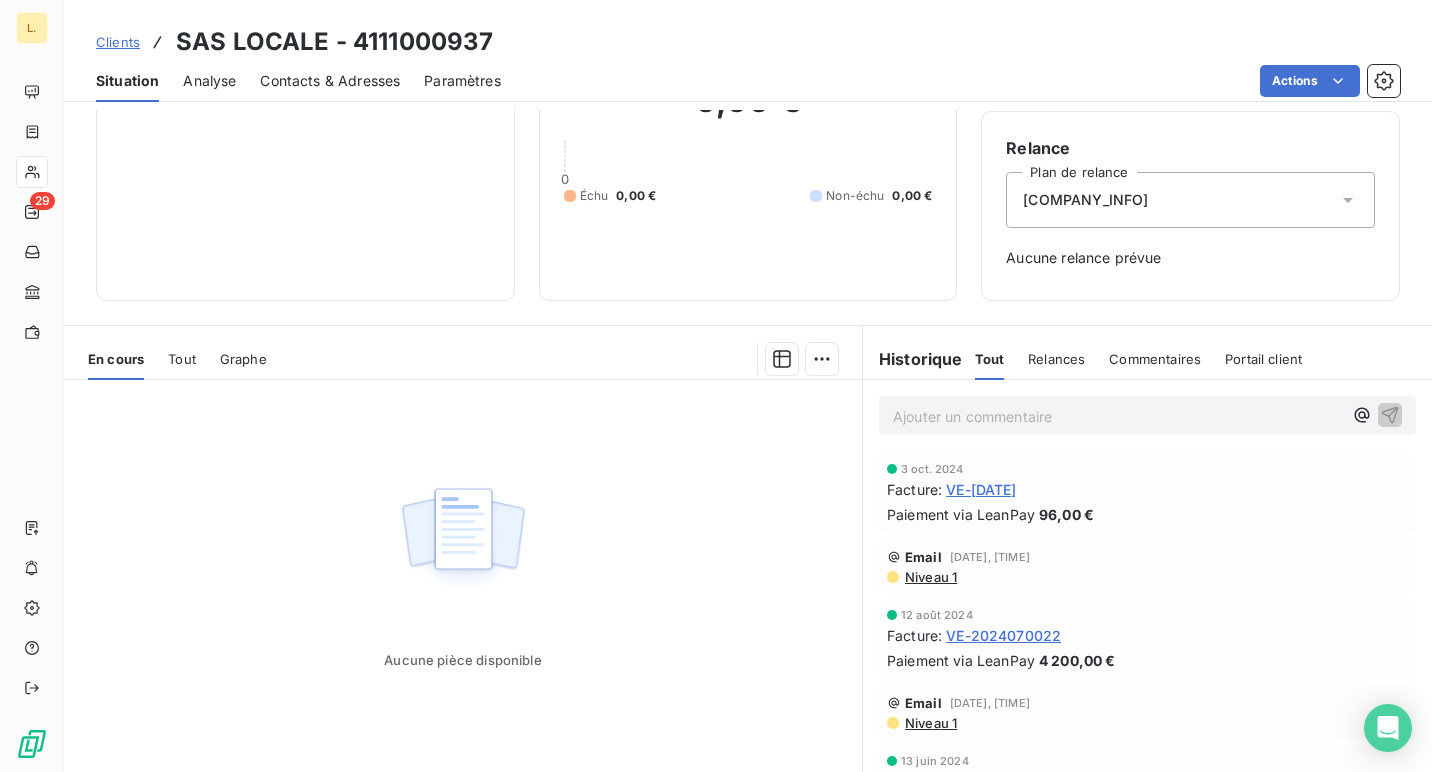 scroll, scrollTop: 214, scrollLeft: 0, axis: vertical 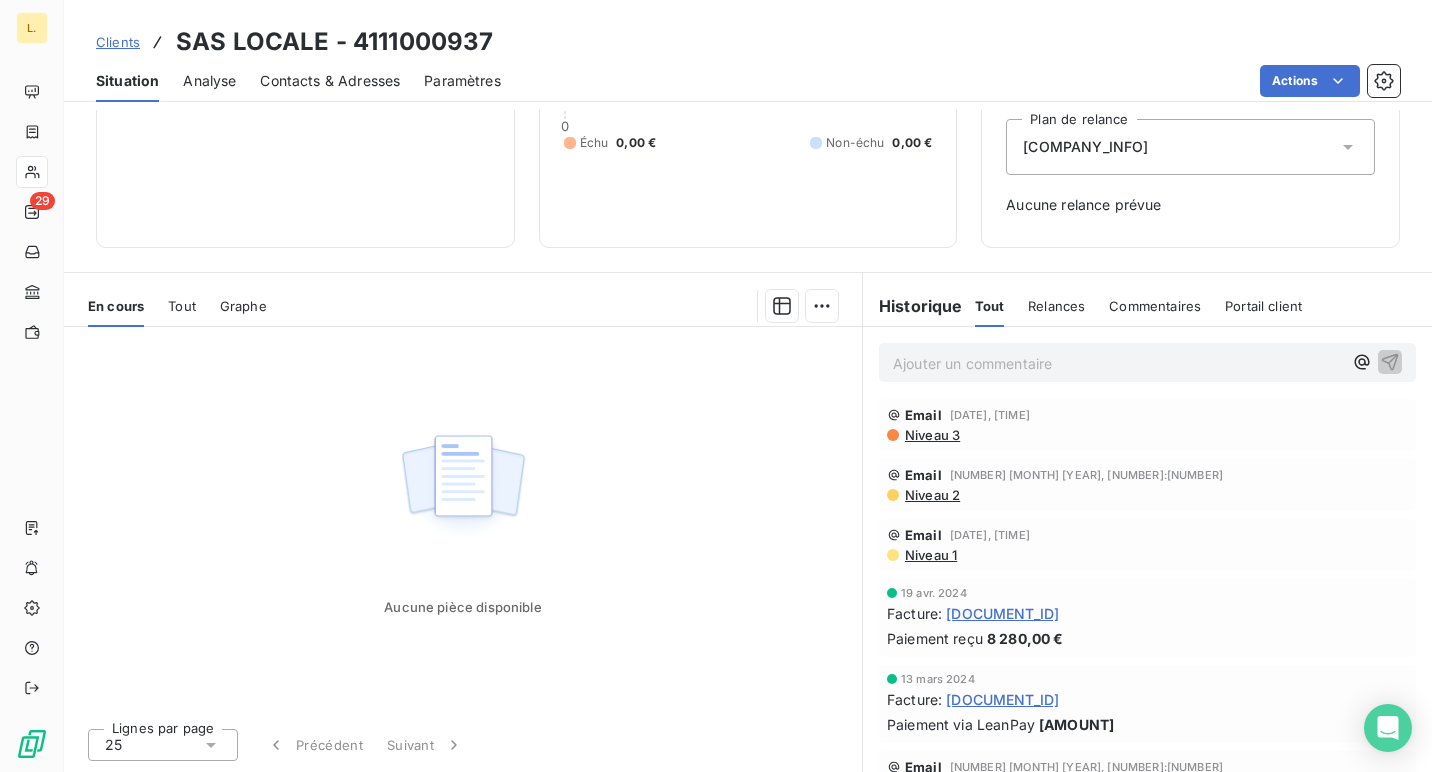 click on "[DOCUMENT_ID]" at bounding box center (1002, 613) 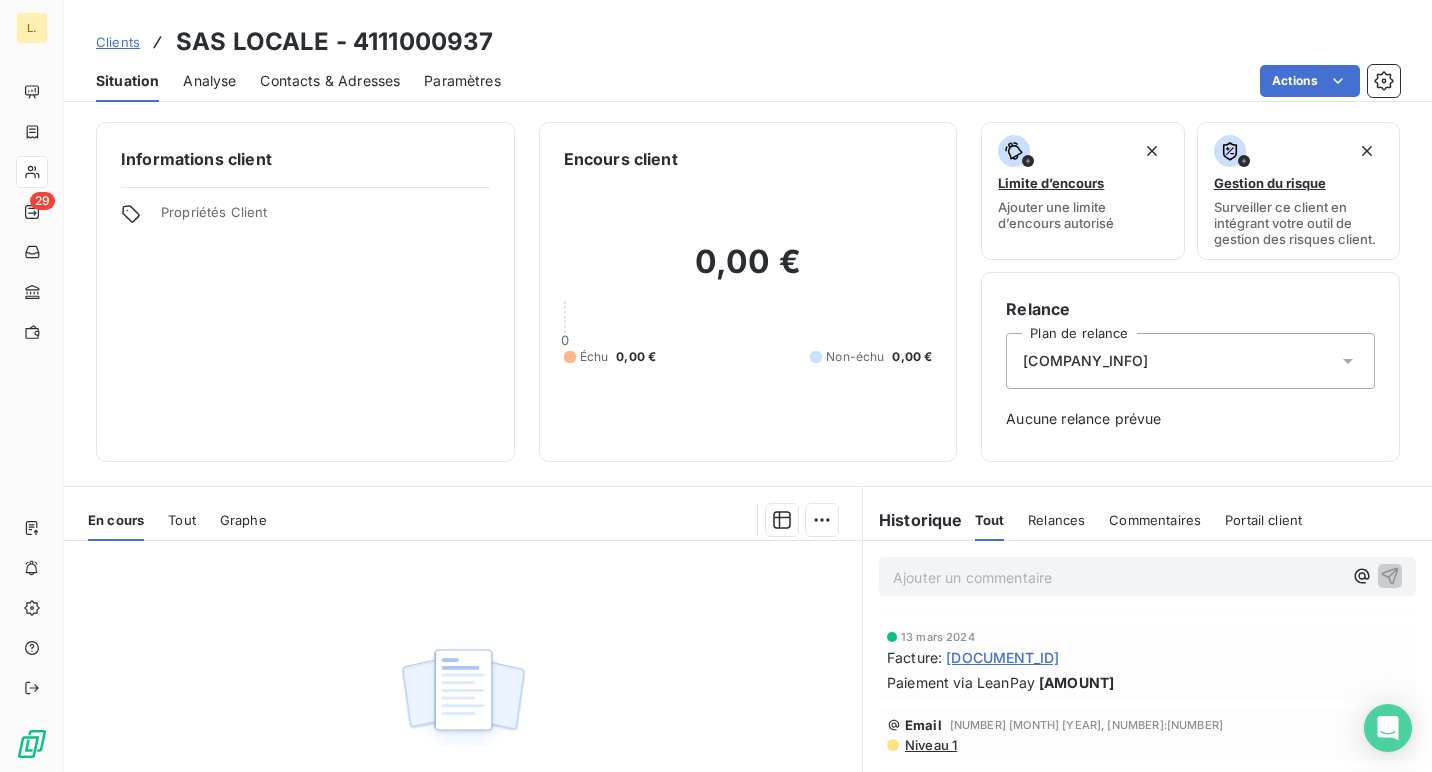 scroll, scrollTop: 646, scrollLeft: 0, axis: vertical 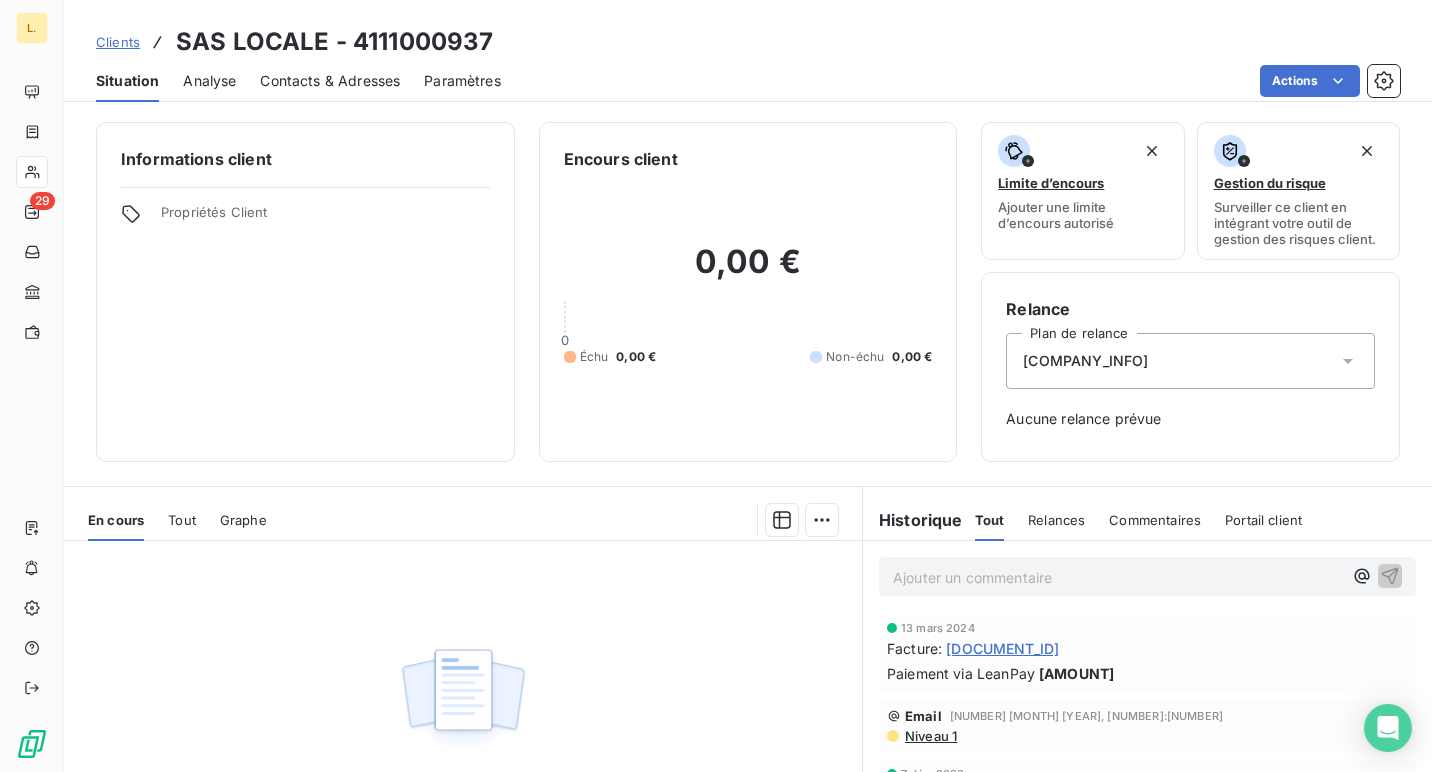 click on "[DOCUMENT_ID]" at bounding box center (1002, 648) 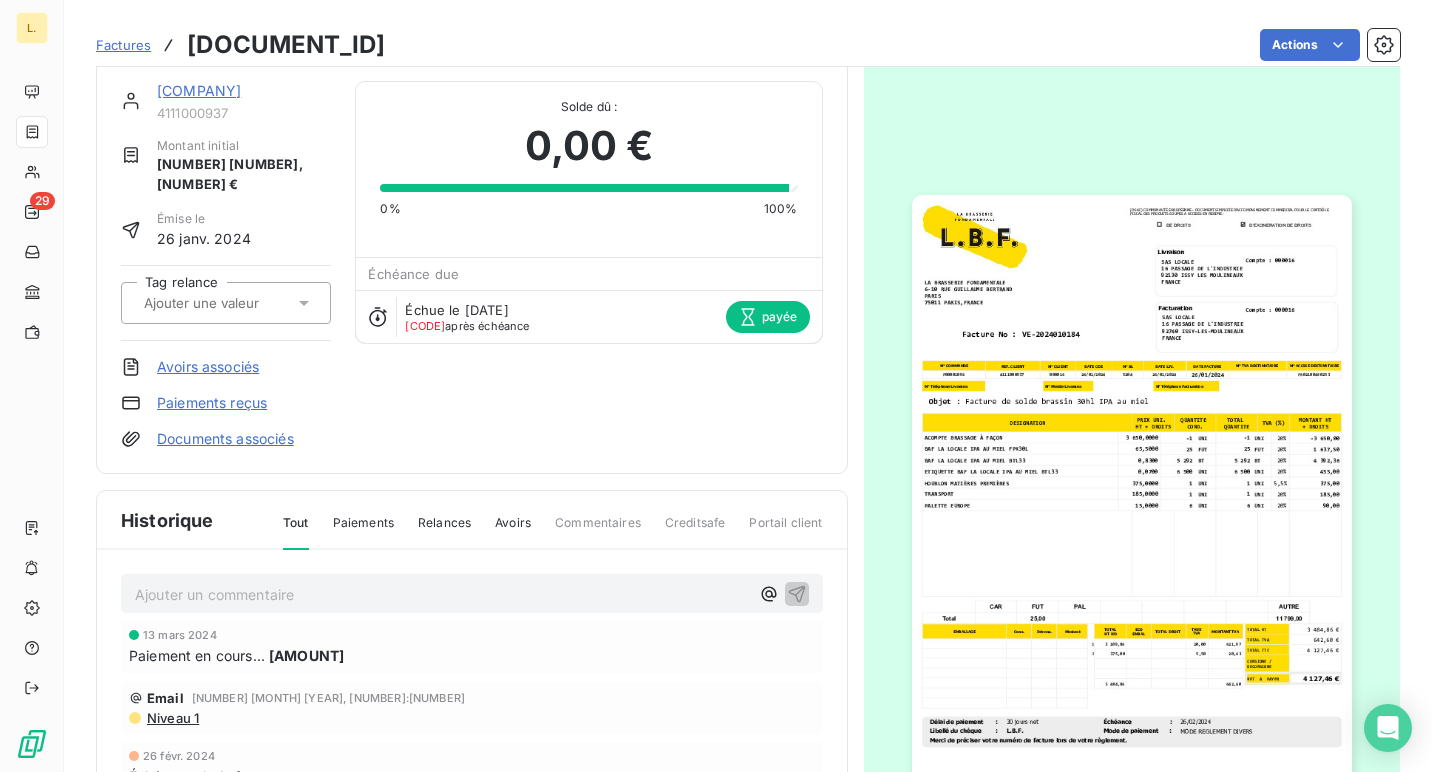 scroll, scrollTop: 0, scrollLeft: 0, axis: both 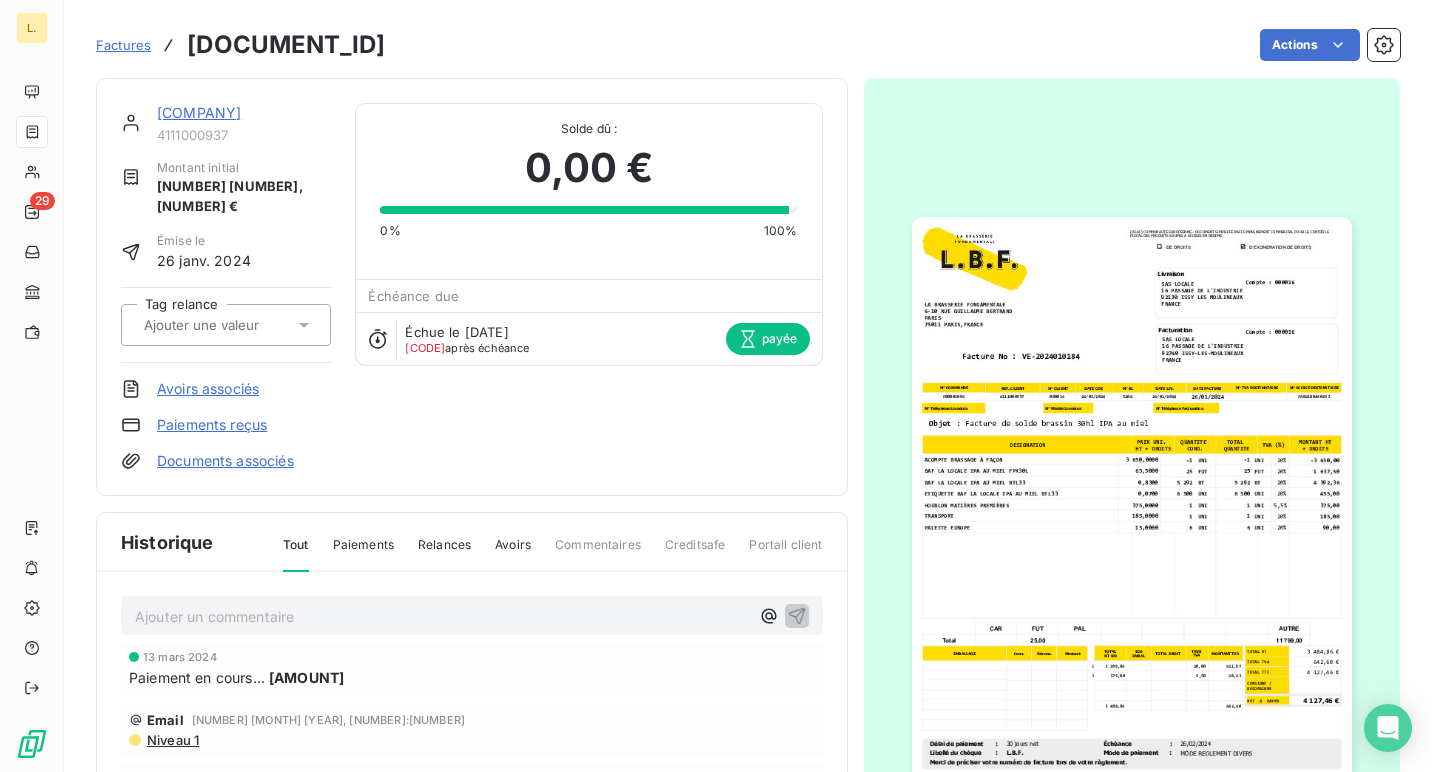 click on "[COMPANY]" at bounding box center (199, 112) 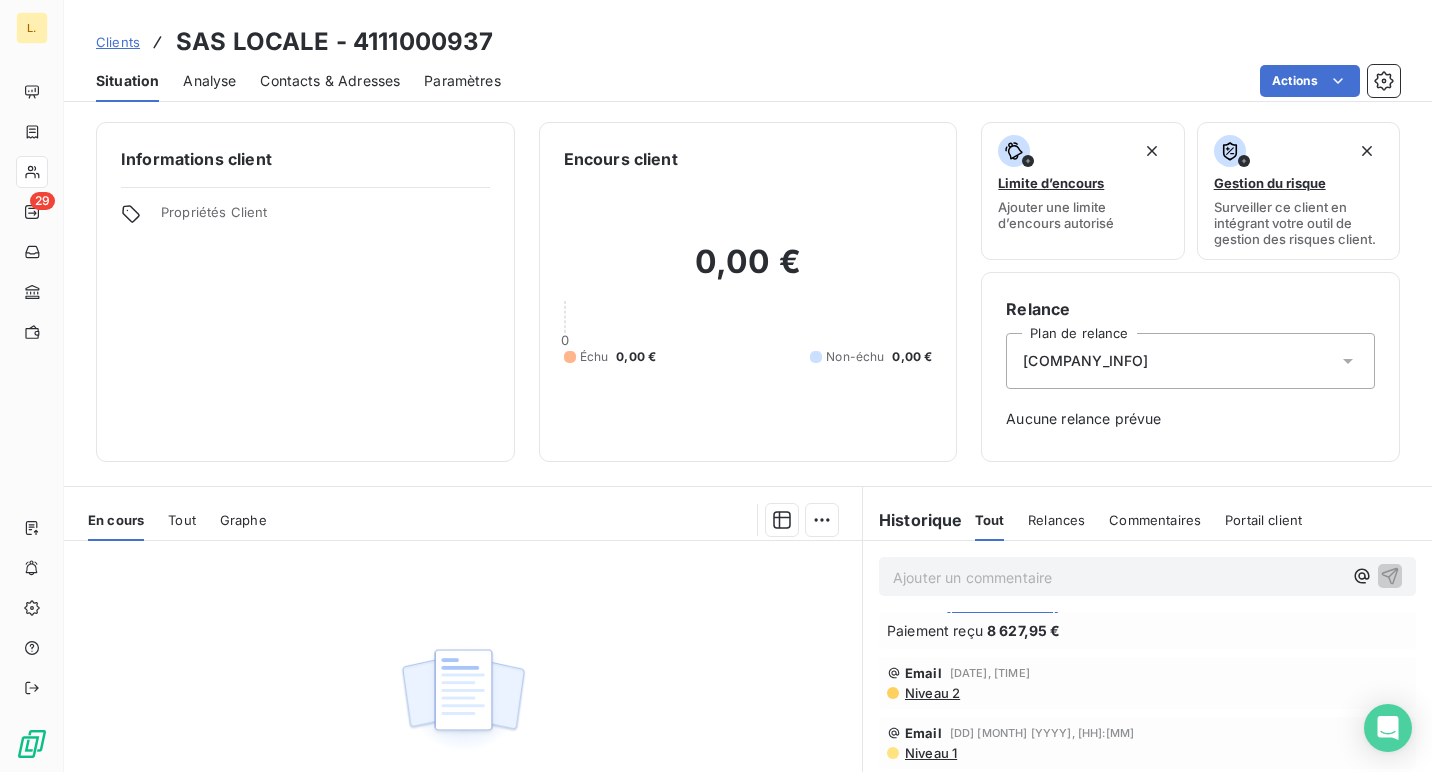 scroll, scrollTop: 1133, scrollLeft: 0, axis: vertical 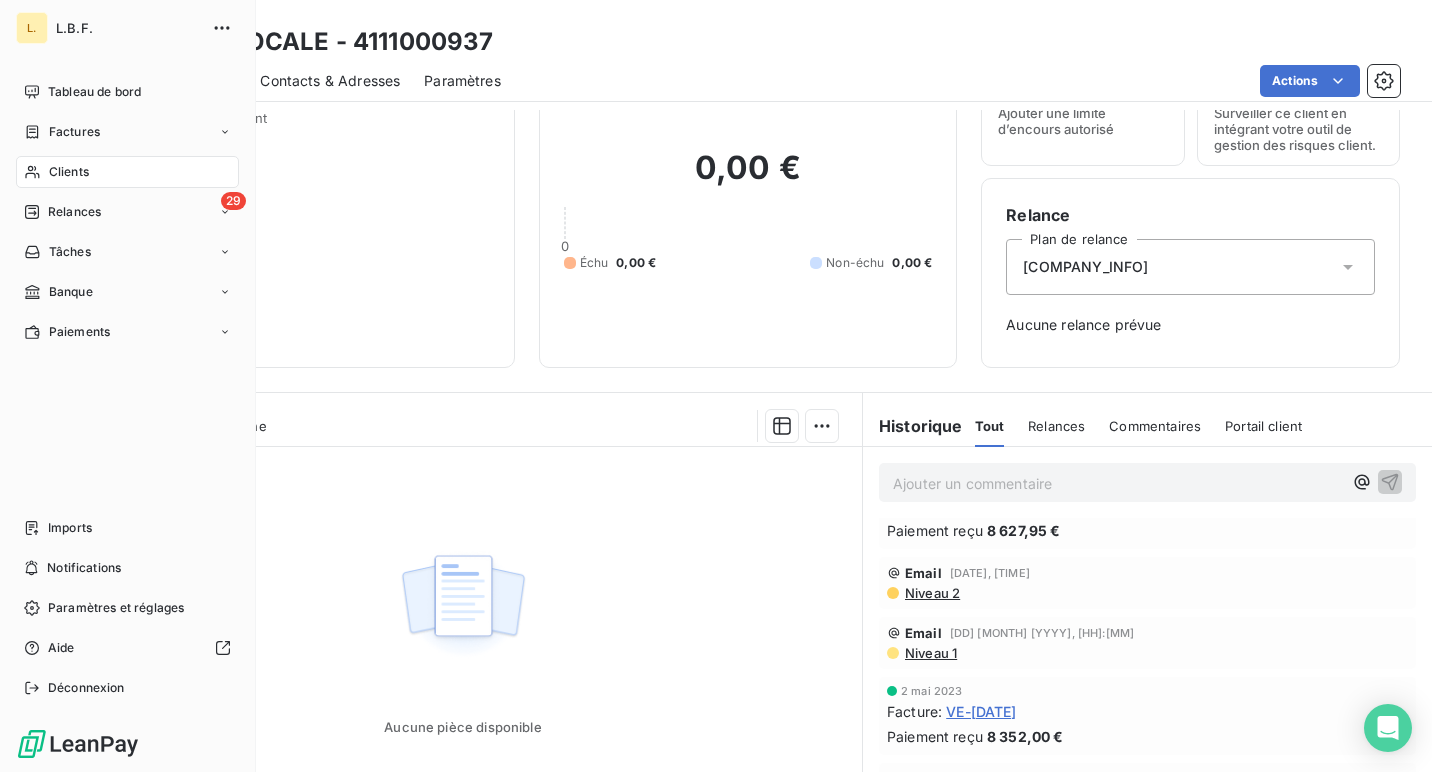 click 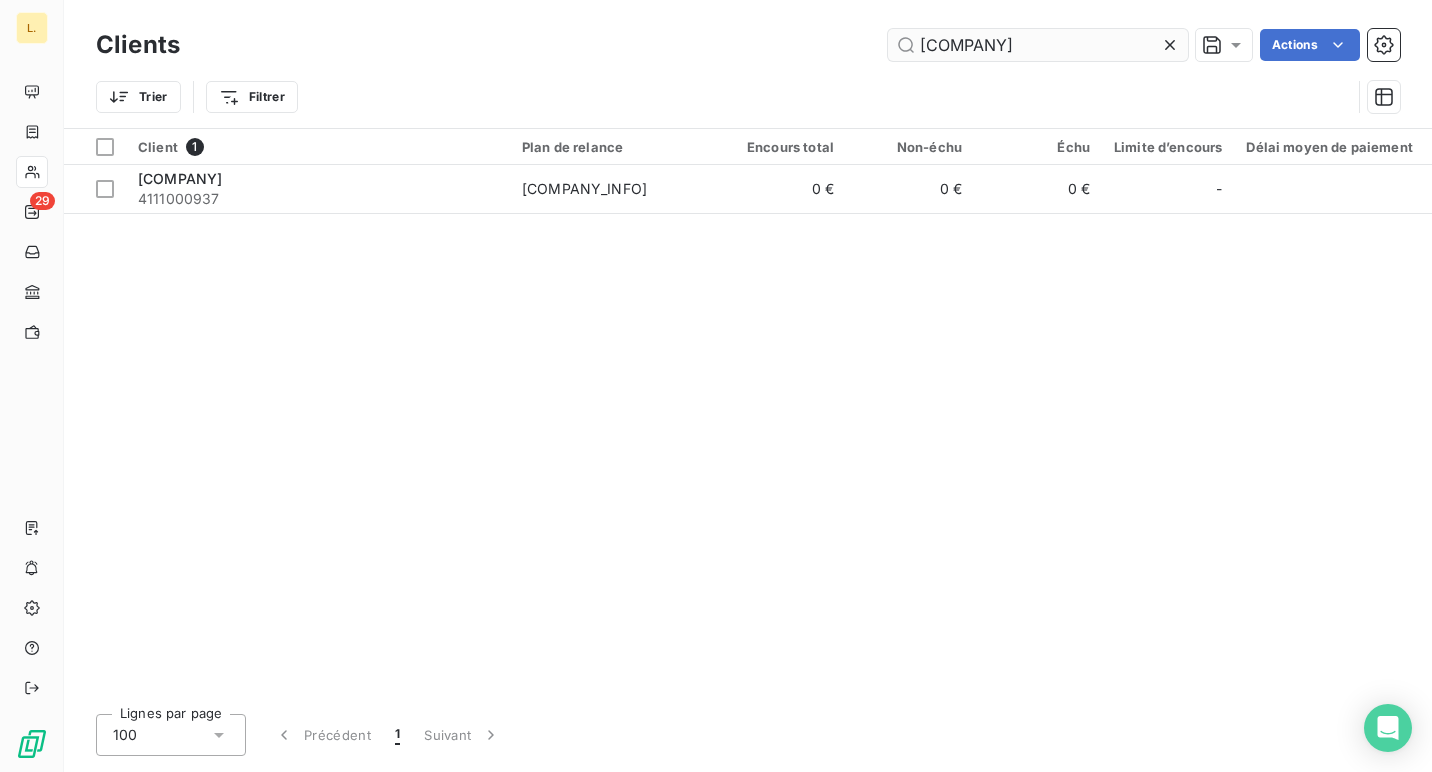 click on "[COMPANY]" at bounding box center (1038, 45) 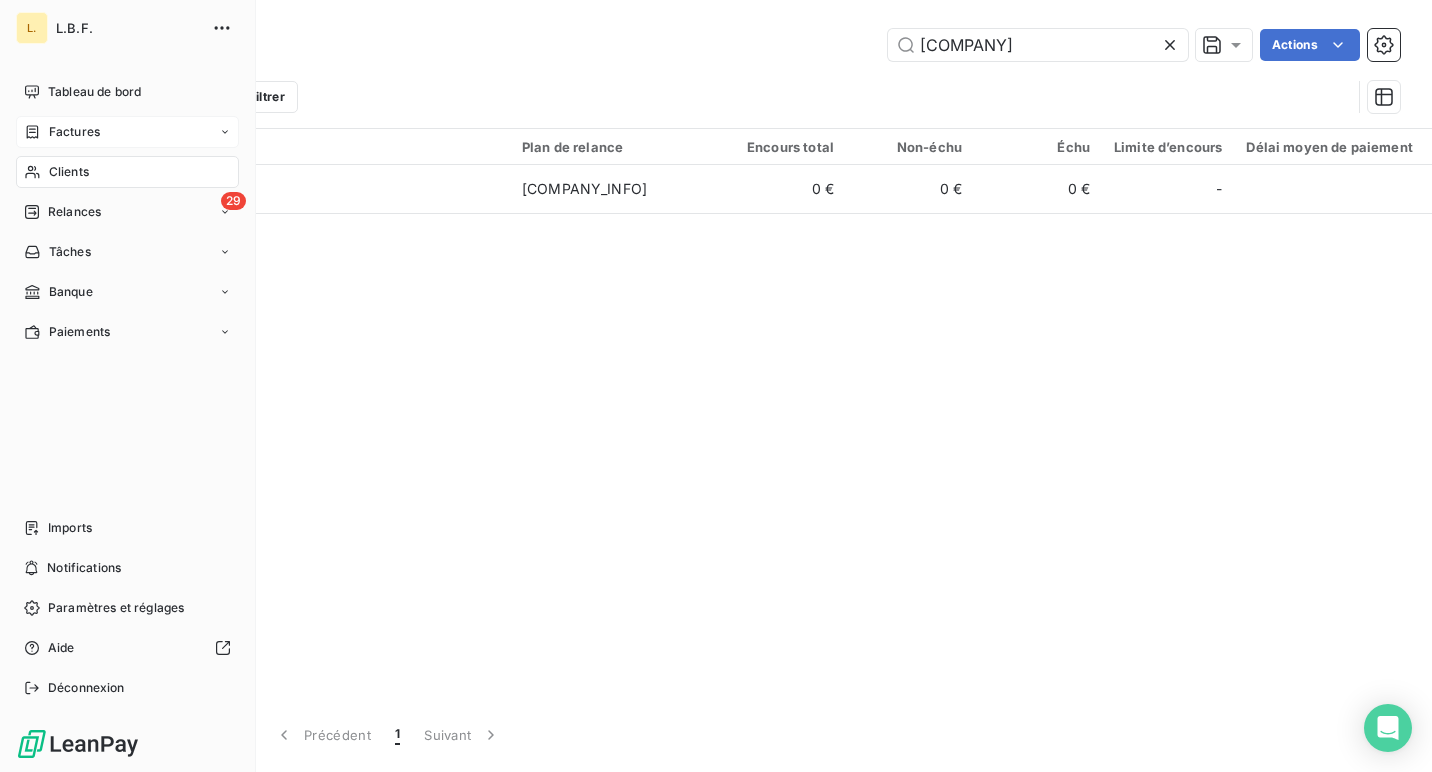 click on "Factures" at bounding box center (74, 132) 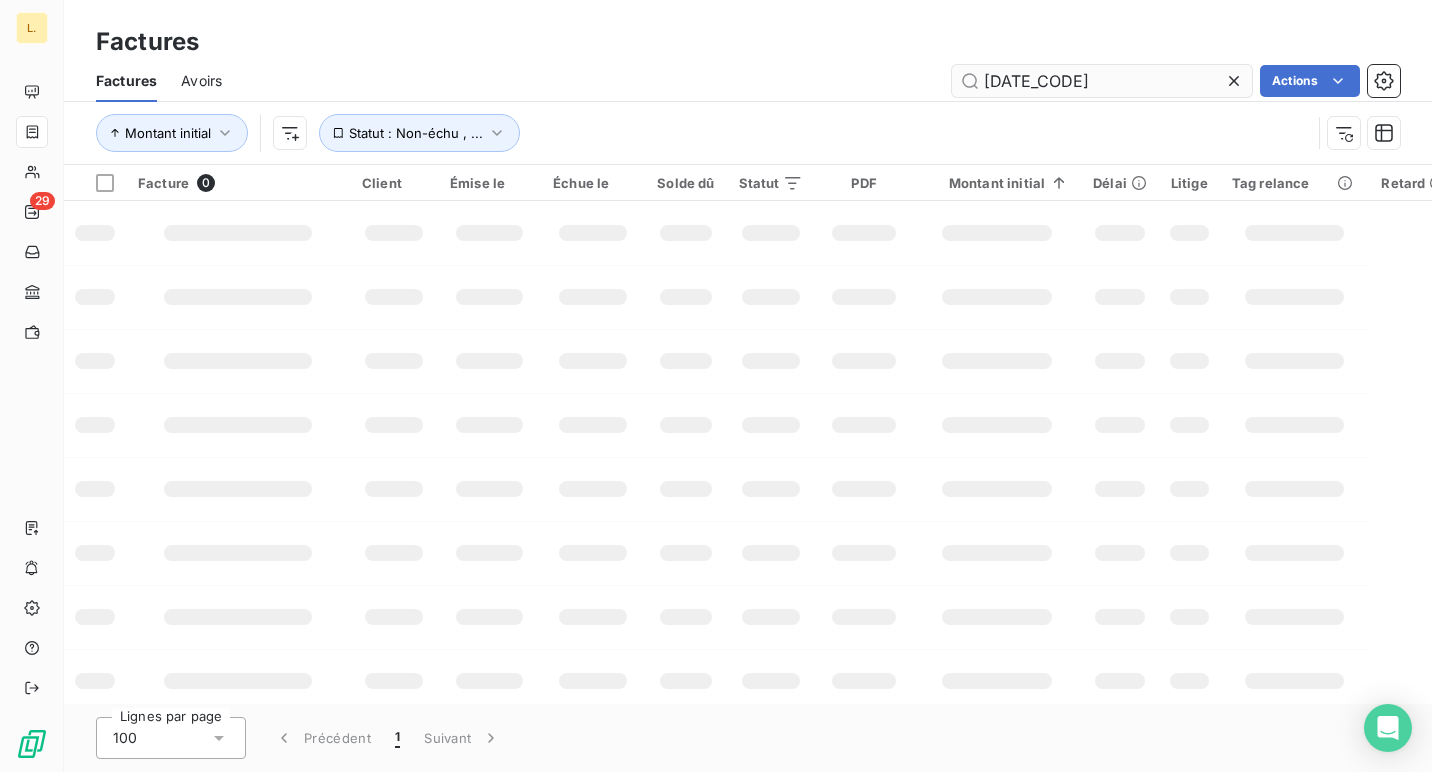 click on "[DATE_CODE]" at bounding box center [1102, 81] 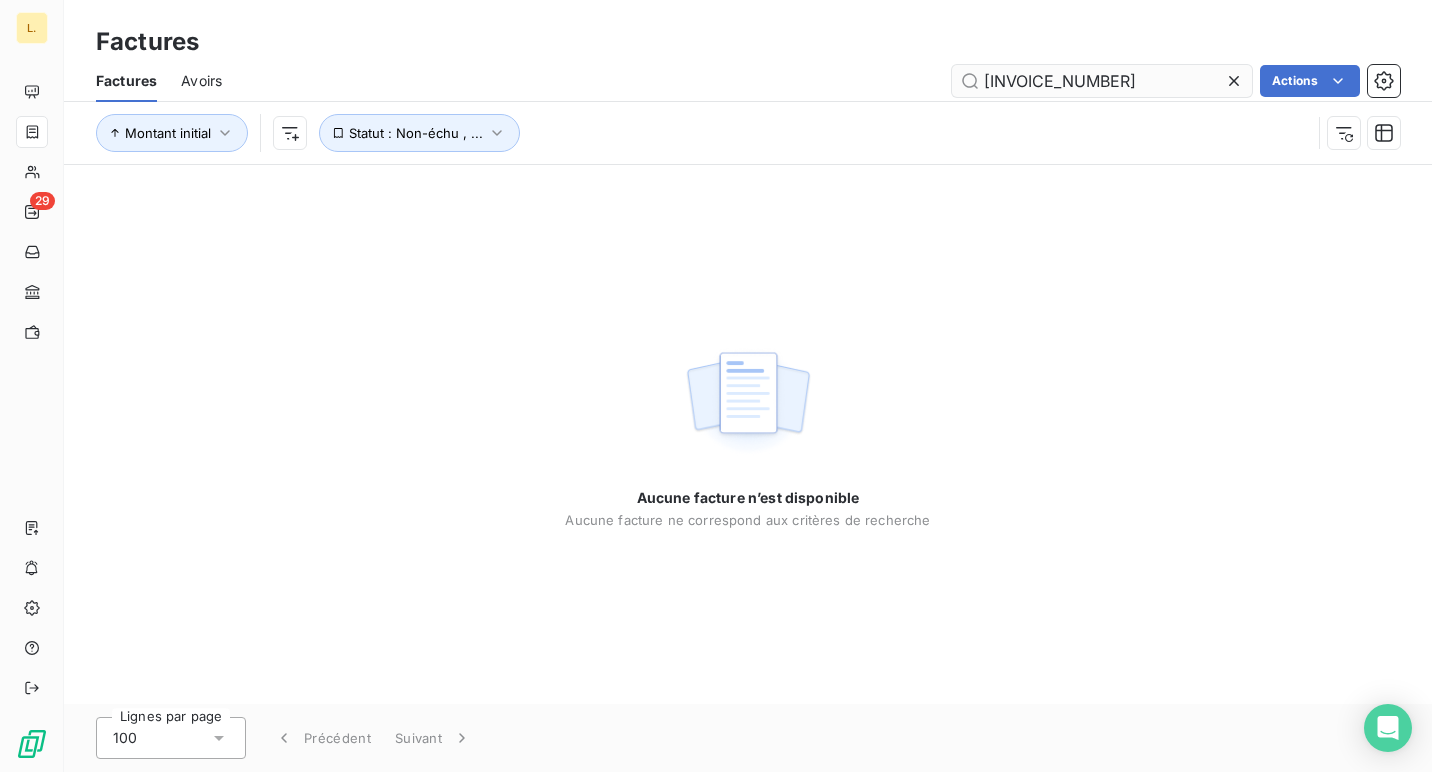 type on "[INVOICE_NUMBER]" 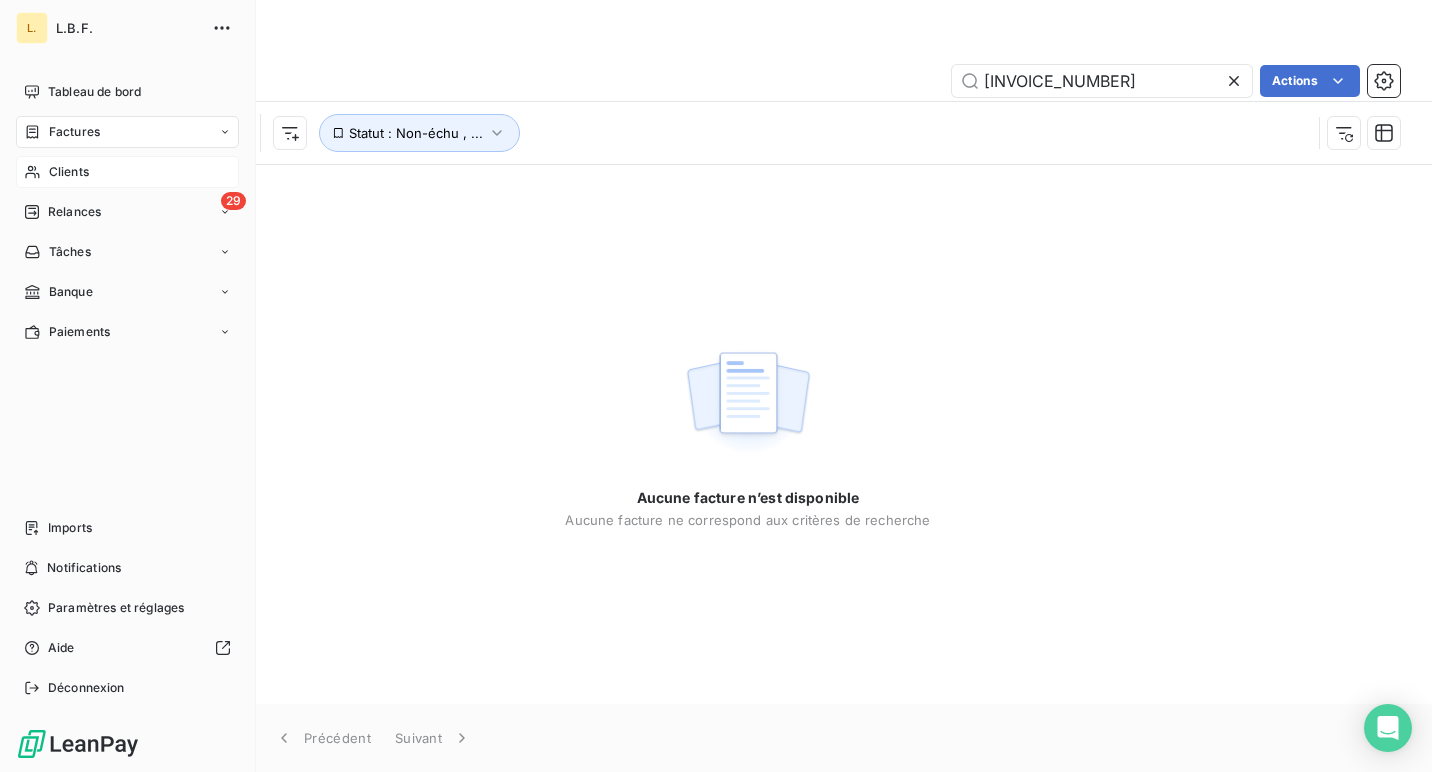 click on "Clients" at bounding box center [69, 172] 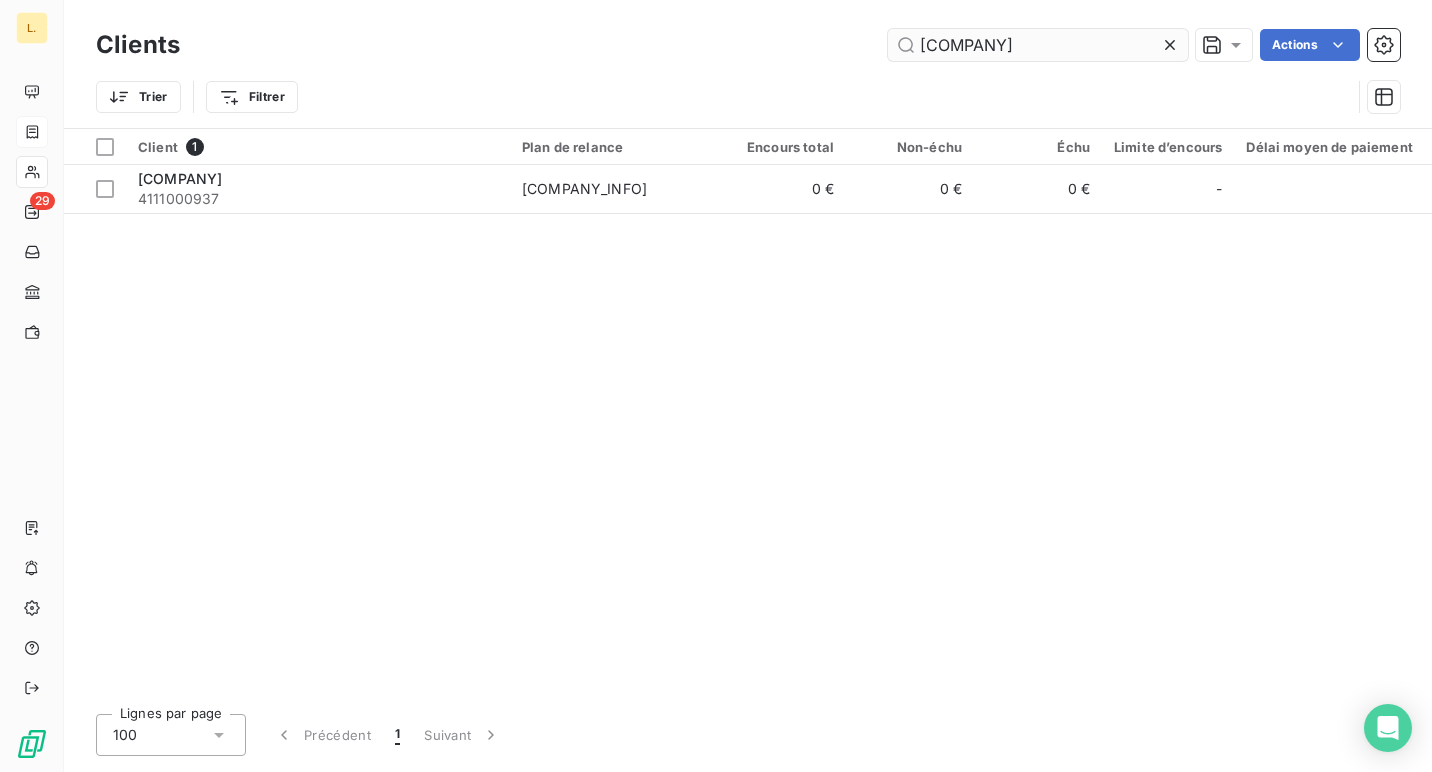 click on "[COMPANY]" at bounding box center [1038, 45] 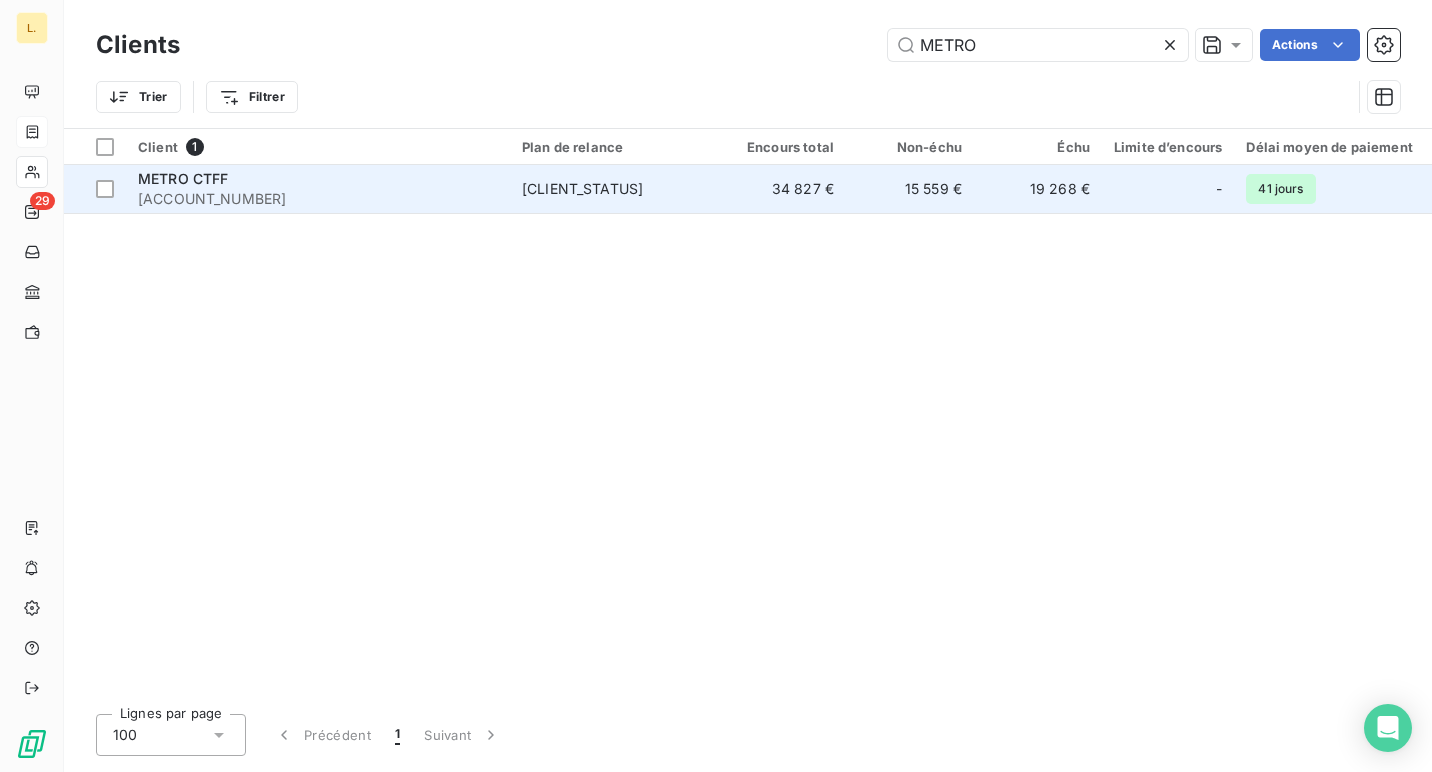 type on "METRO" 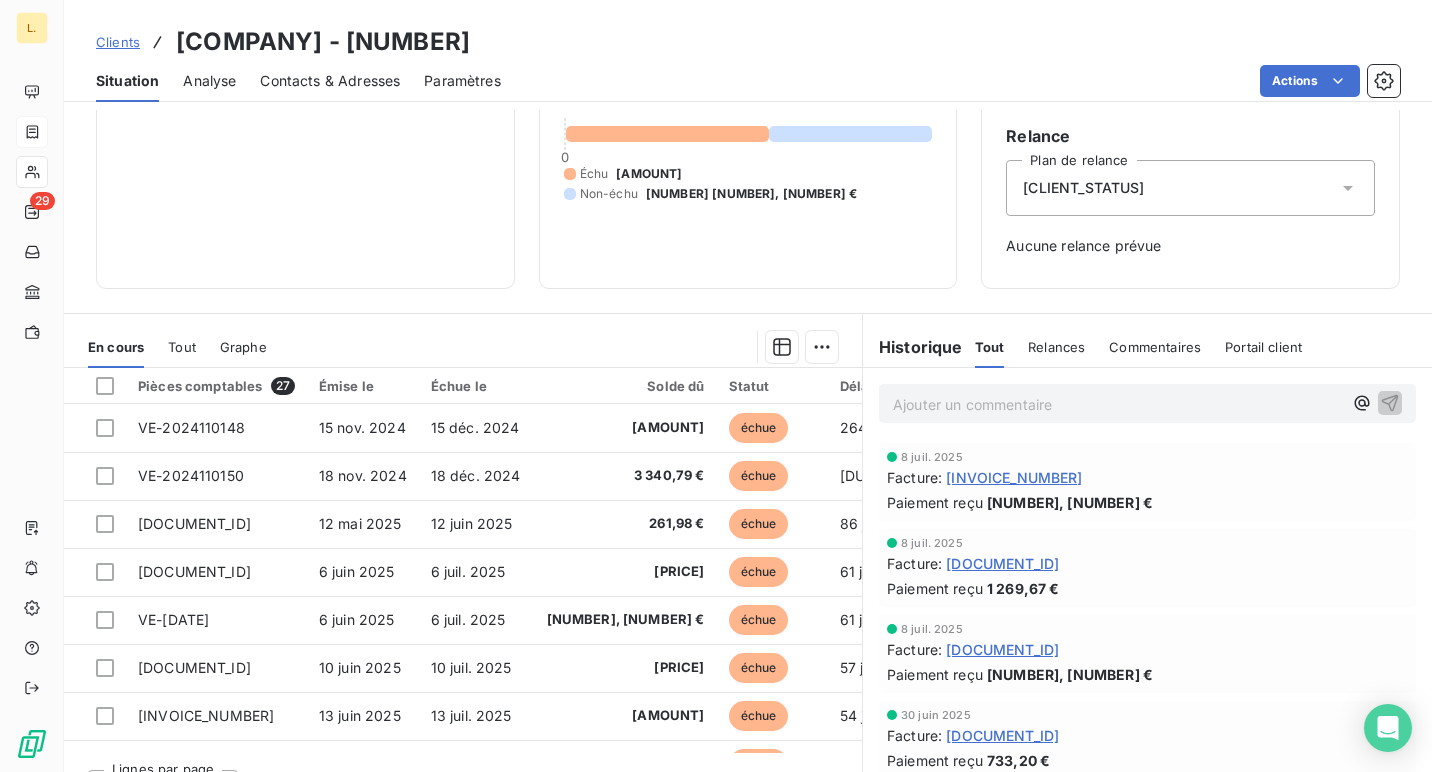 scroll, scrollTop: 196, scrollLeft: 0, axis: vertical 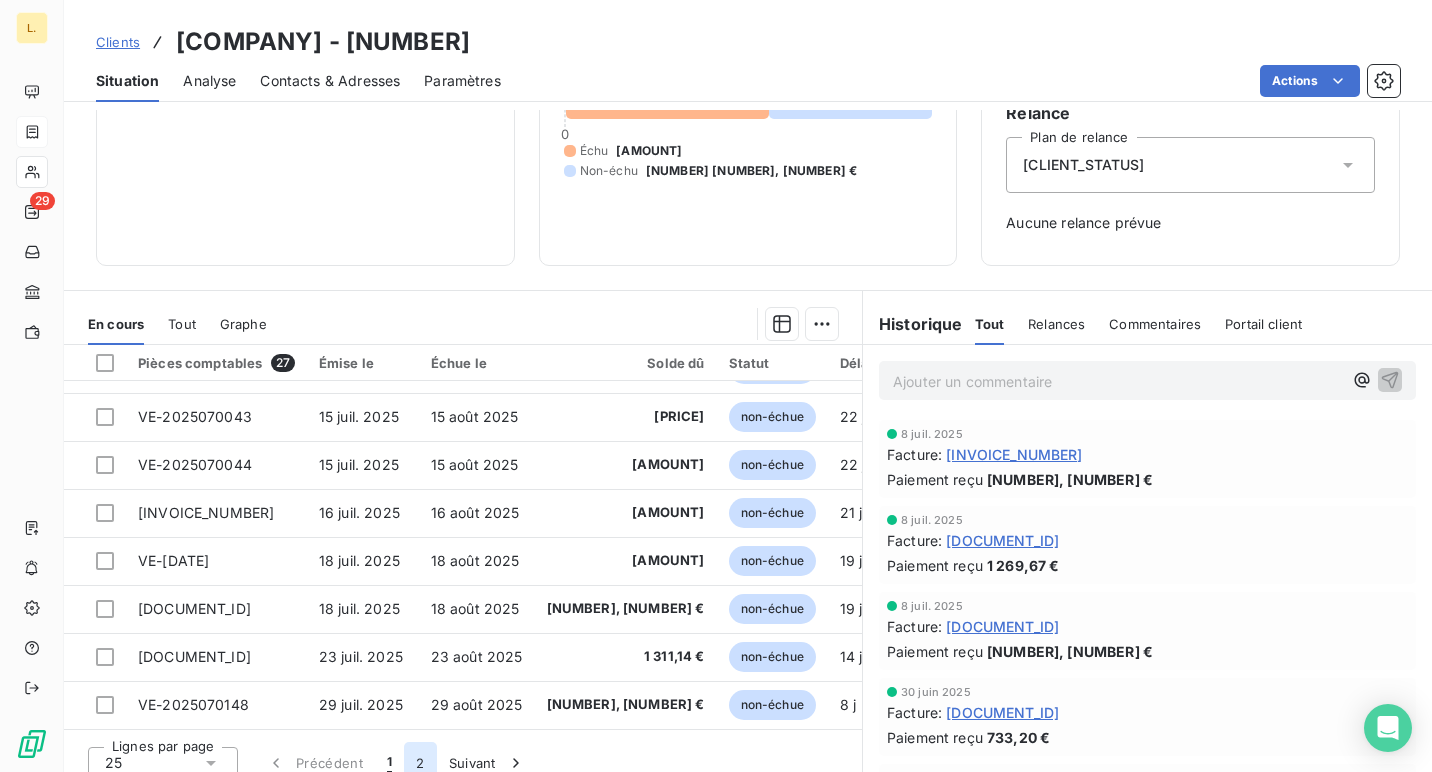 click on "2" at bounding box center (420, 763) 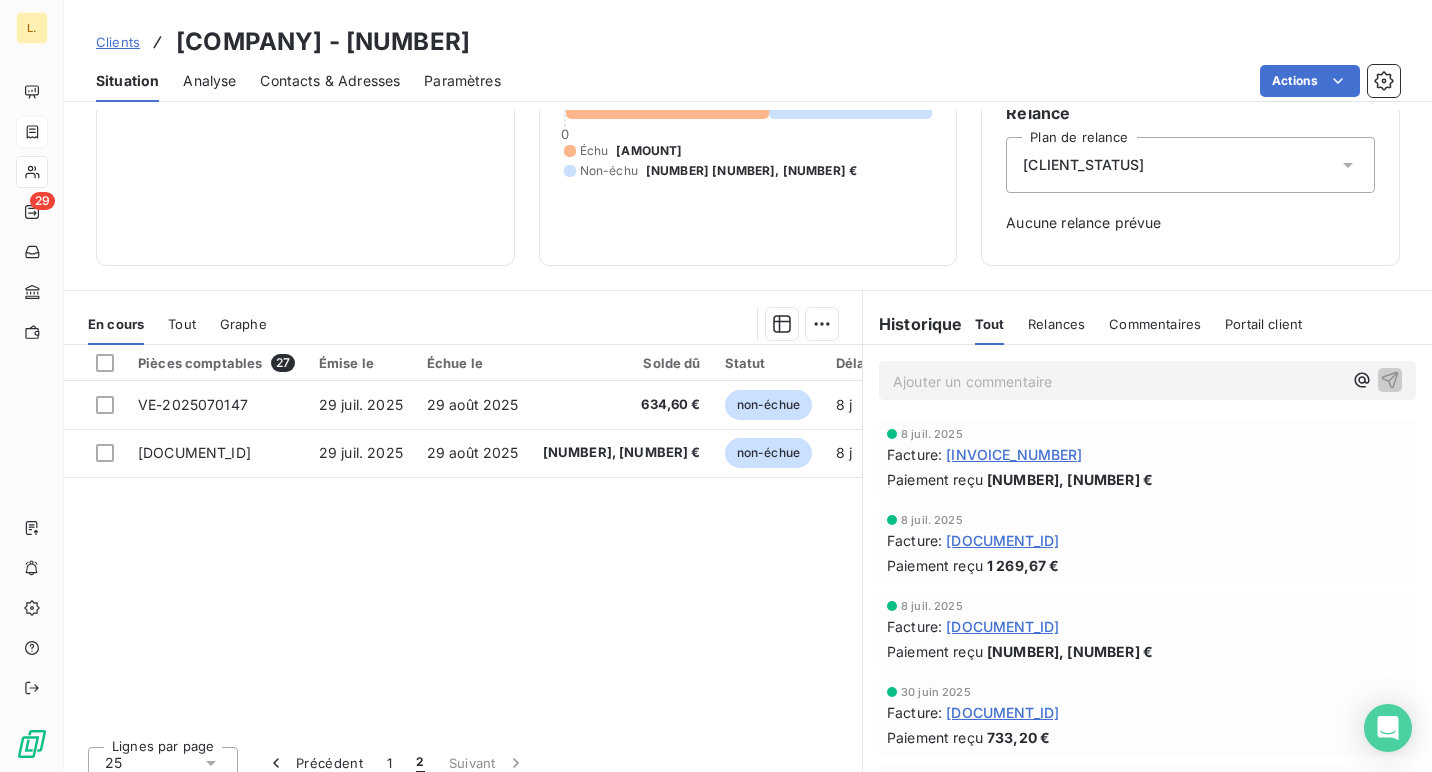 scroll, scrollTop: 214, scrollLeft: 0, axis: vertical 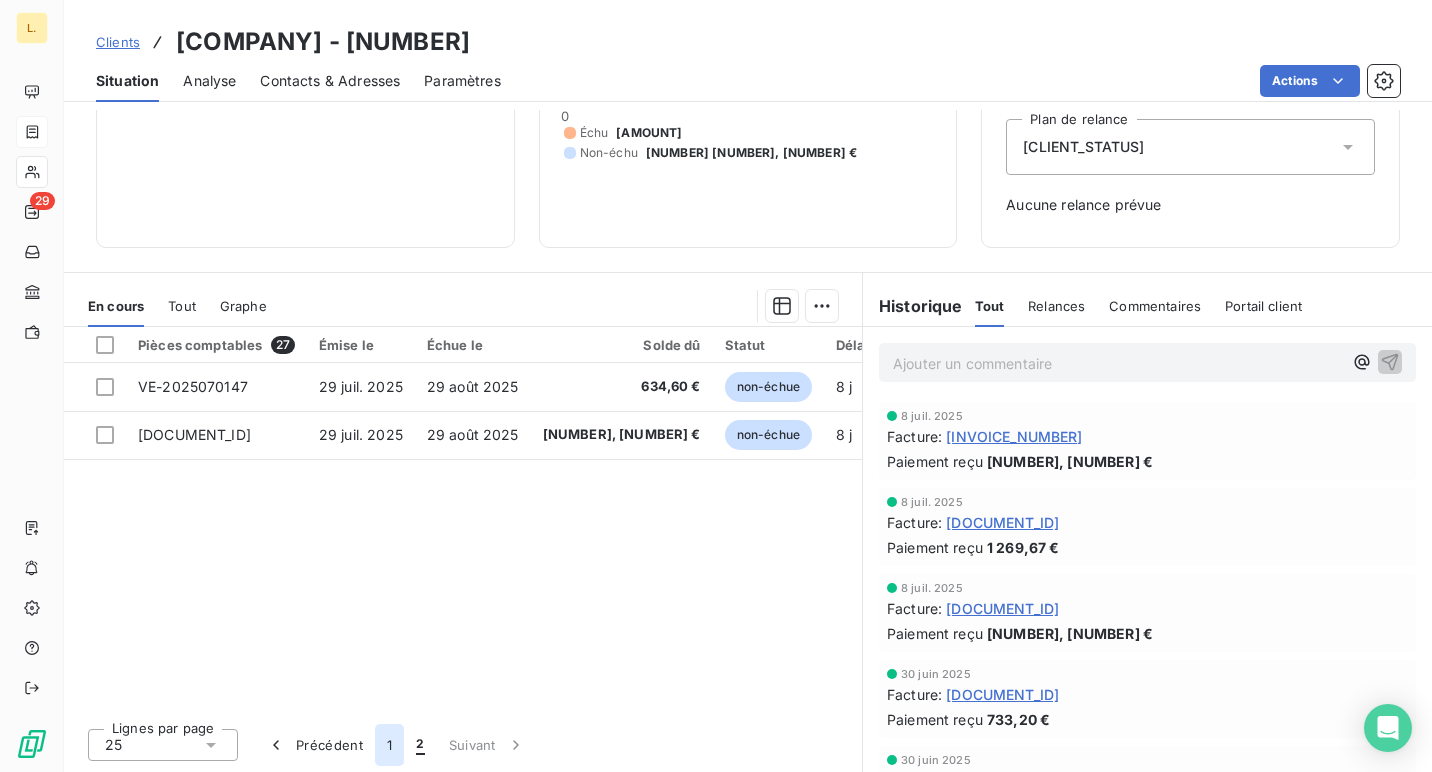 click on "1" at bounding box center (389, 745) 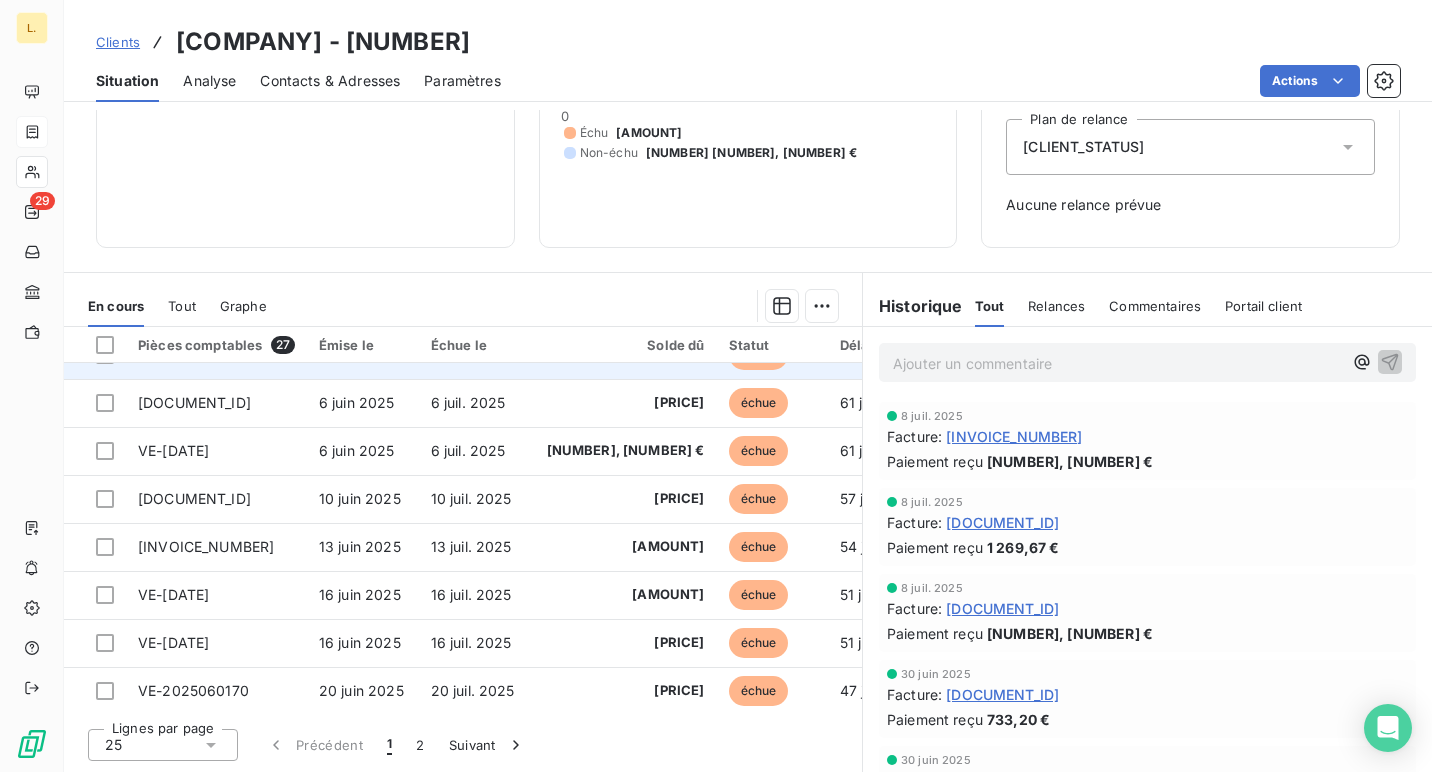 scroll, scrollTop: 129, scrollLeft: 0, axis: vertical 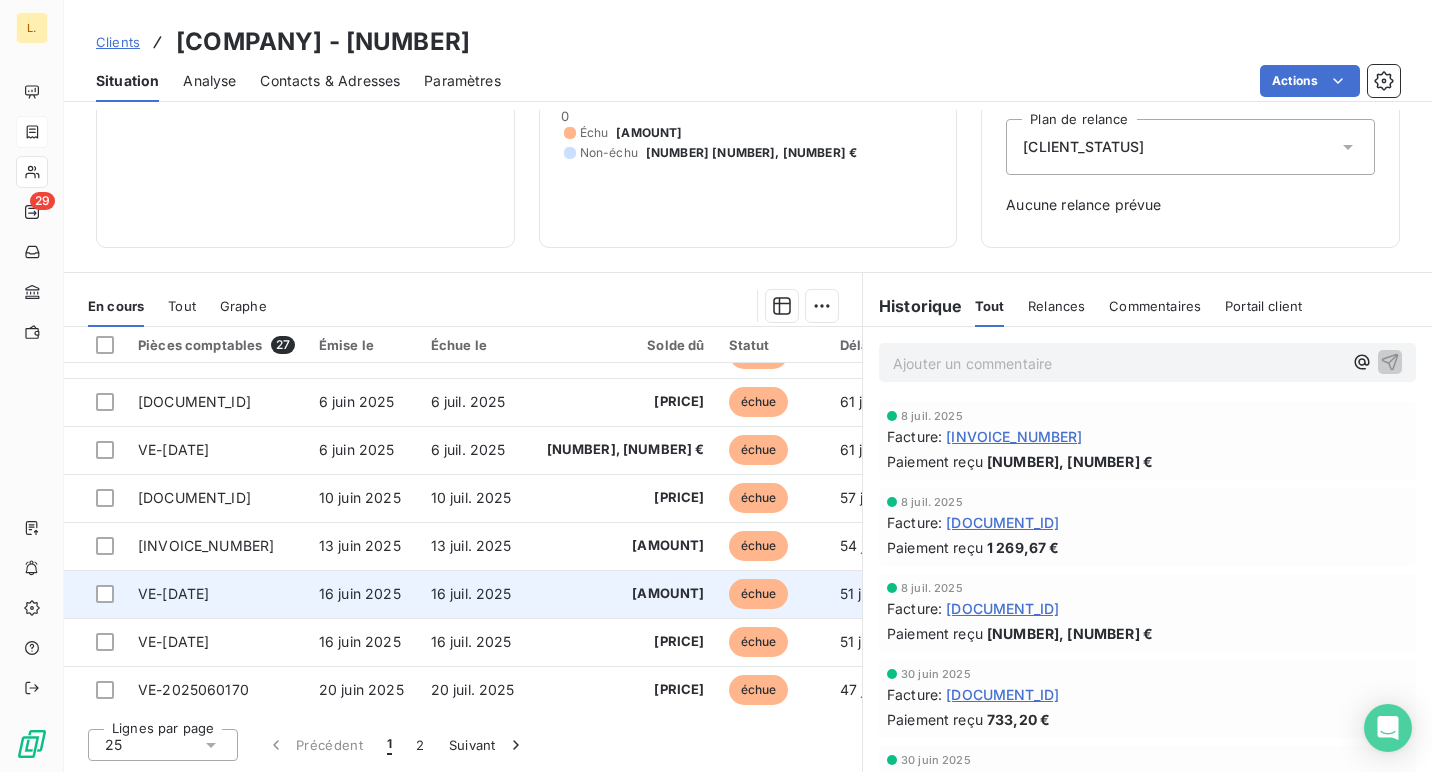 click on "[AMOUNT]" at bounding box center [626, 594] 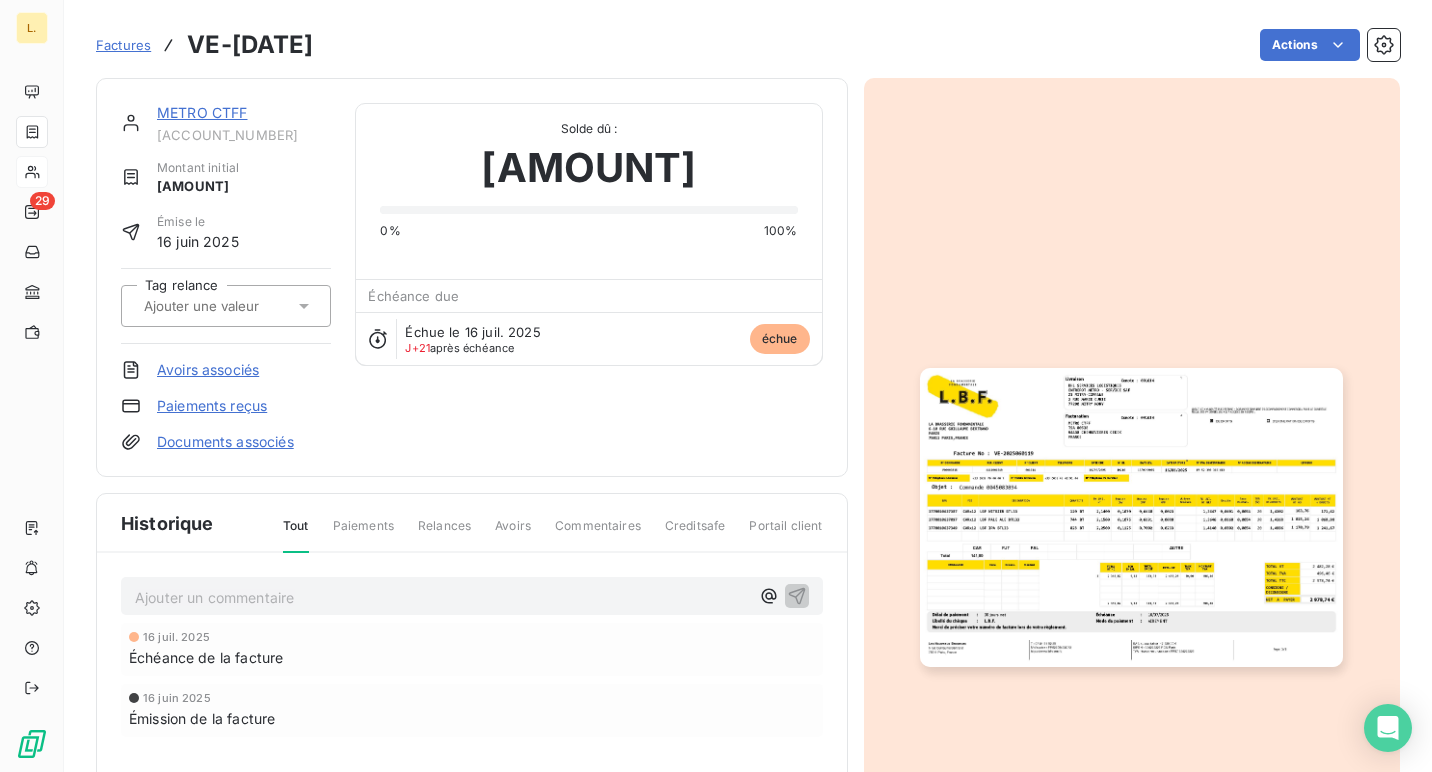 click on "METRO CTFF" at bounding box center (202, 112) 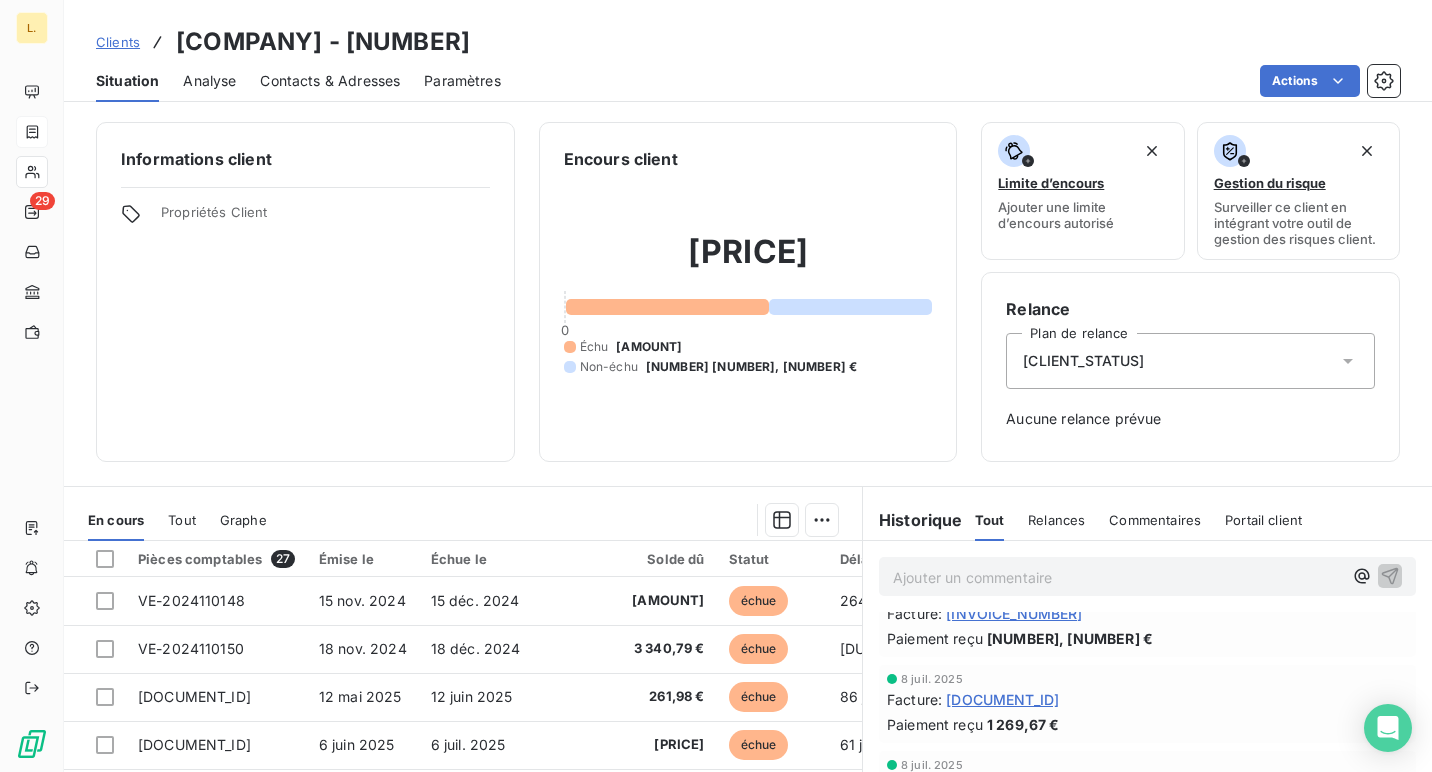 scroll, scrollTop: 15, scrollLeft: 0, axis: vertical 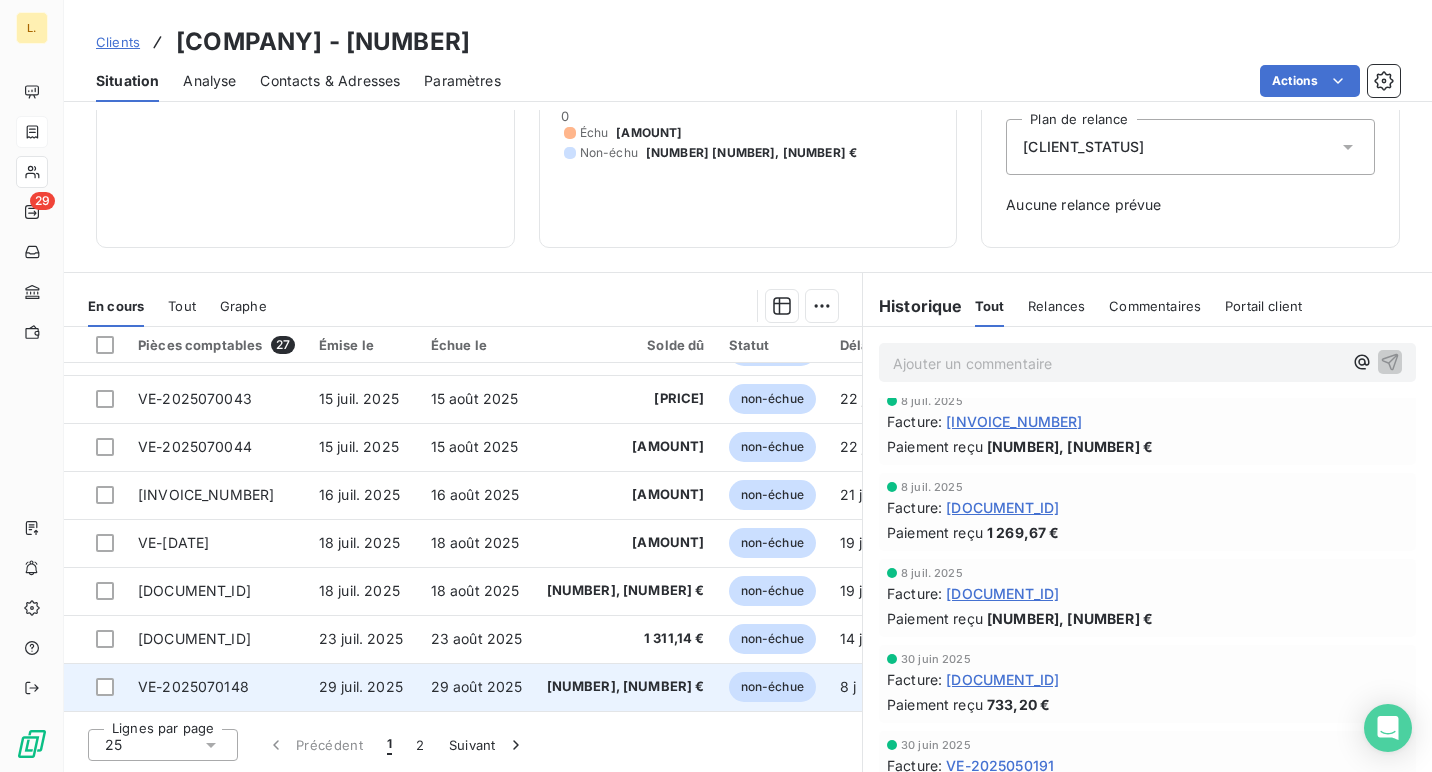 click on "[NUMBER], [NUMBER] €" at bounding box center [626, 687] 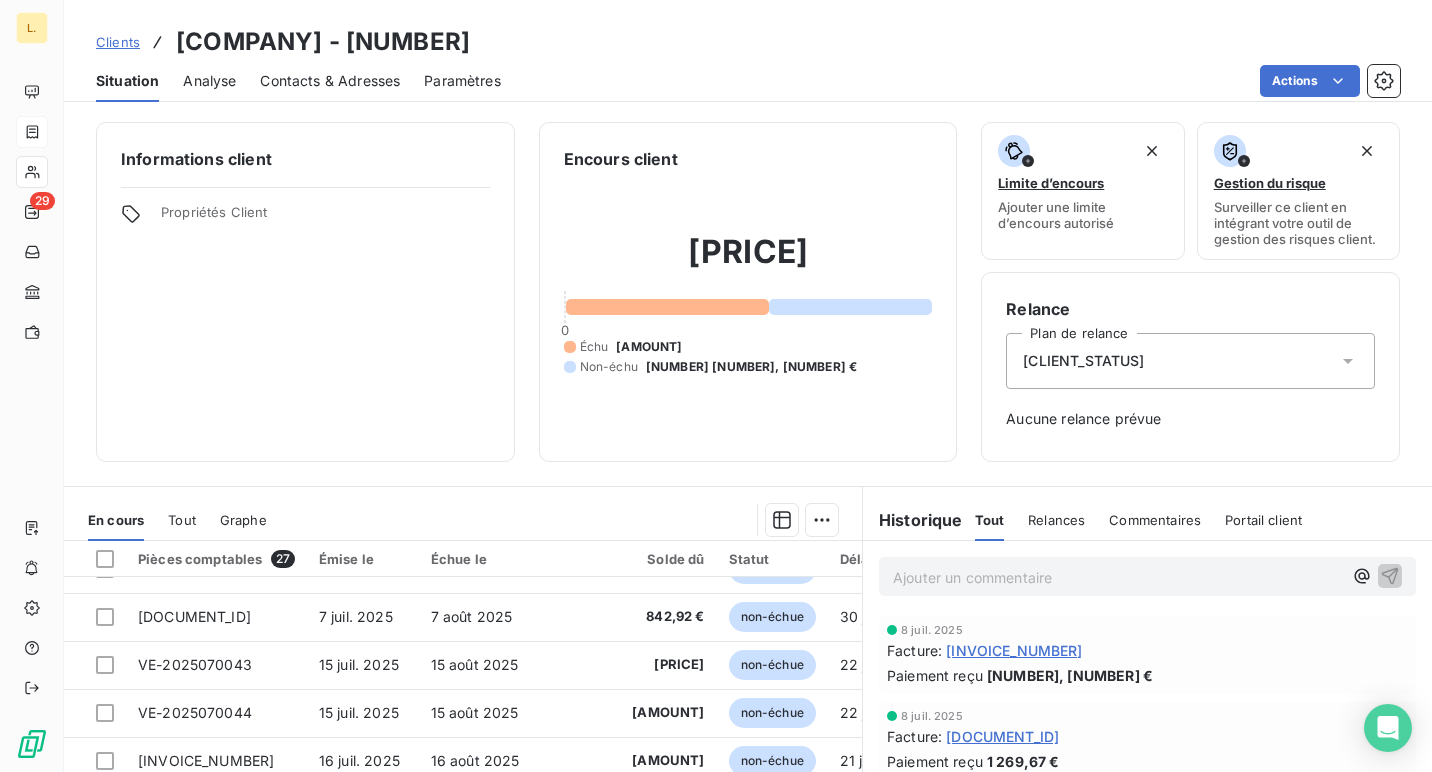 scroll, scrollTop: 859, scrollLeft: 0, axis: vertical 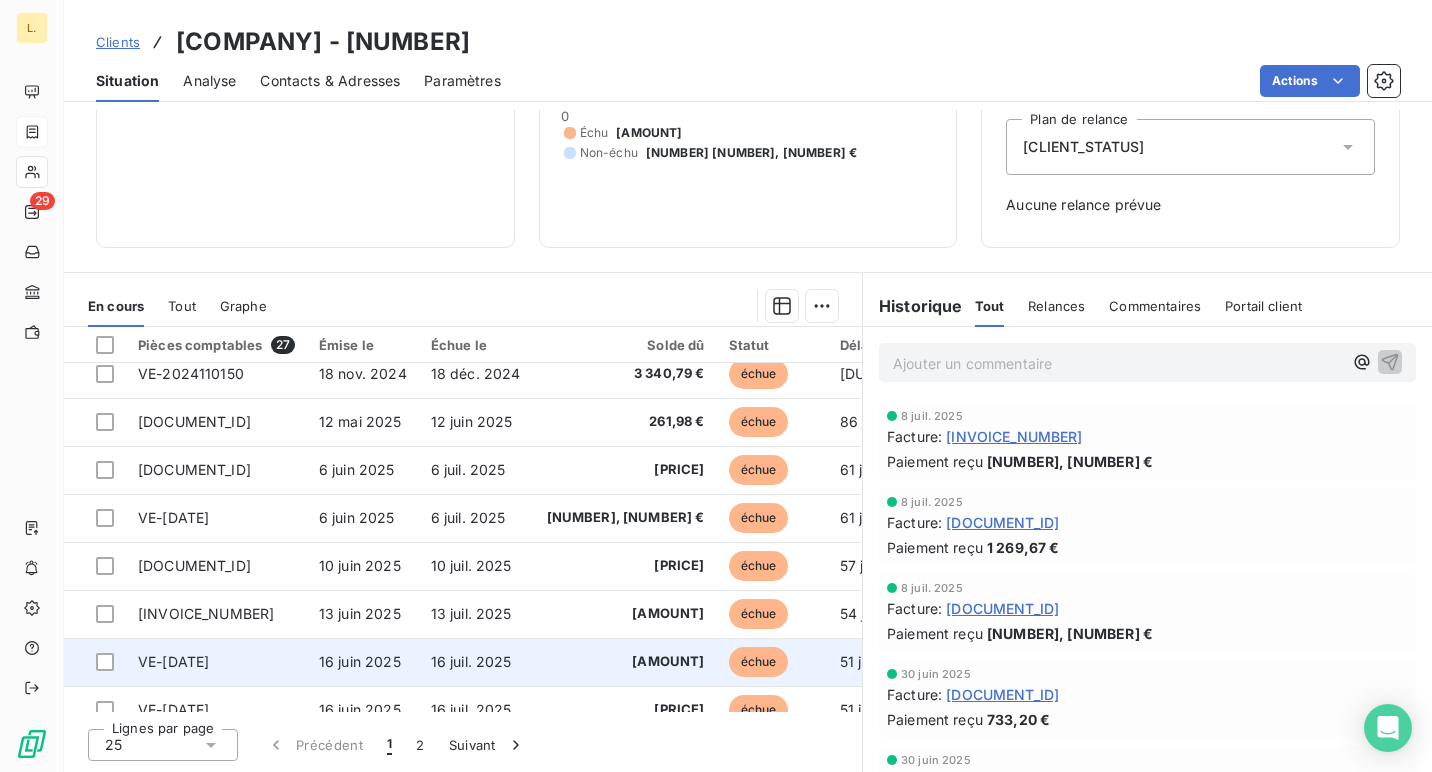 click on "[AMOUNT]" at bounding box center (626, 662) 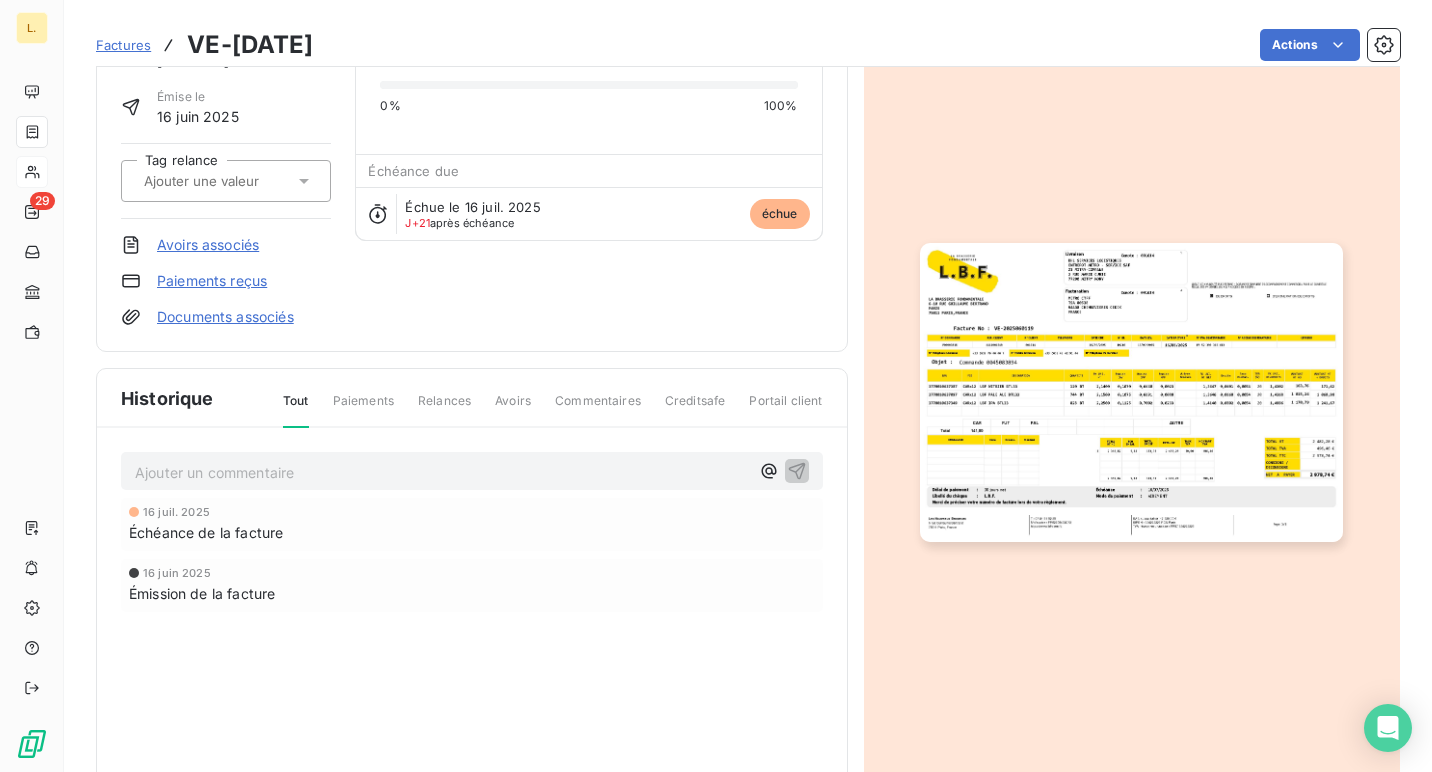 scroll, scrollTop: 110, scrollLeft: 0, axis: vertical 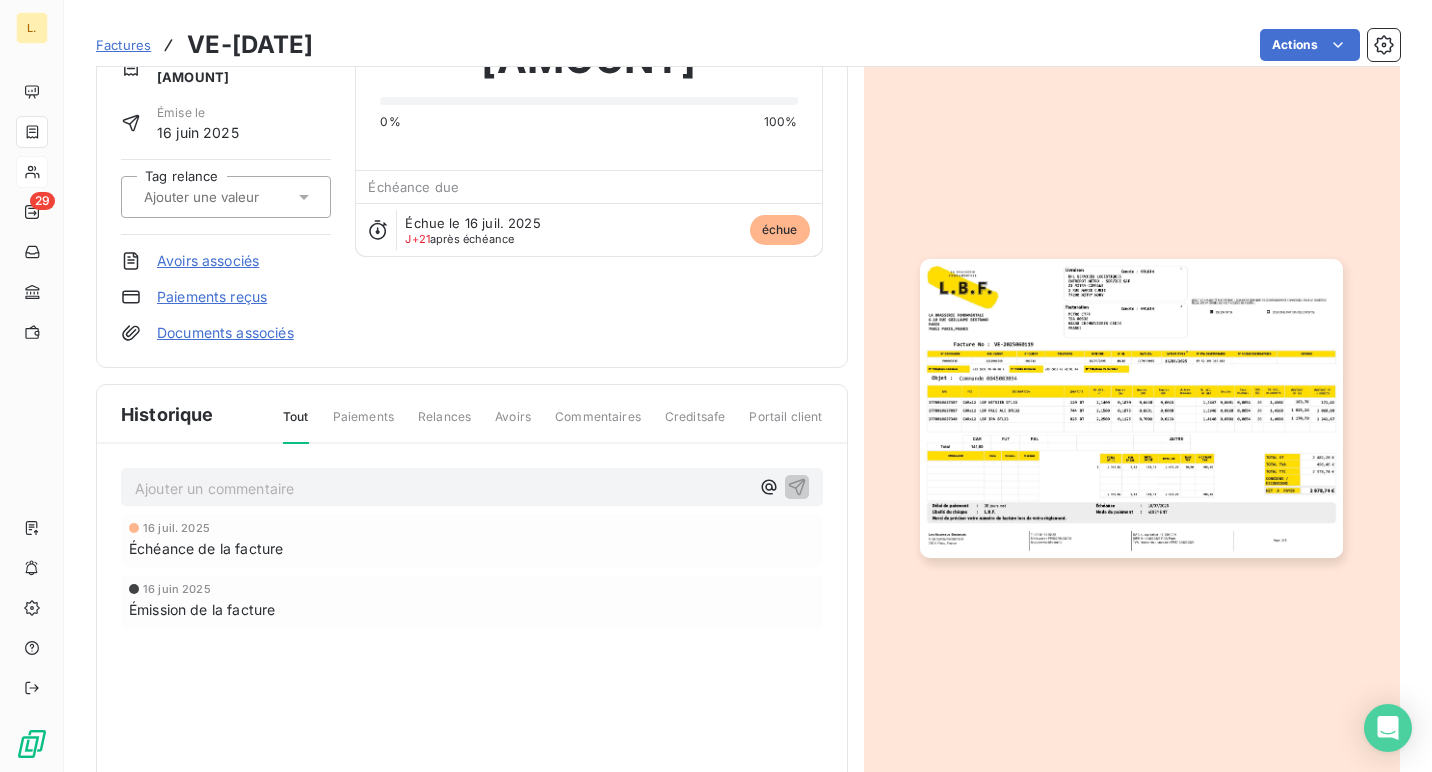 click on "Avoirs associés" at bounding box center [208, 261] 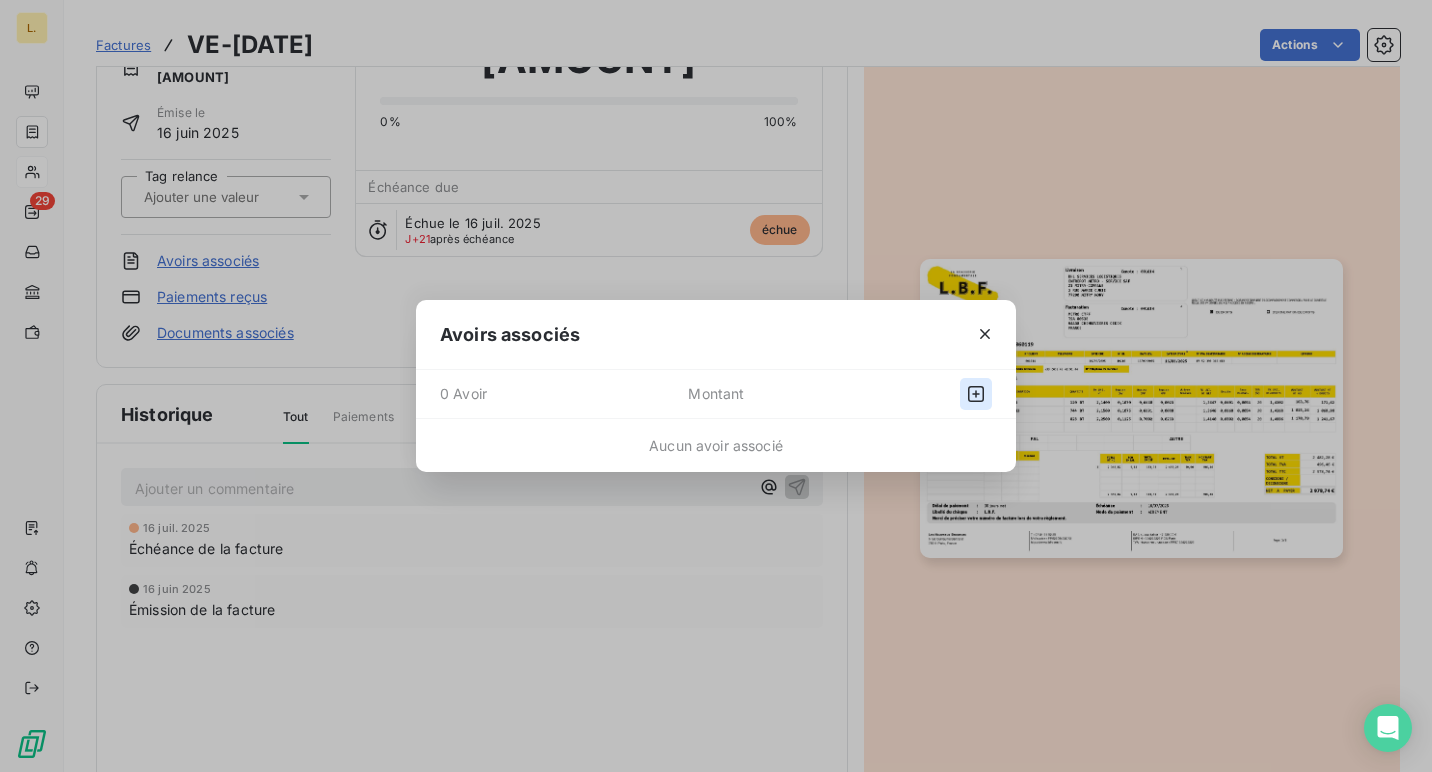 click 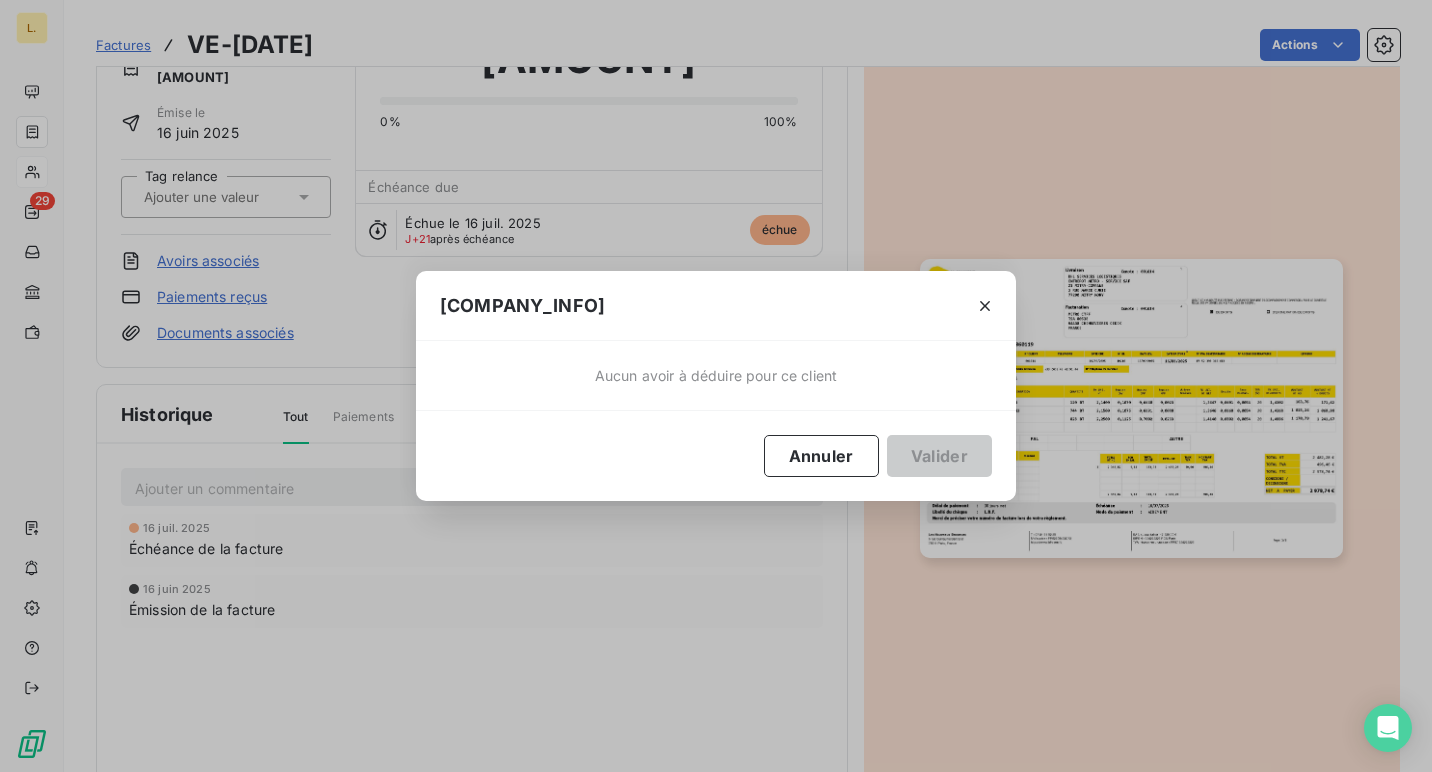 click on "Associer un avoir à la facture [DOCUMENT_ID] Aucun avoir à déduire pour ce client Annuler Valider" at bounding box center [716, 386] 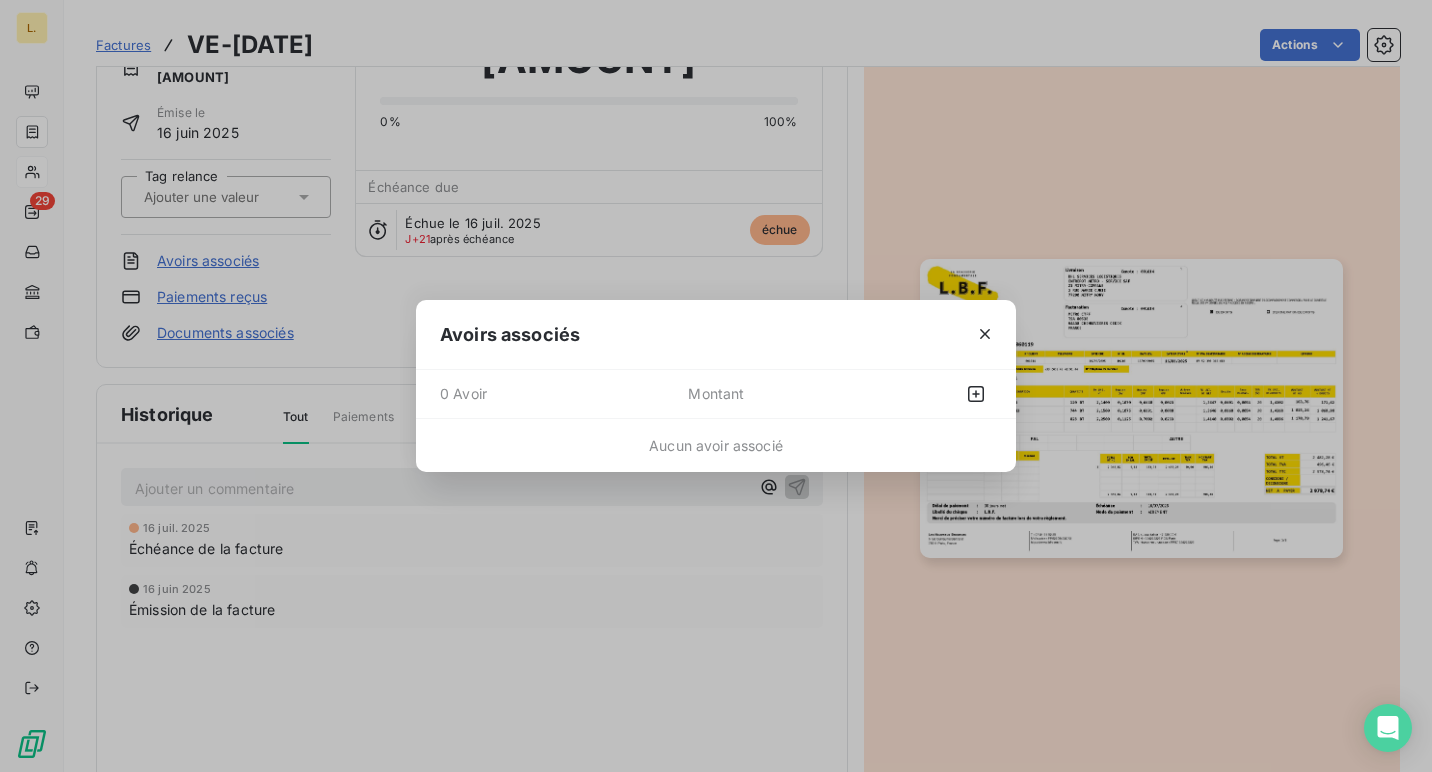click on "[COMPANY_NAME]" at bounding box center [716, 386] 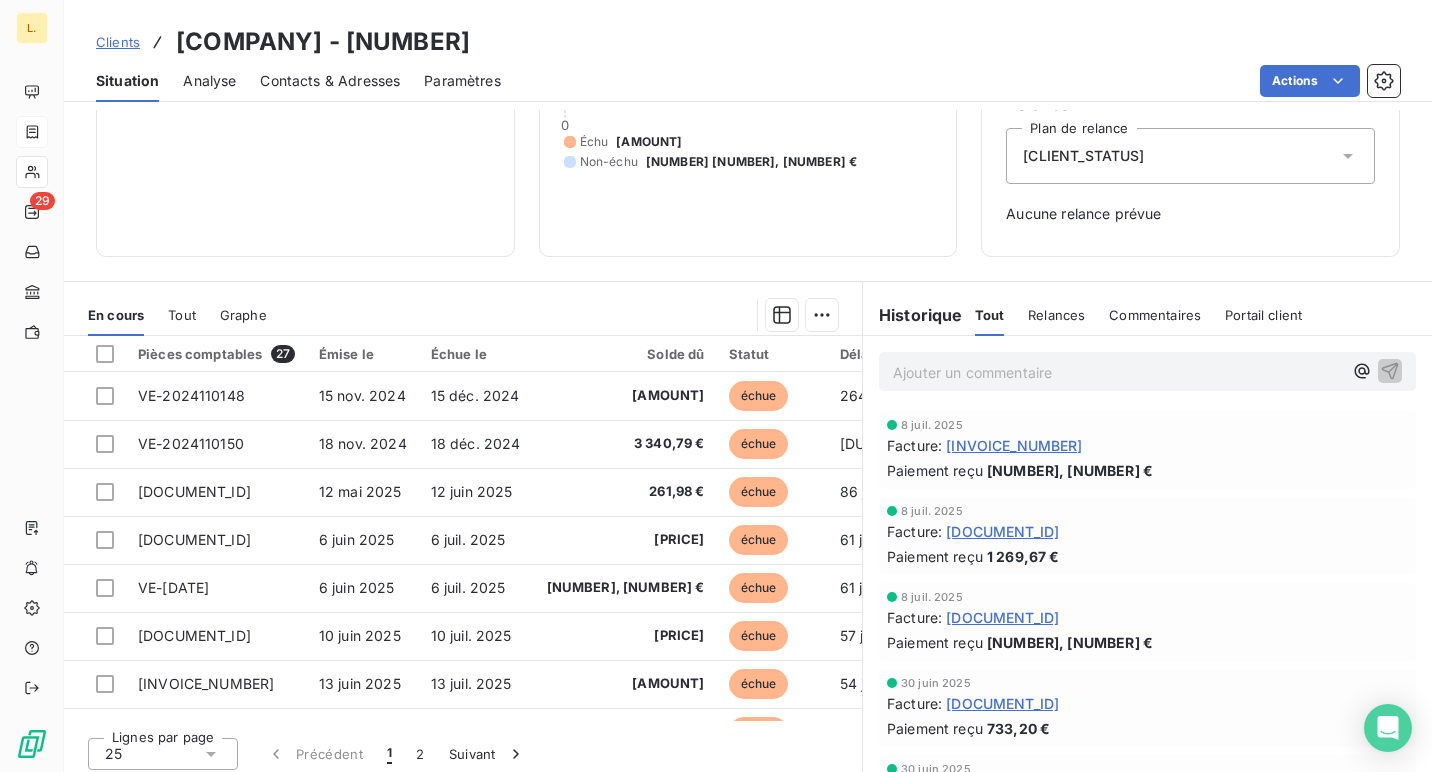 scroll, scrollTop: 214, scrollLeft: 0, axis: vertical 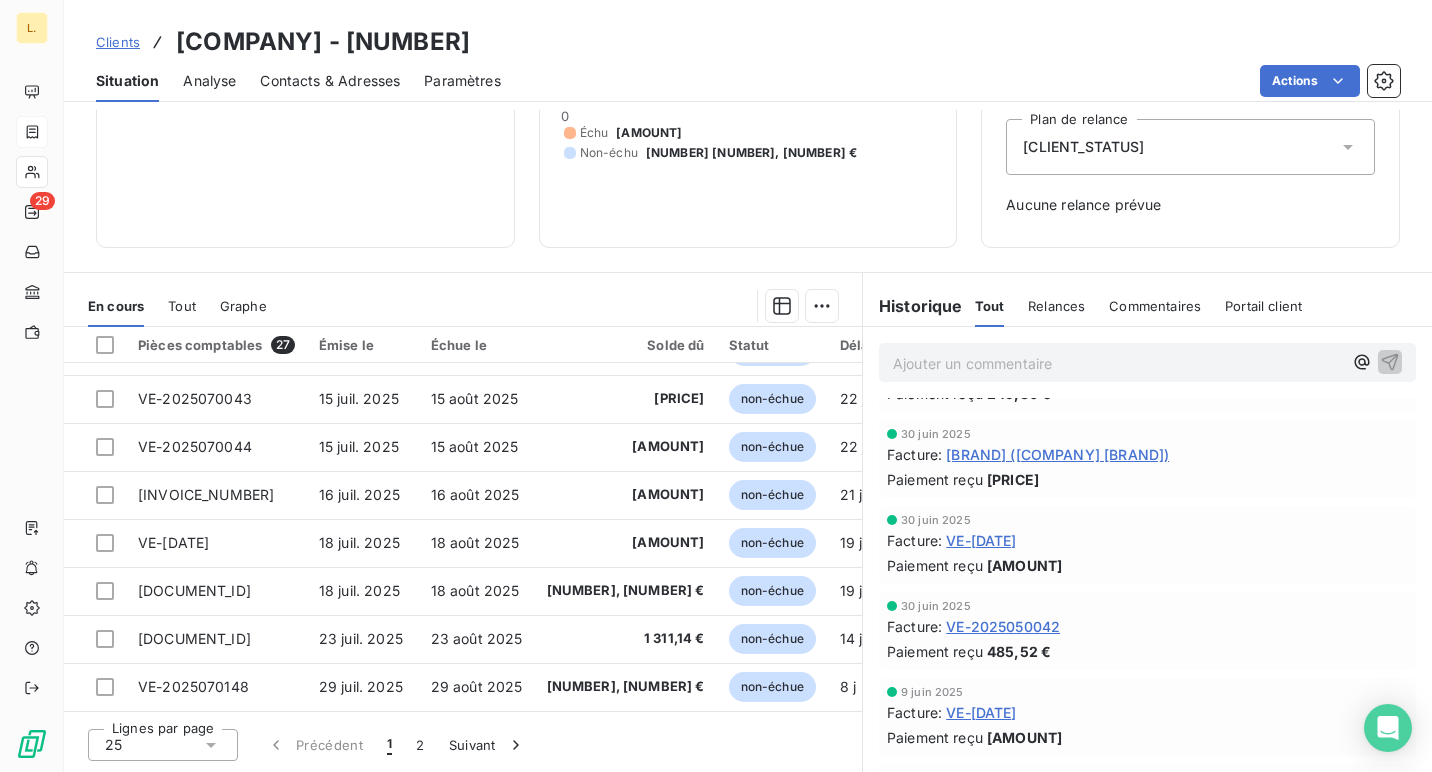 click on "[DATE] [DOCUMENT_TYPE] : [INVOICE_NUMBER] [PAYMENT_STATUS] [AMOUNT]" at bounding box center (1147, 545) 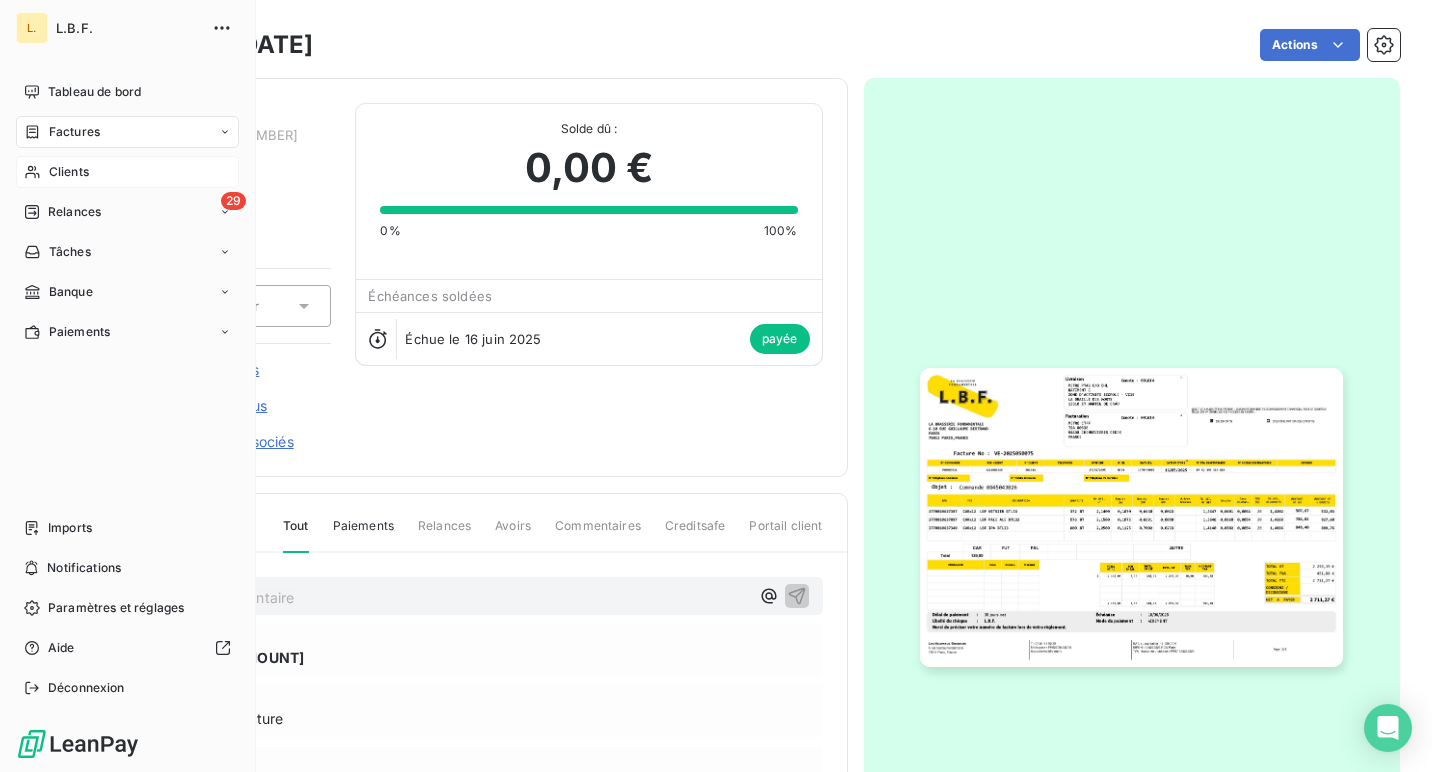 click on "Clients" at bounding box center [127, 172] 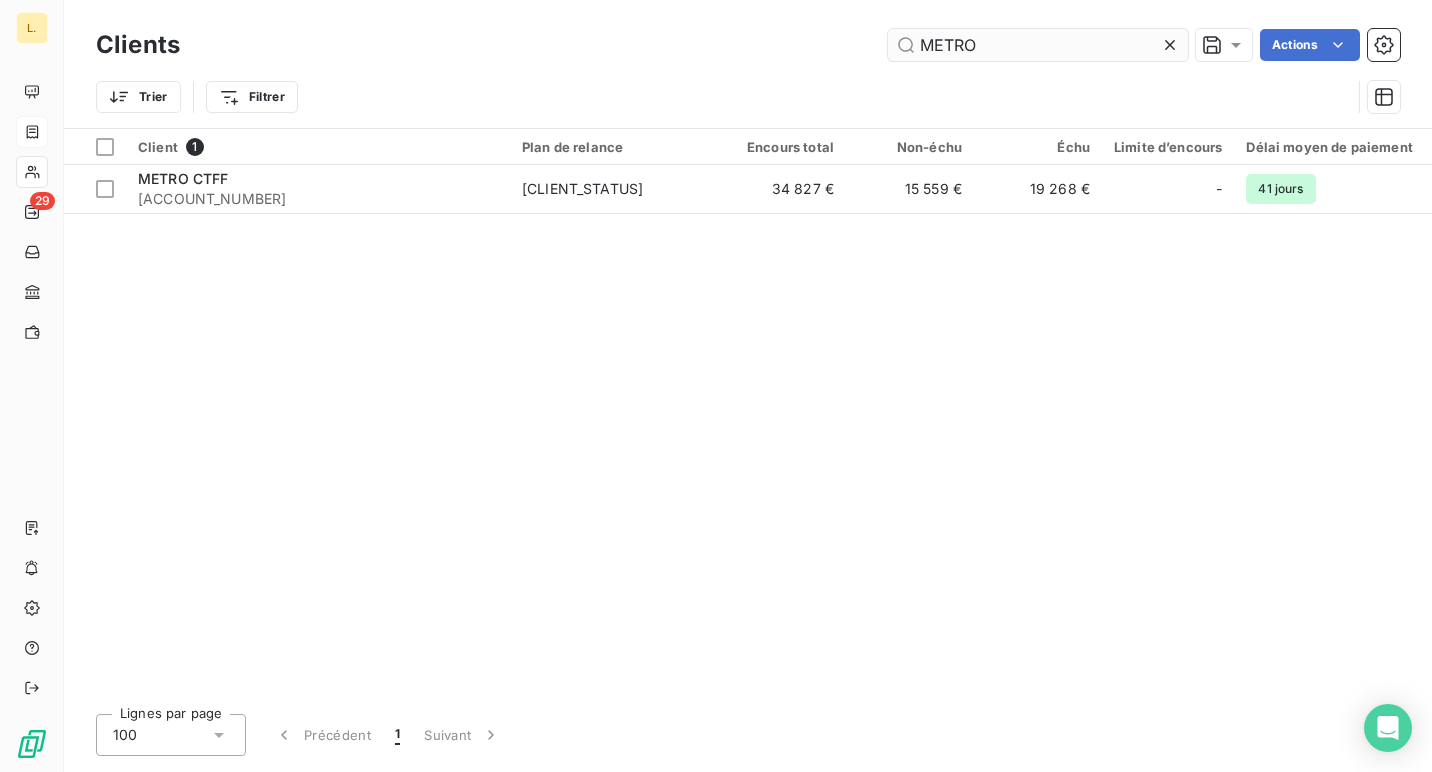 click on "METRO" at bounding box center (1038, 45) 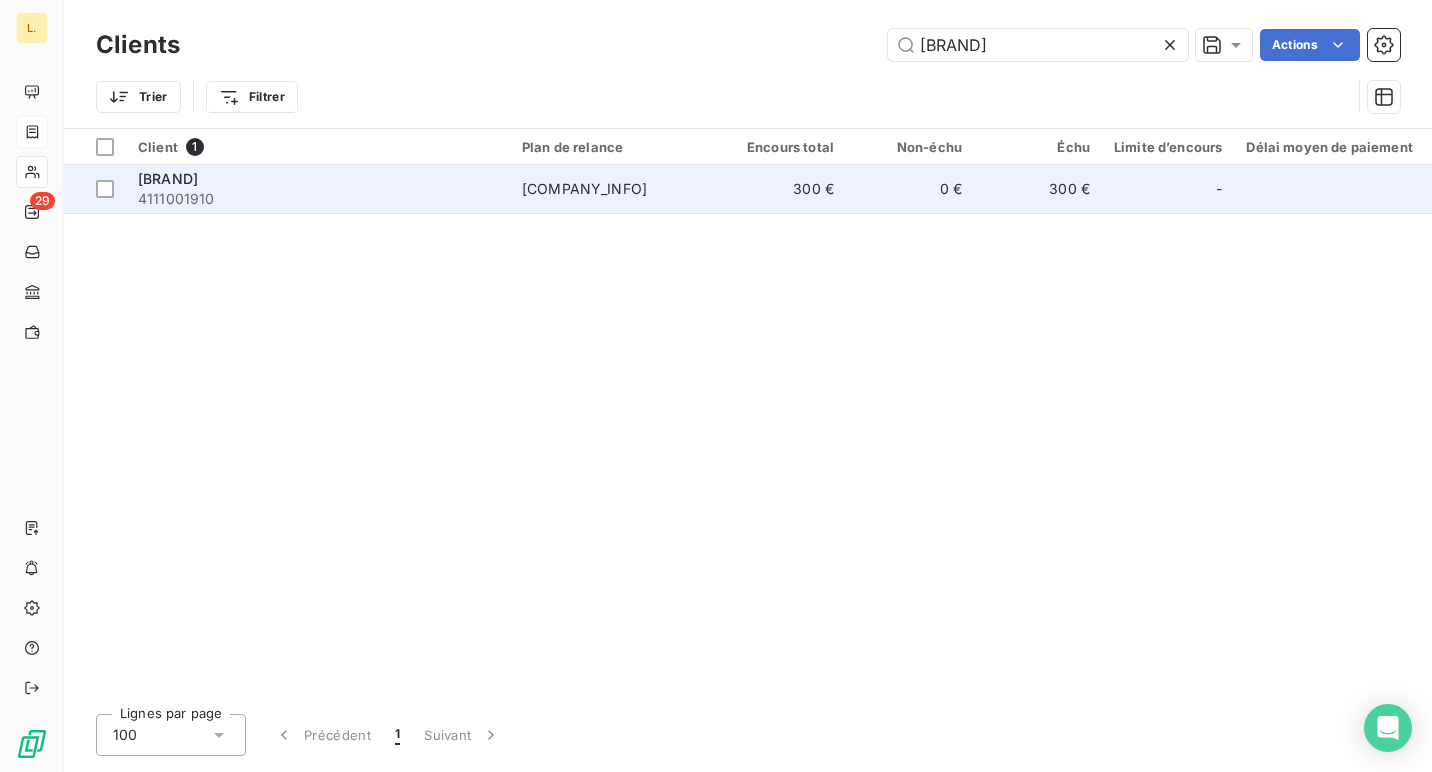 type on "[BRAND]" 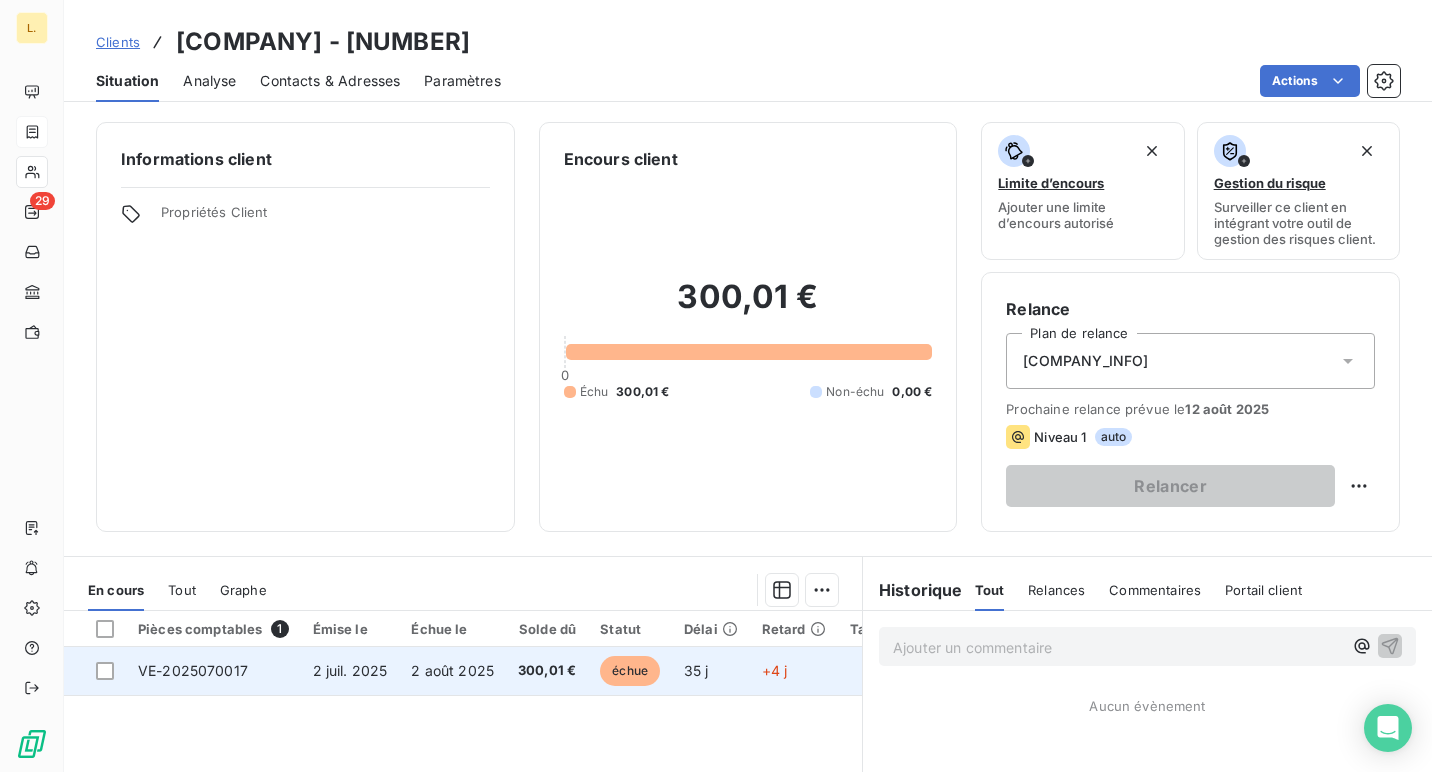 click on "2 août 2025" at bounding box center (452, 671) 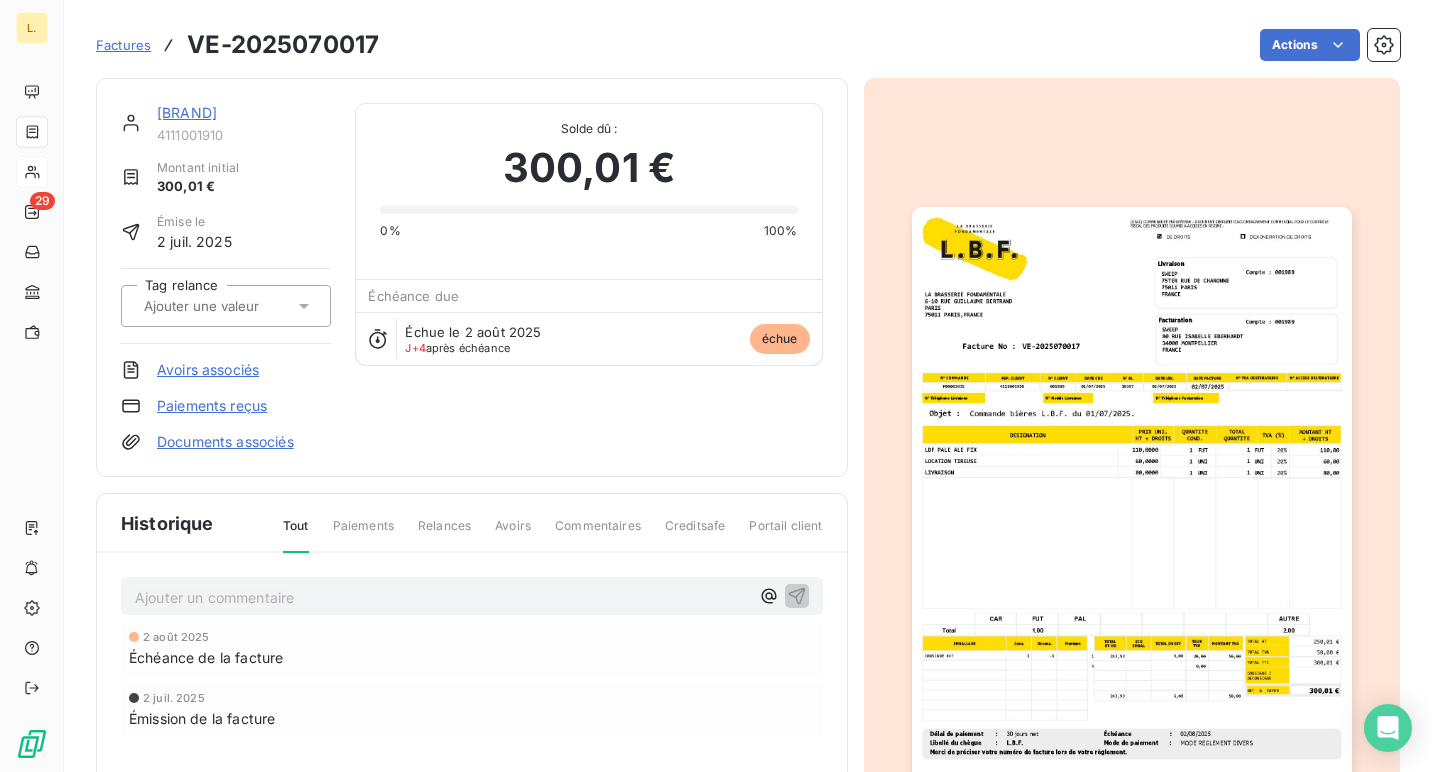 click on "Paiements reçus" at bounding box center [212, 406] 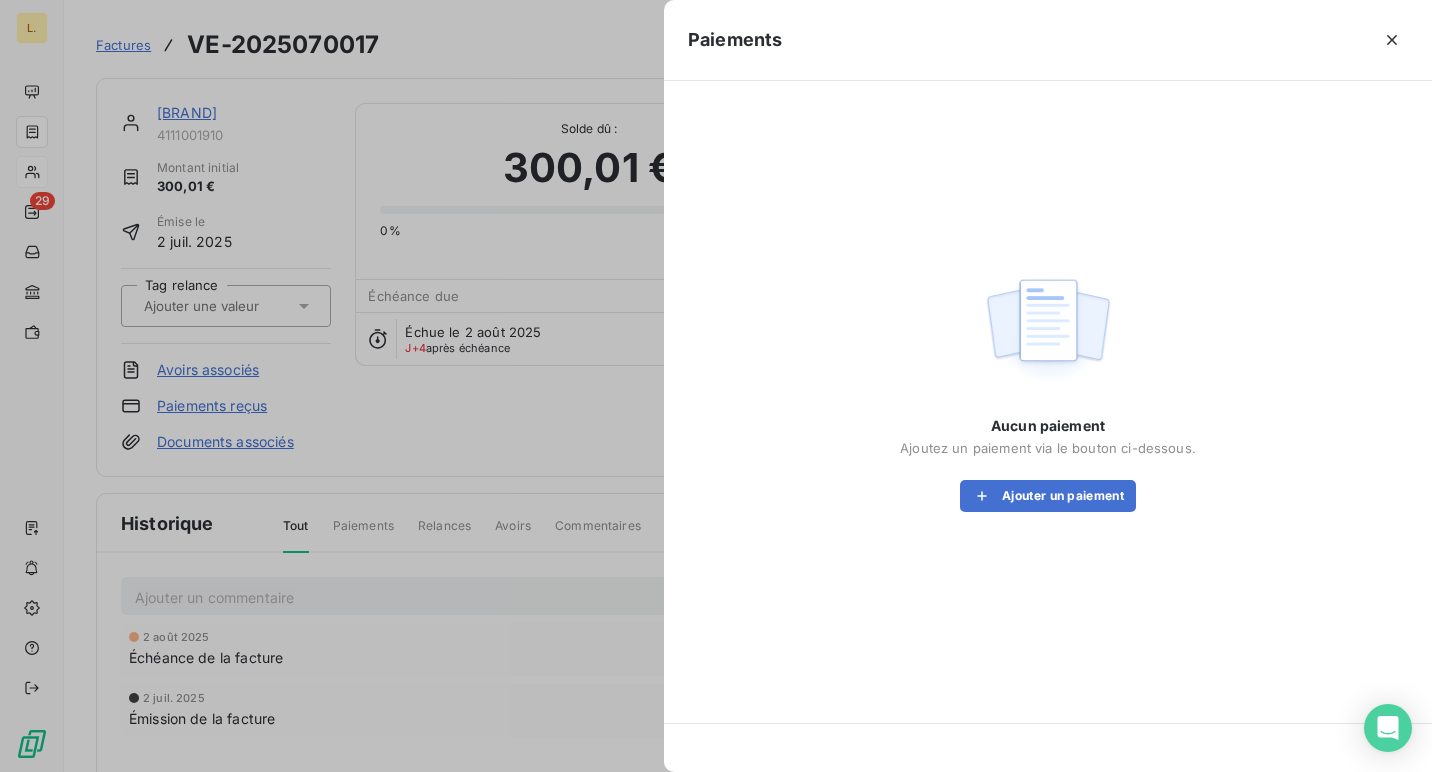 click on "Aucun paiement Ajoutez un paiement via le bouton ci-dessous. Ajouter un paiement" at bounding box center (1048, 464) 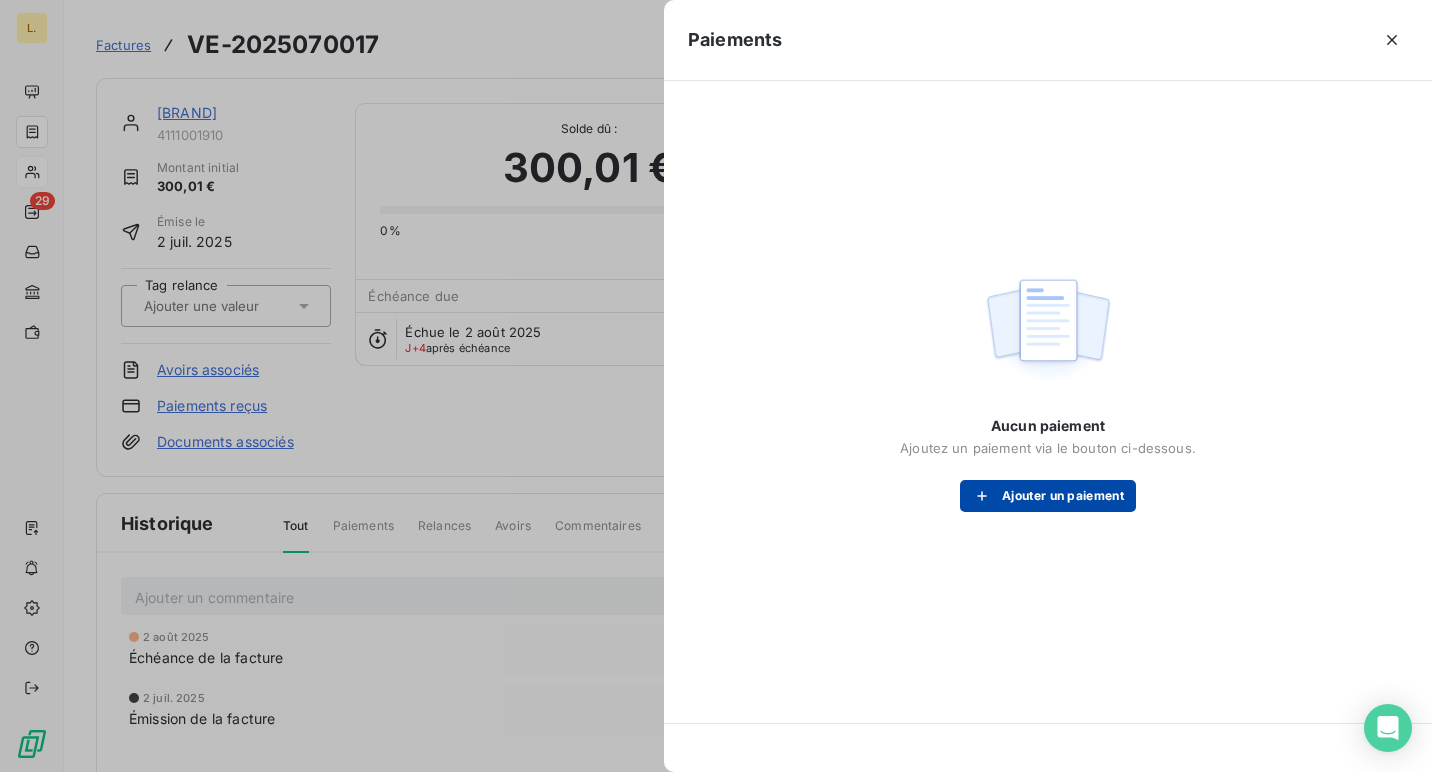 click on "Ajouter un paiement" at bounding box center [1048, 496] 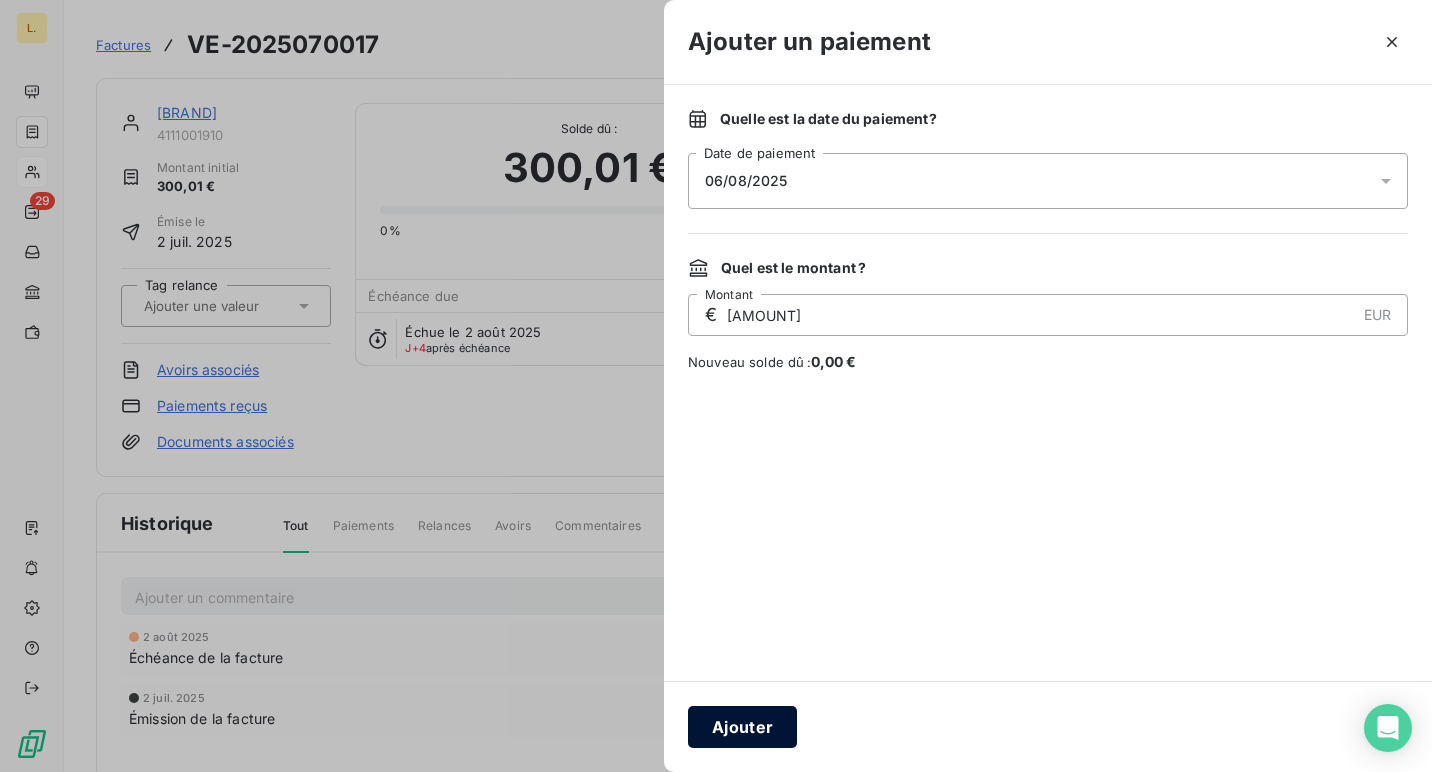click on "Ajouter" at bounding box center [742, 727] 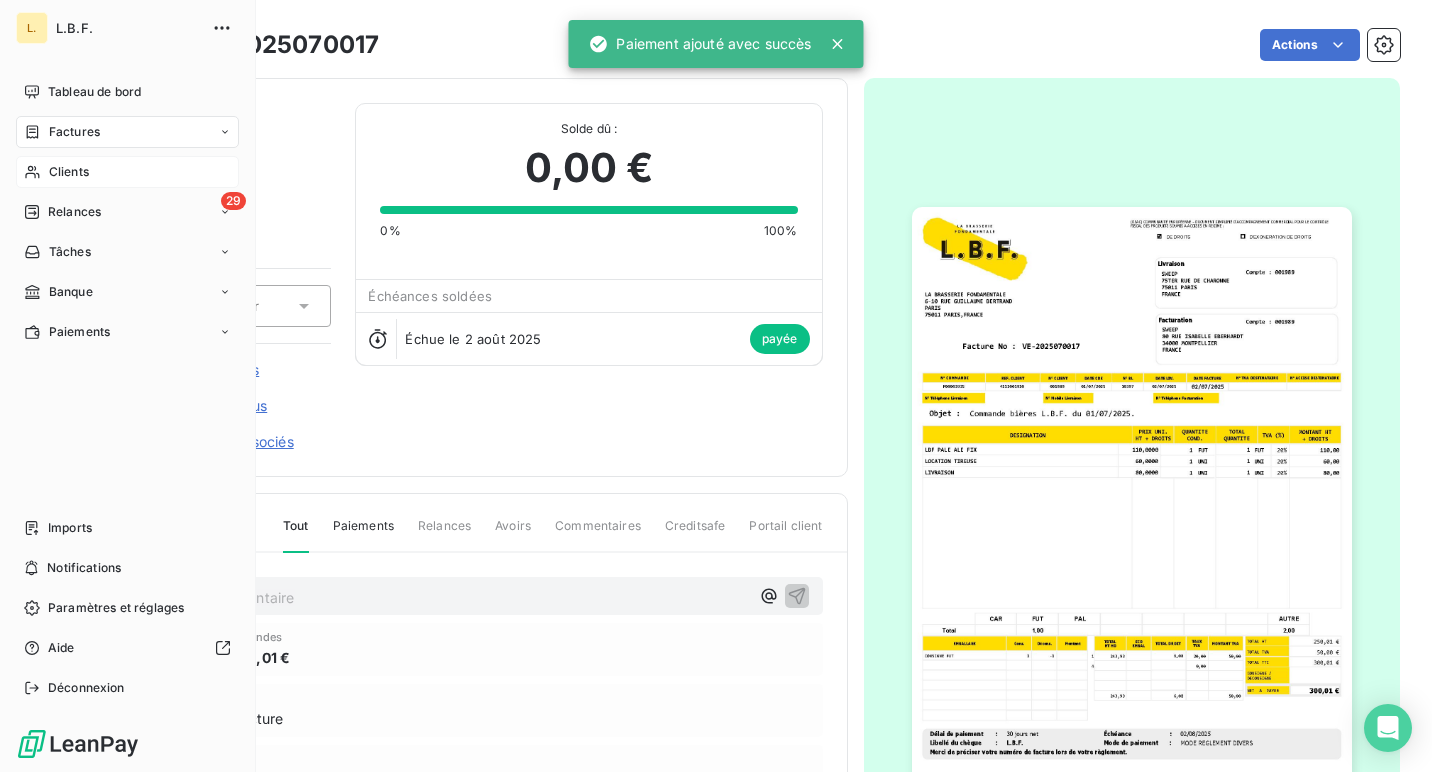 click on "Clients" at bounding box center [127, 172] 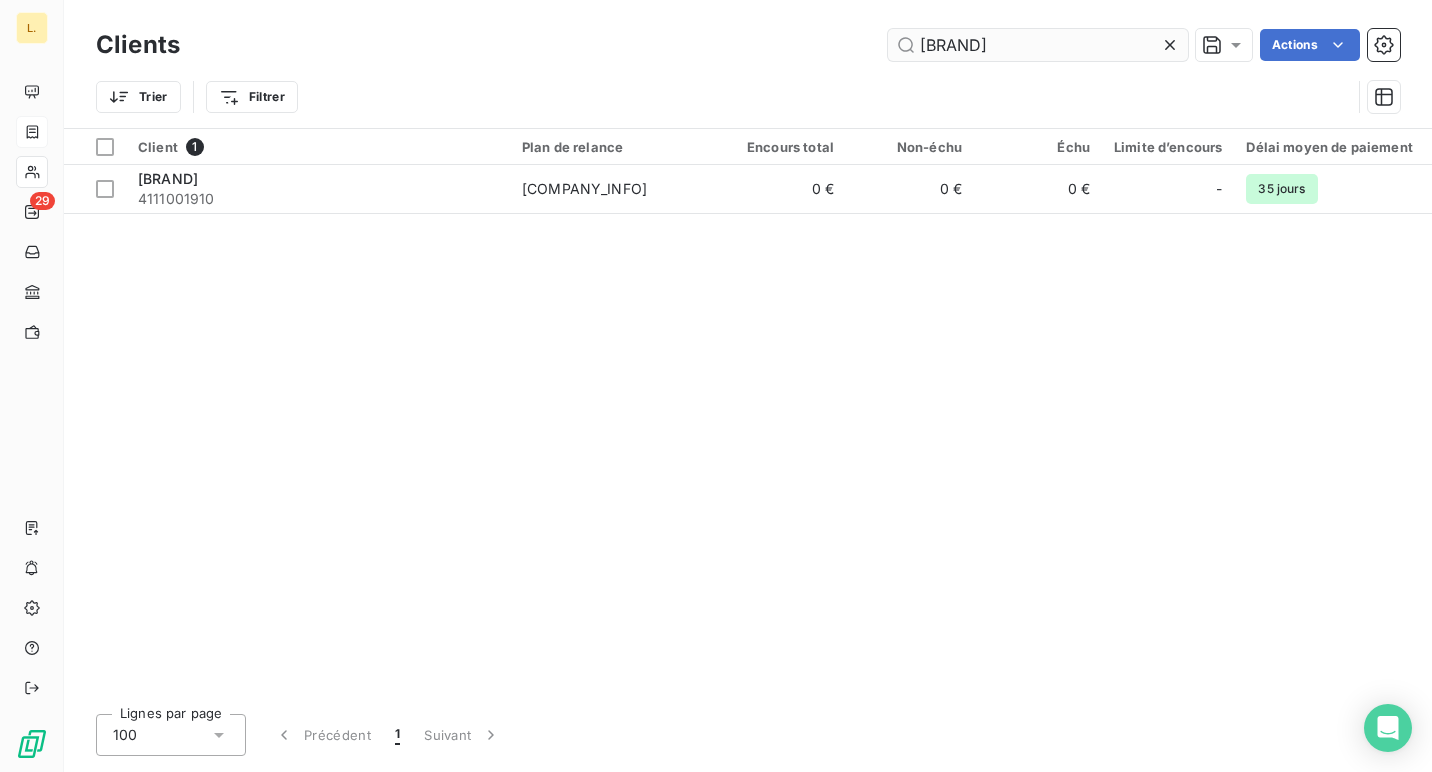 click on "[BRAND]" at bounding box center [1038, 45] 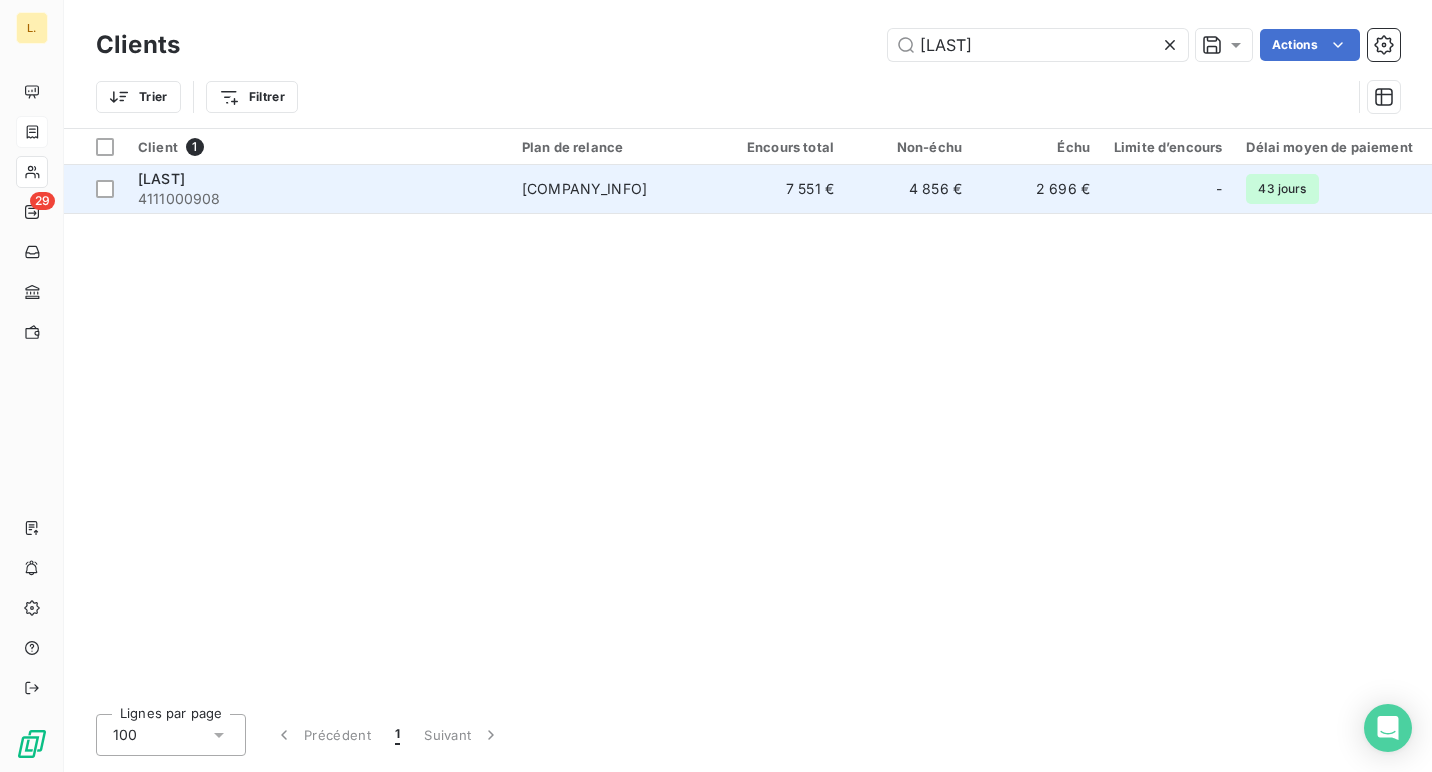type on "[LAST]" 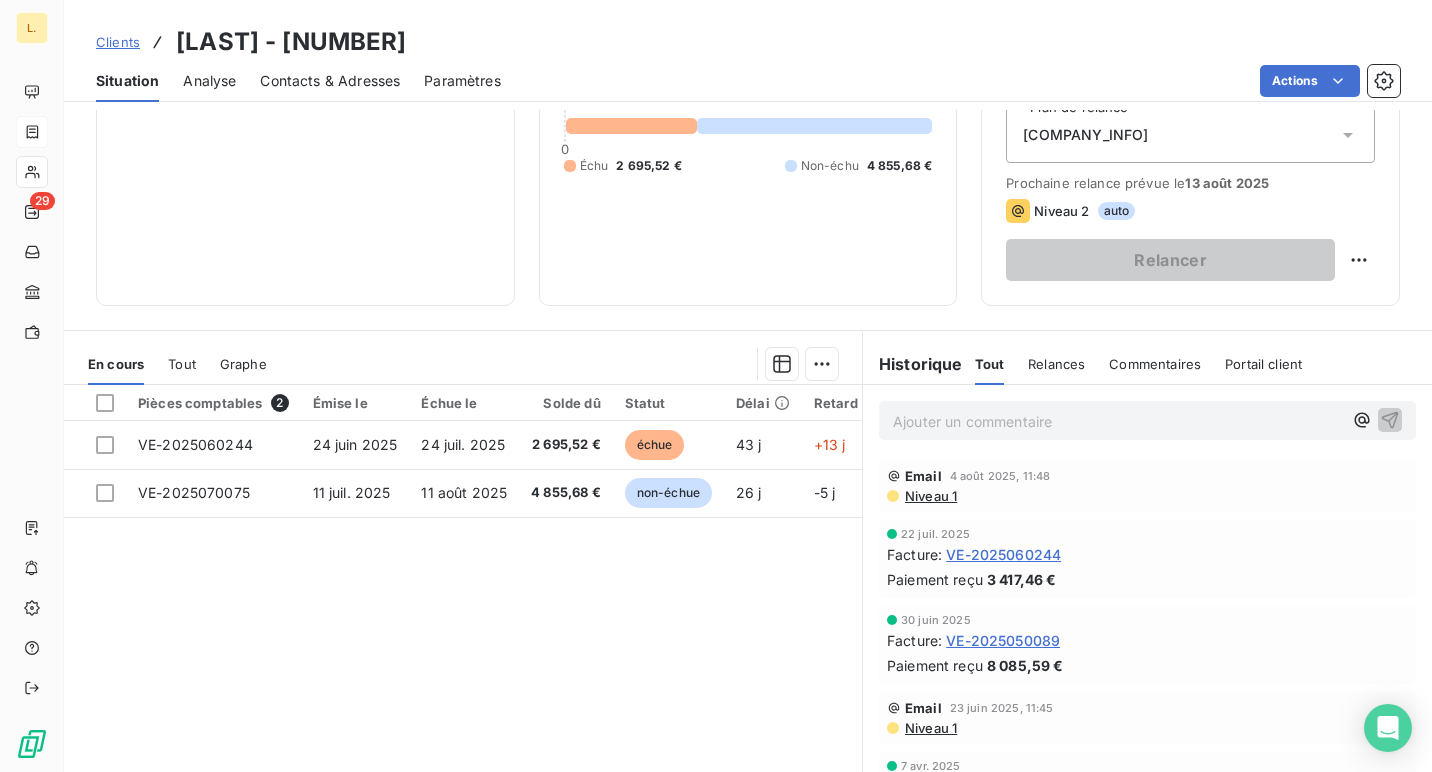 scroll, scrollTop: 247, scrollLeft: 0, axis: vertical 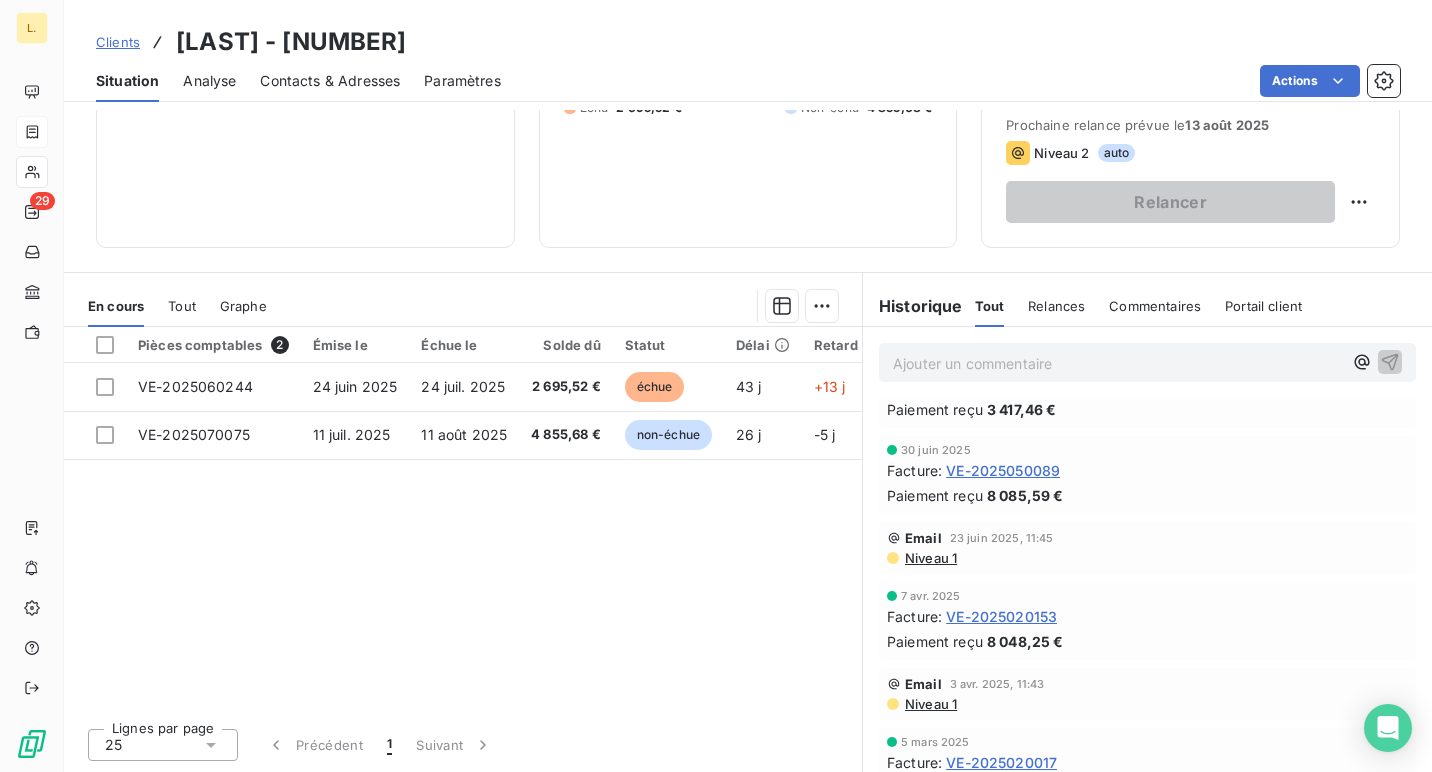 click on "Clients" at bounding box center [118, 42] 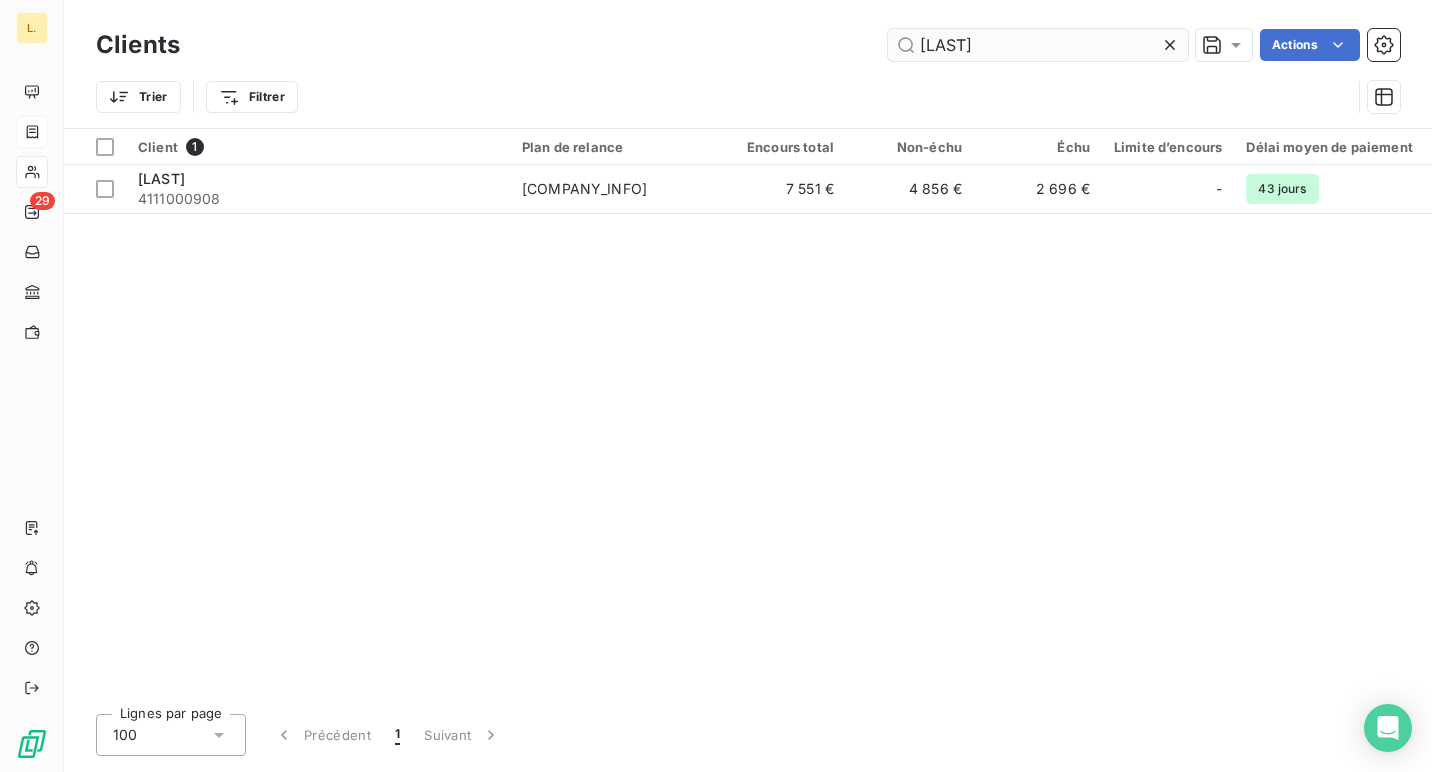 click on "[LAST]" at bounding box center [1038, 45] 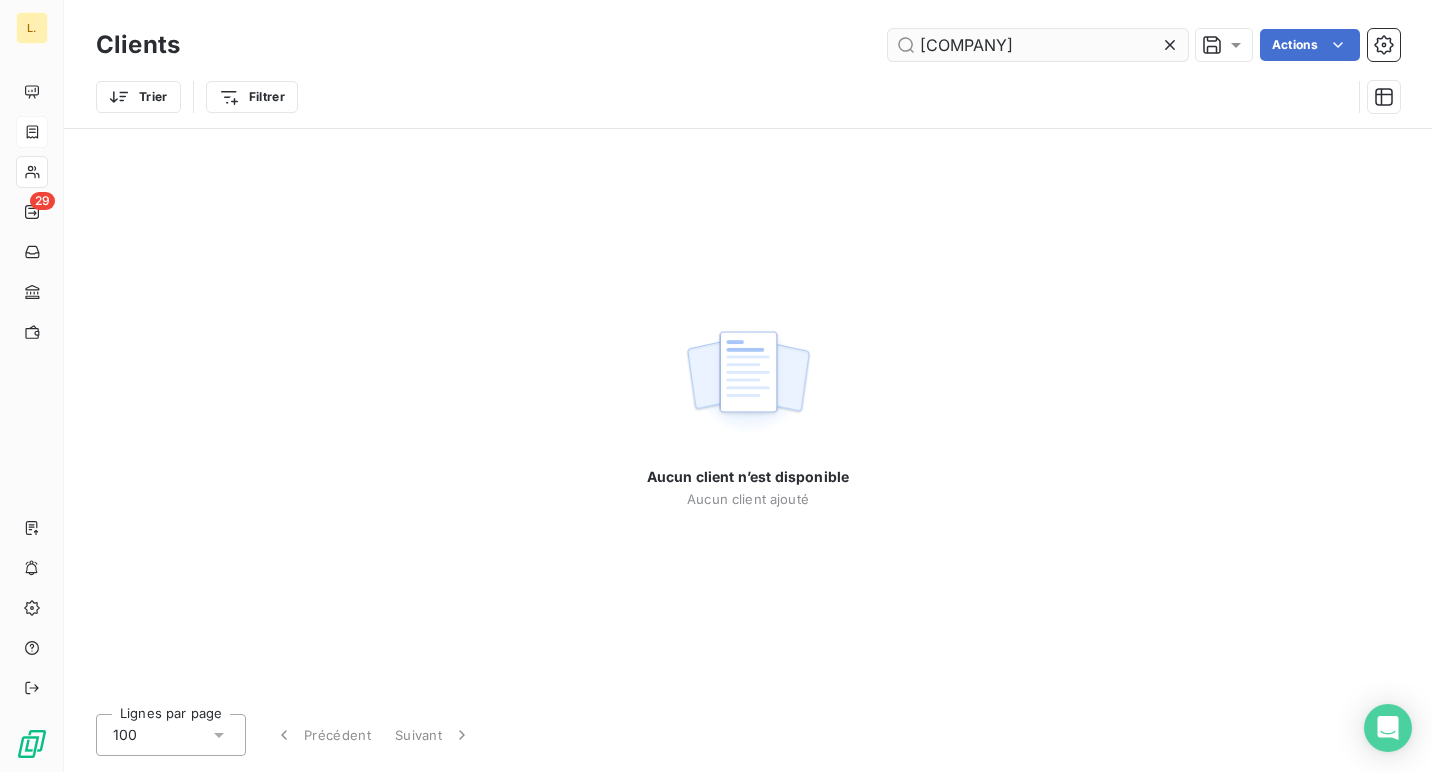 drag, startPoint x: 1029, startPoint y: 41, endPoint x: 904, endPoint y: 41, distance: 125 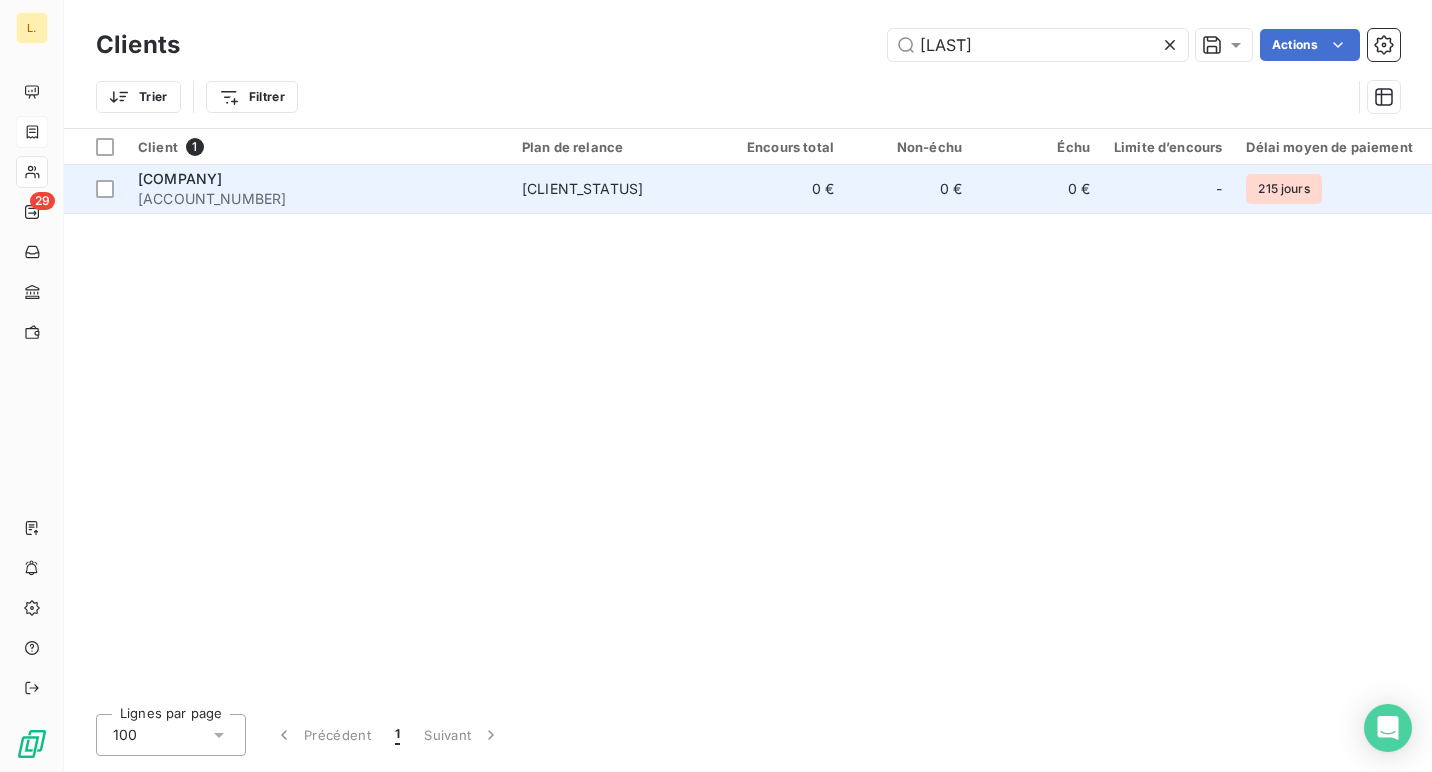 type on "[LAST]" 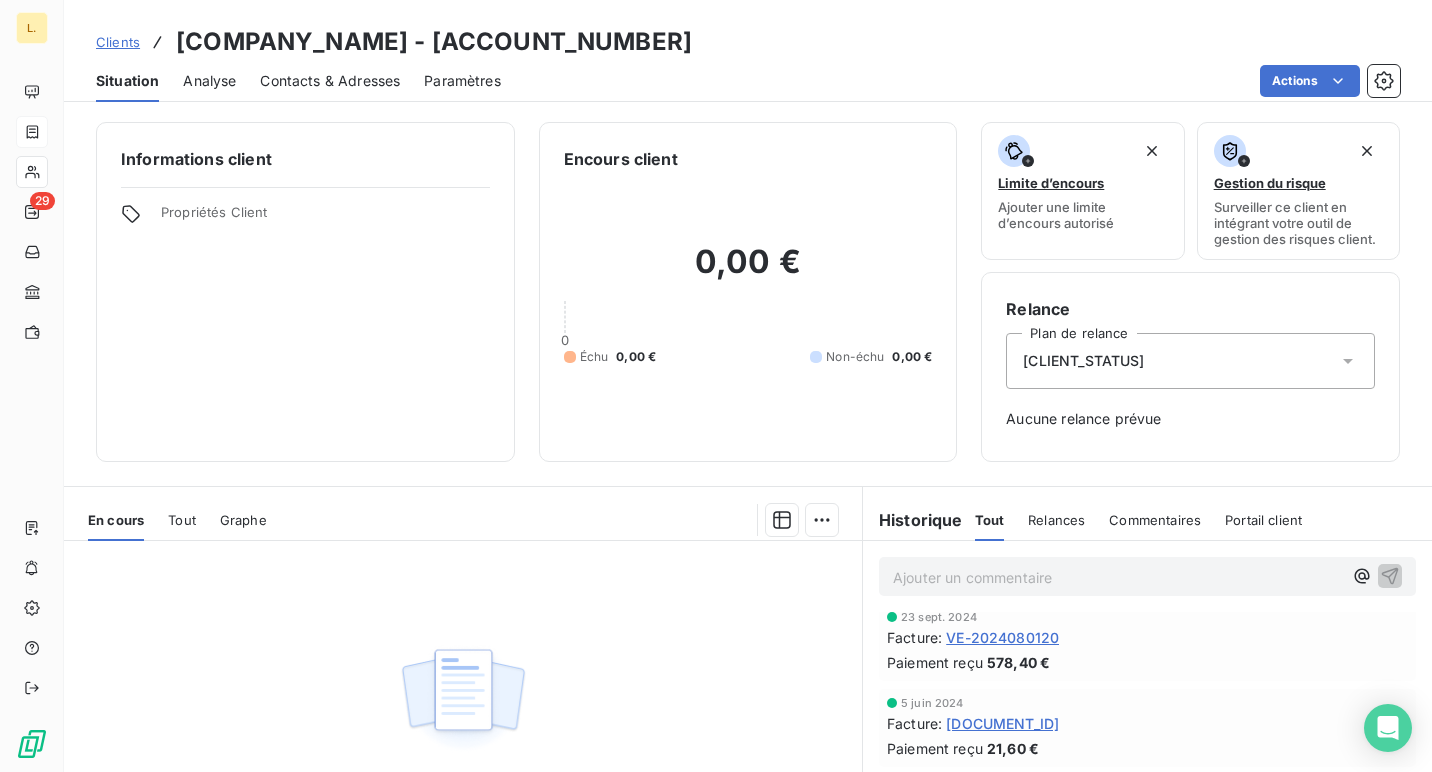 scroll, scrollTop: 0, scrollLeft: 0, axis: both 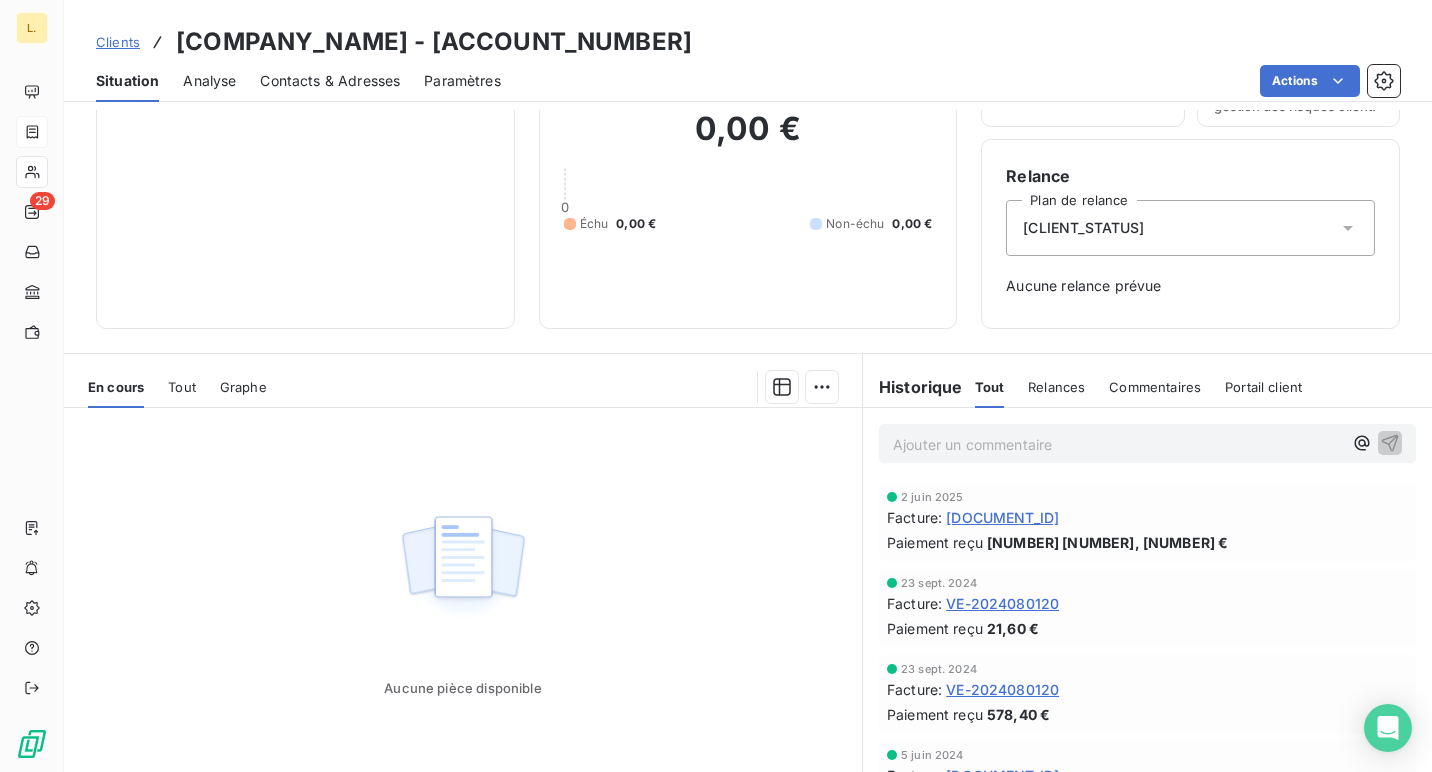 click on "[DOCUMENT_ID]" at bounding box center [1002, 517] 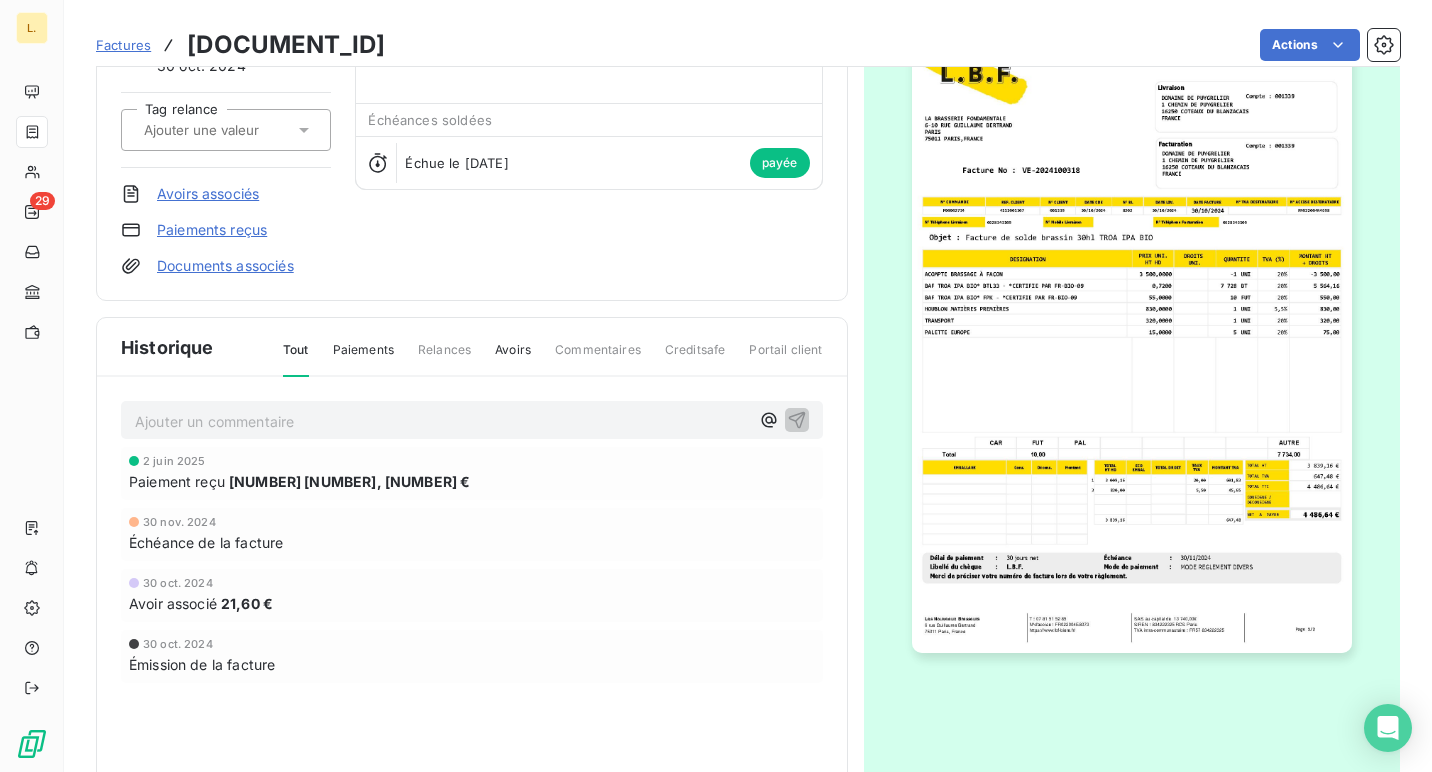 scroll, scrollTop: 181, scrollLeft: 0, axis: vertical 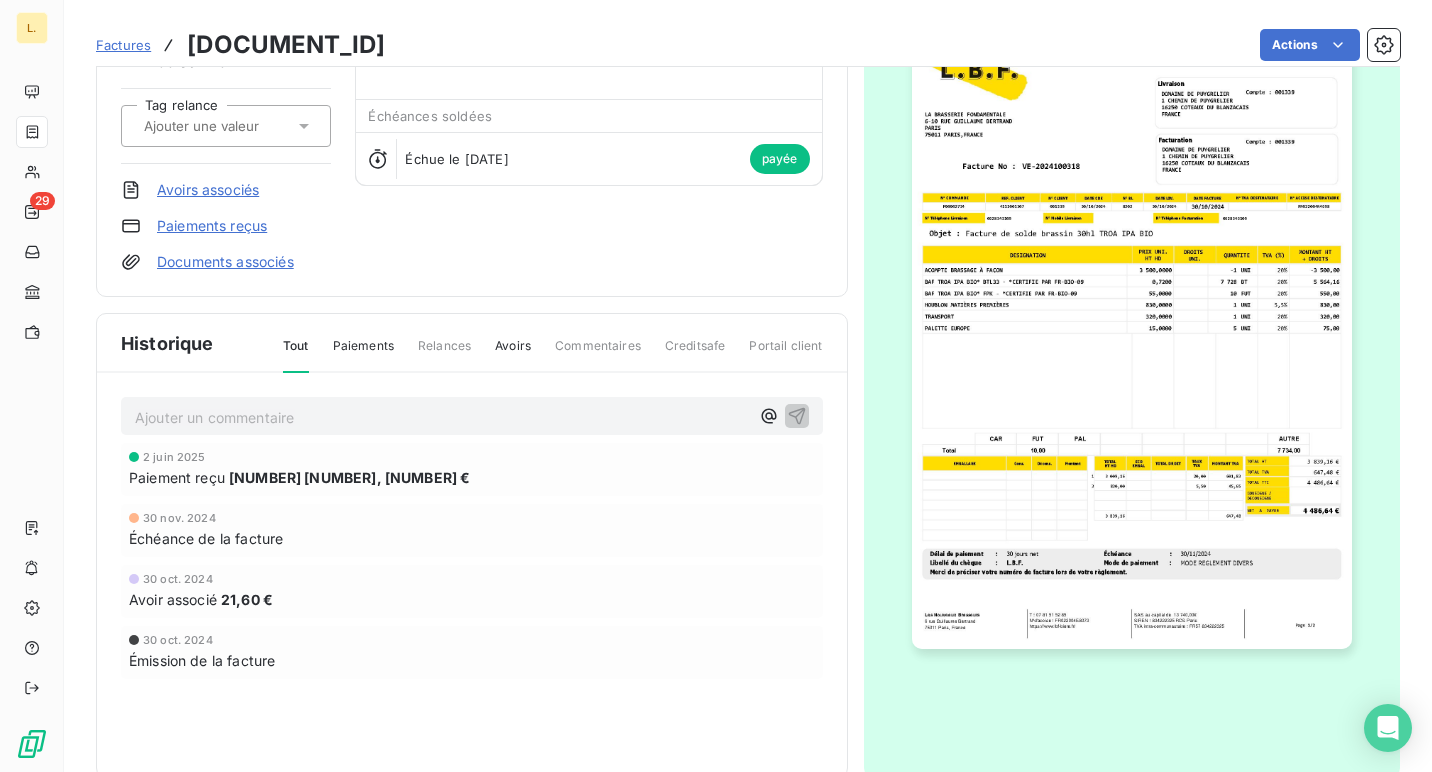 click on "Factures" at bounding box center (123, 45) 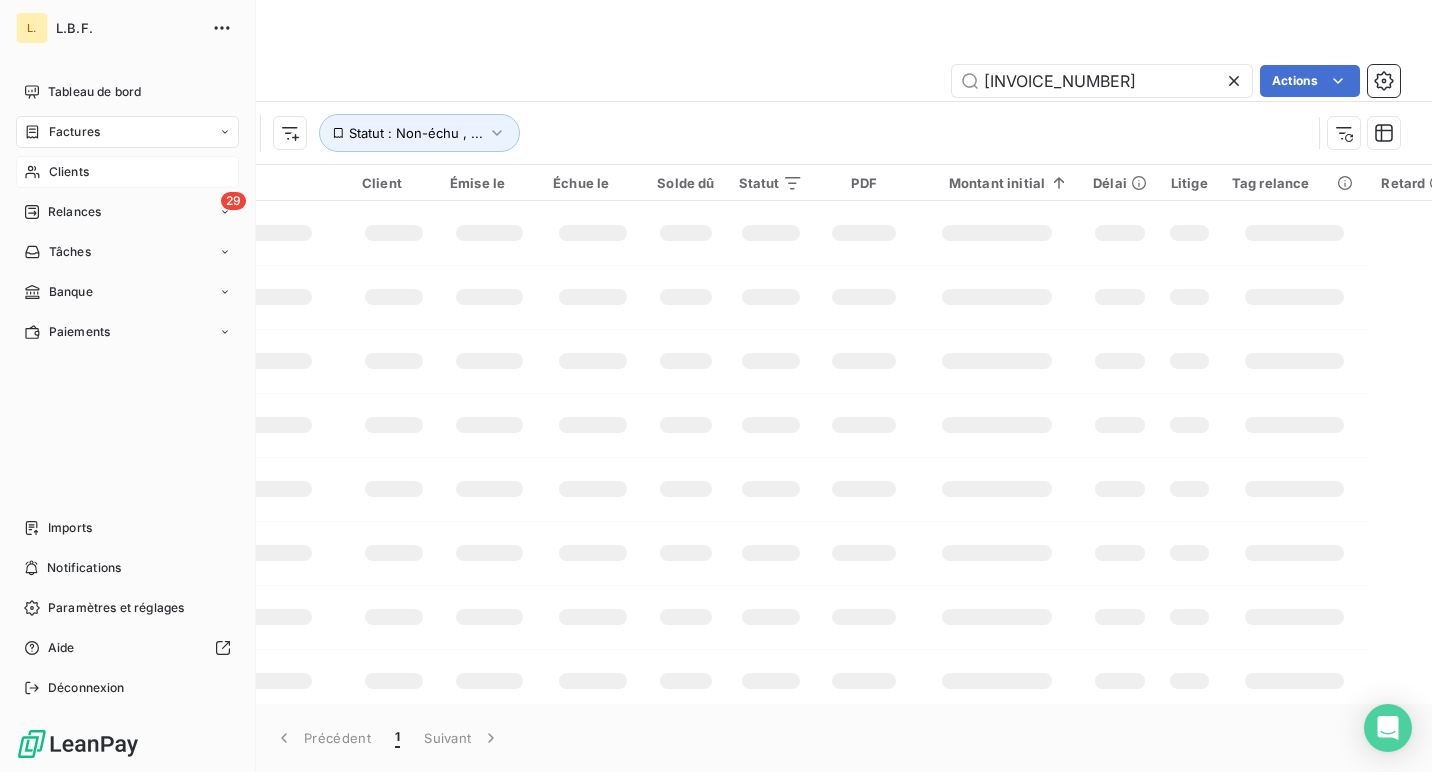 click on "Clients" at bounding box center (127, 172) 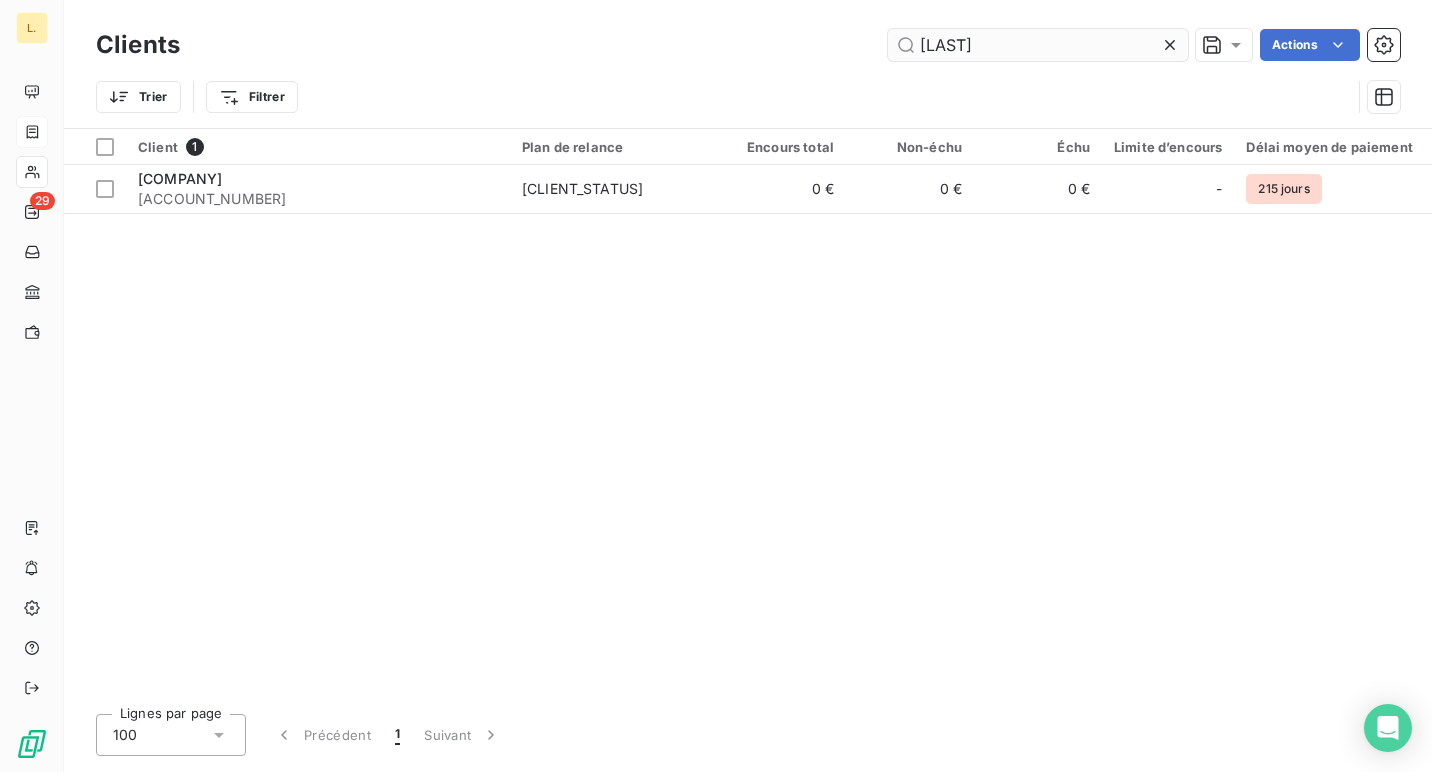 click on "[LAST]" at bounding box center (1038, 45) 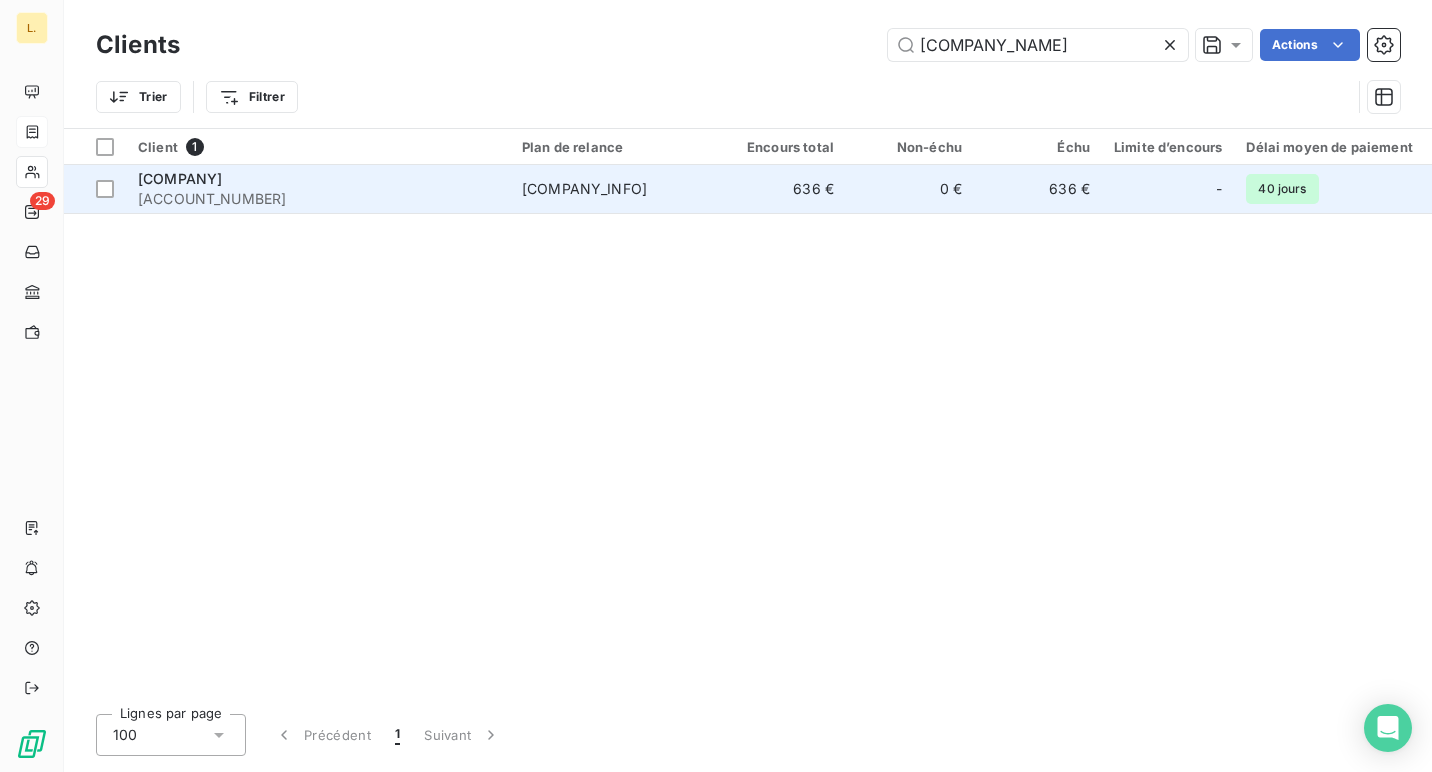 type on "[COMPANY_NAME]" 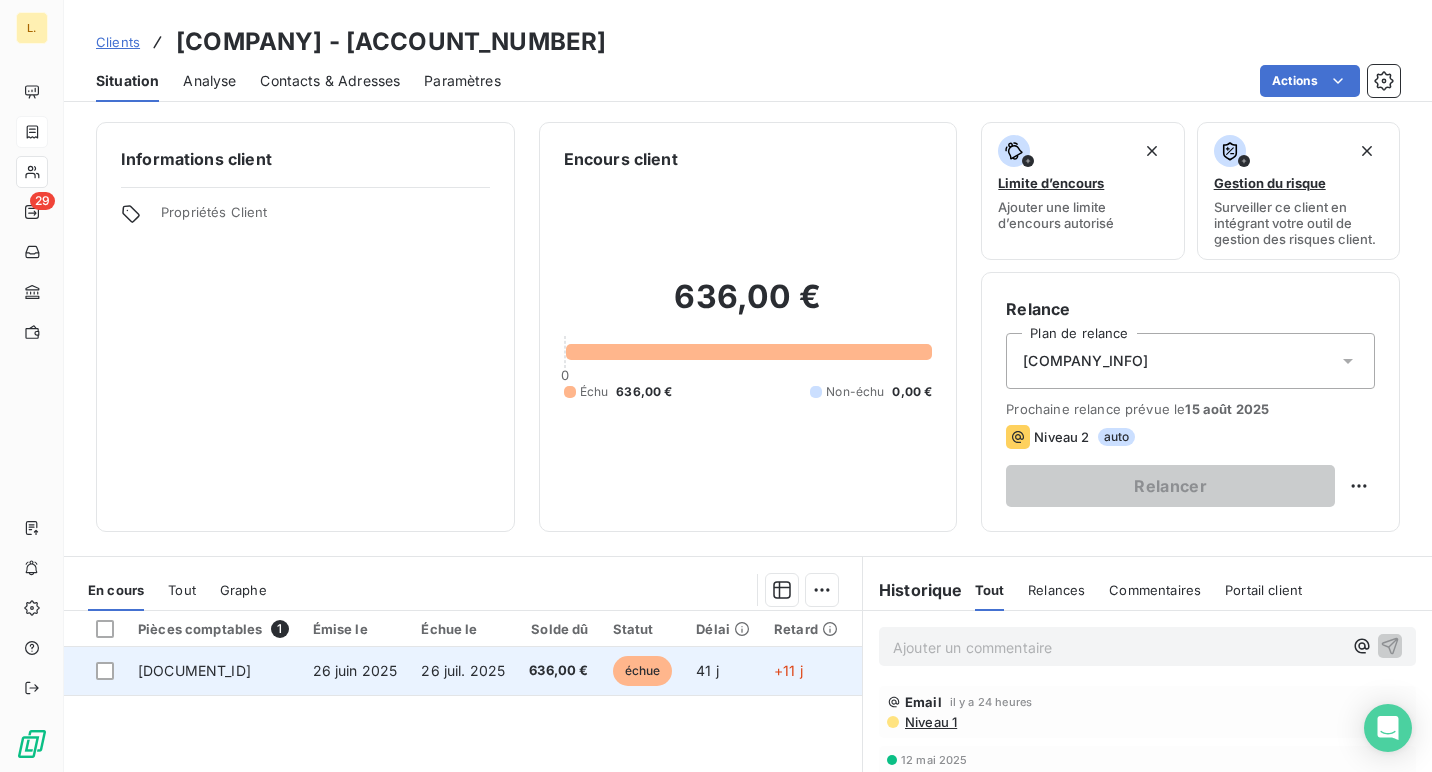 click on "636,00 €" at bounding box center [558, 671] 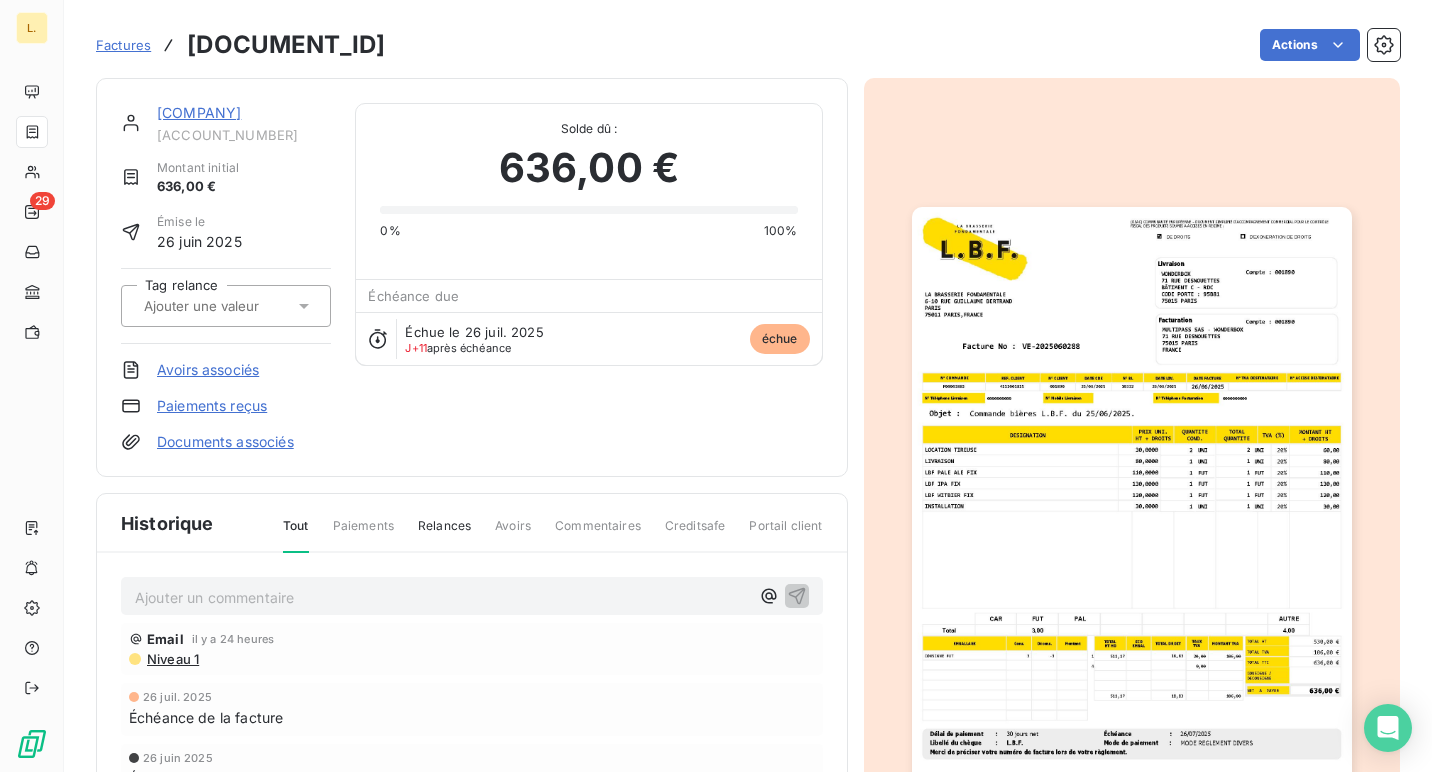 click on "Paiements reçus" at bounding box center [212, 406] 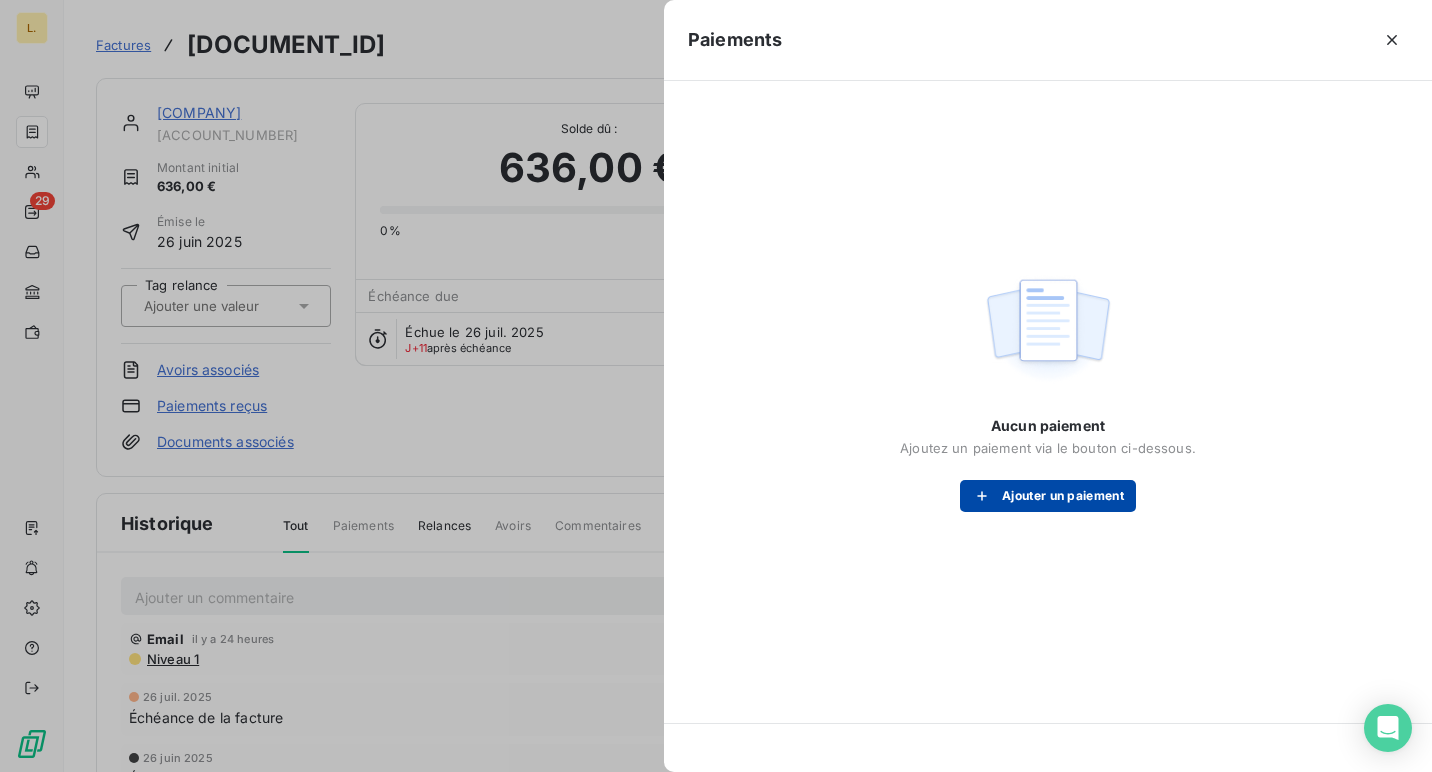 click on "Ajouter un paiement" at bounding box center (1048, 496) 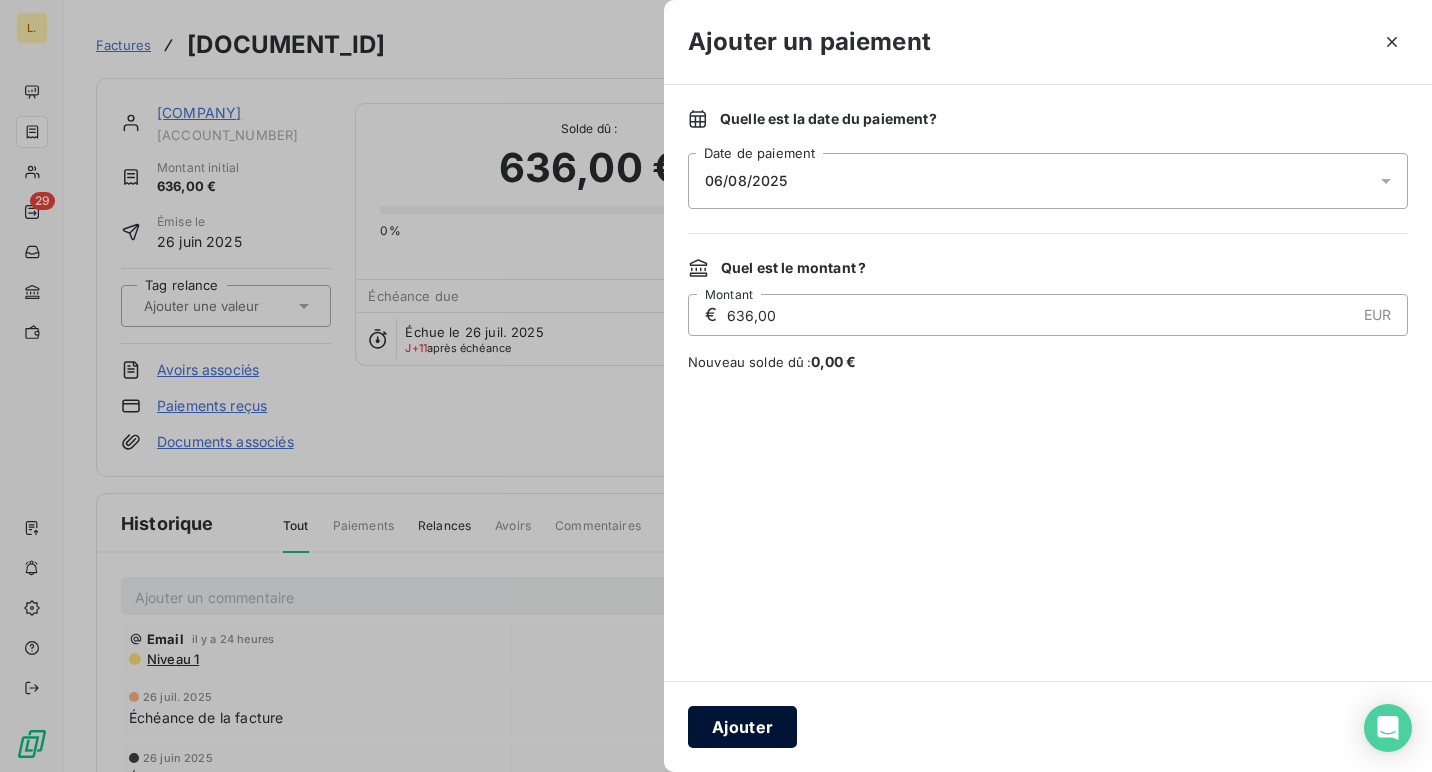 click on "Ajouter" at bounding box center [742, 727] 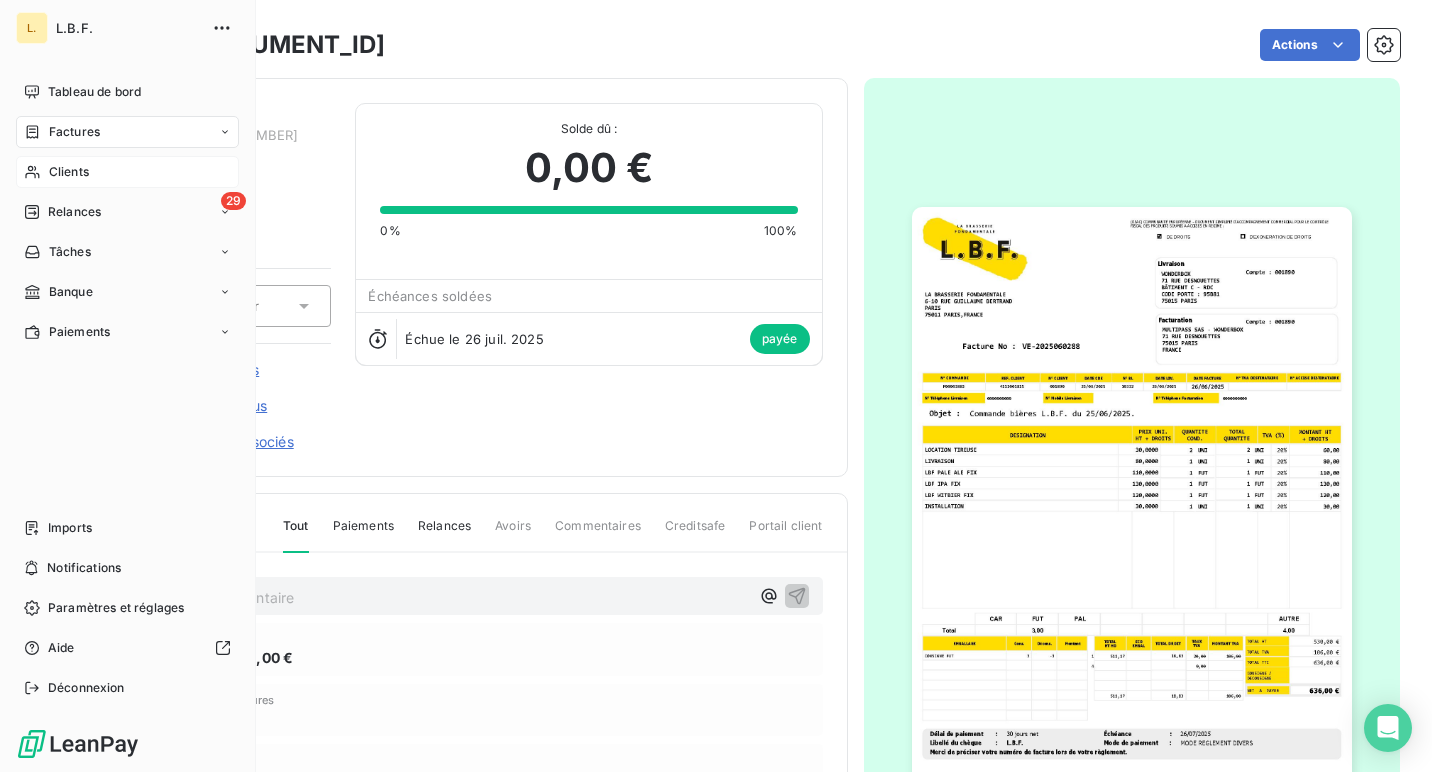 click on "Clients" at bounding box center (127, 172) 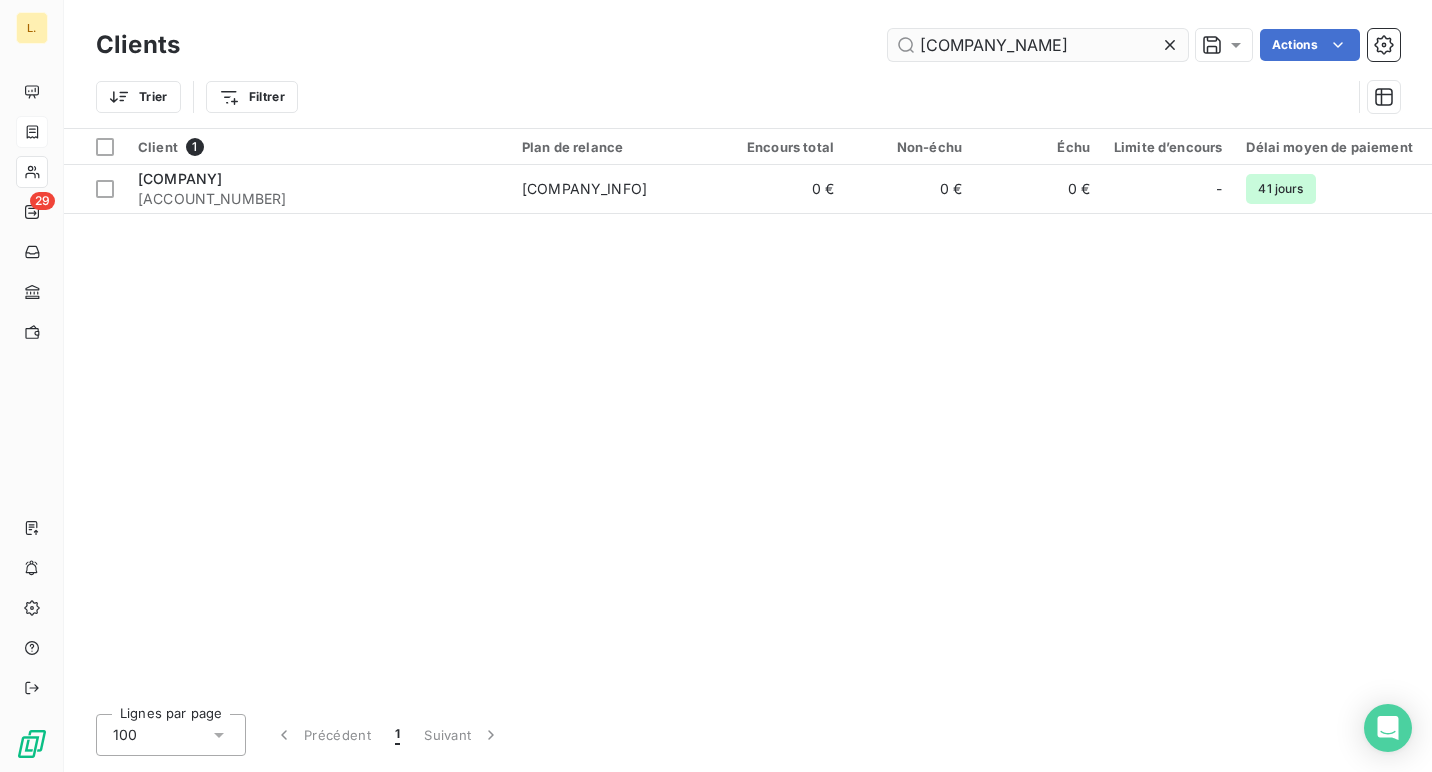 click on "[COMPANY_NAME]" at bounding box center [1038, 45] 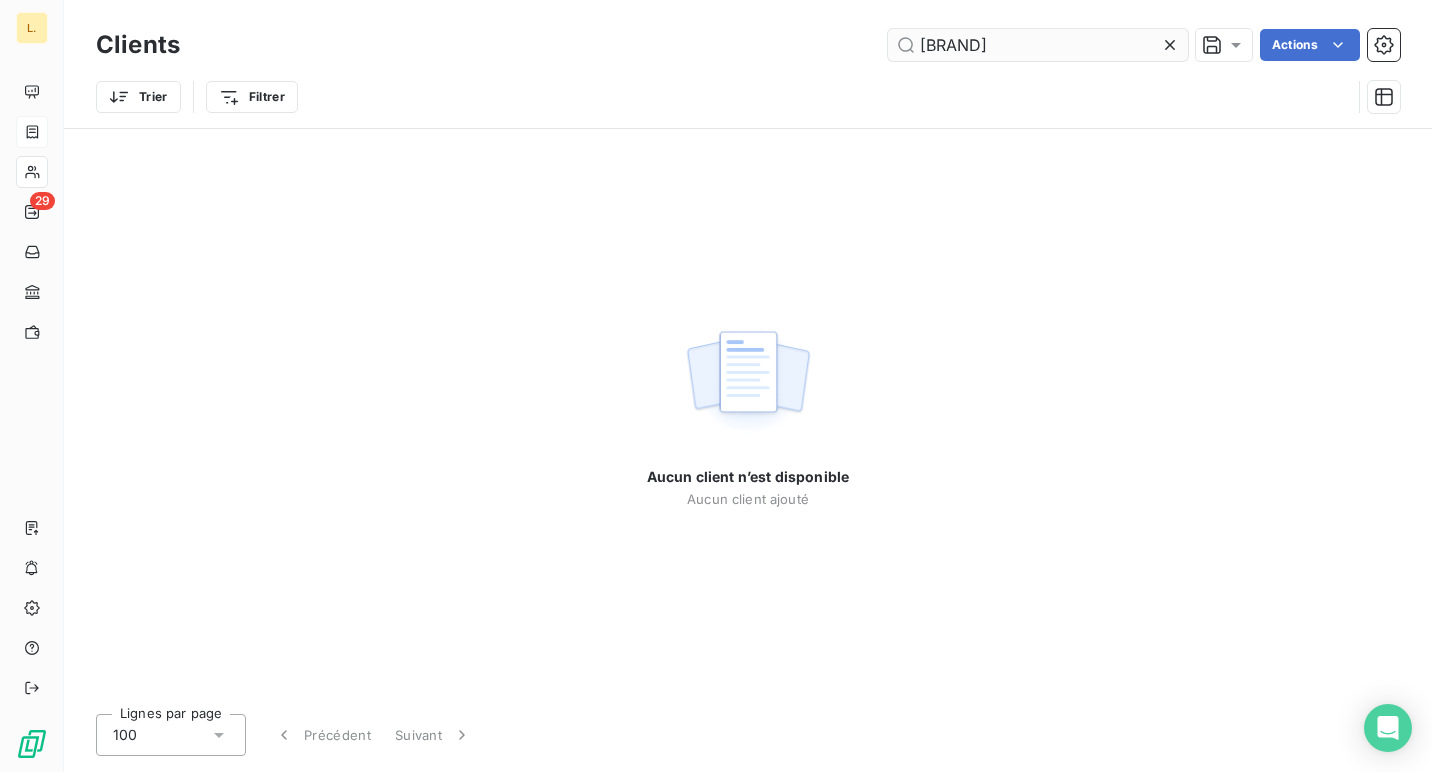 drag, startPoint x: 955, startPoint y: 44, endPoint x: 1104, endPoint y: 58, distance: 149.65627 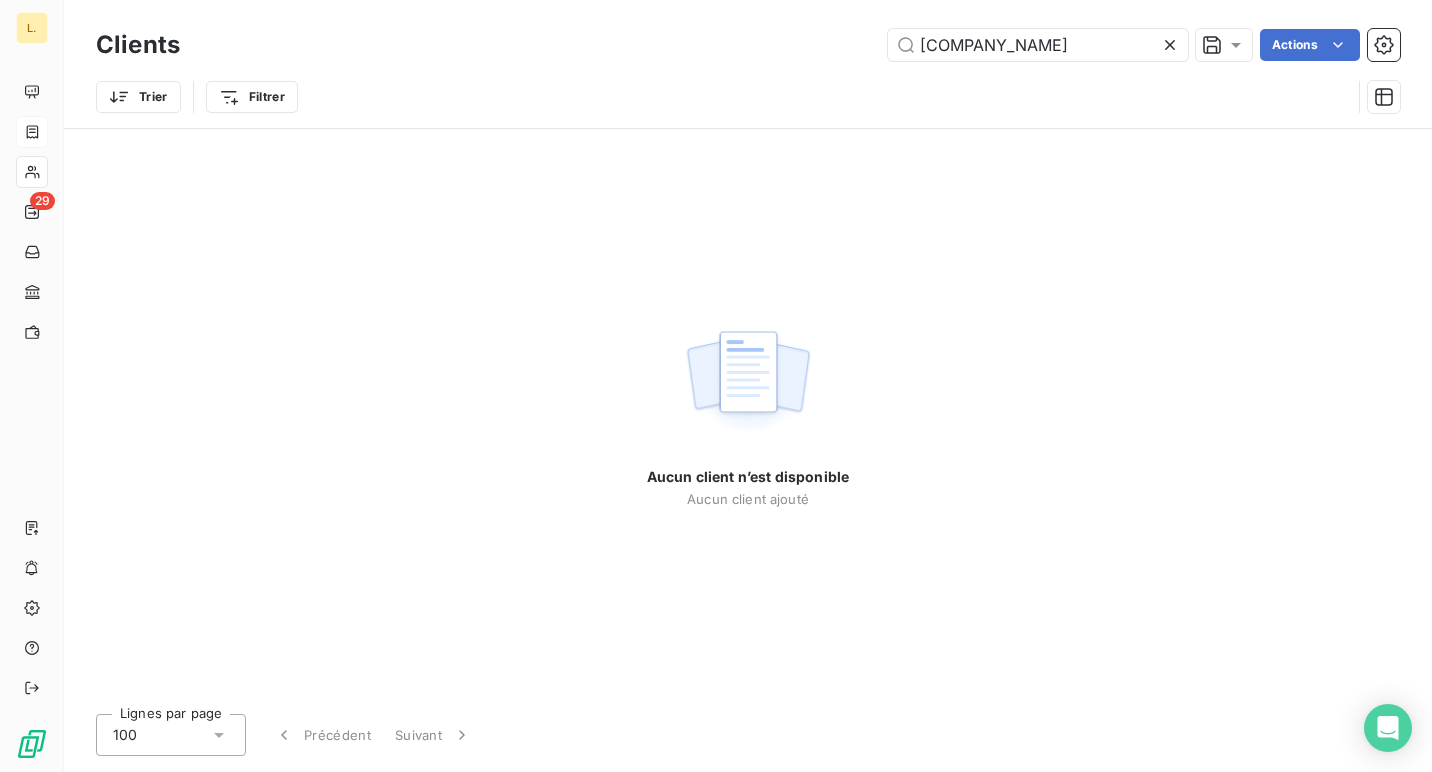 drag, startPoint x: 1105, startPoint y: 43, endPoint x: 846, endPoint y: 22, distance: 259.84995 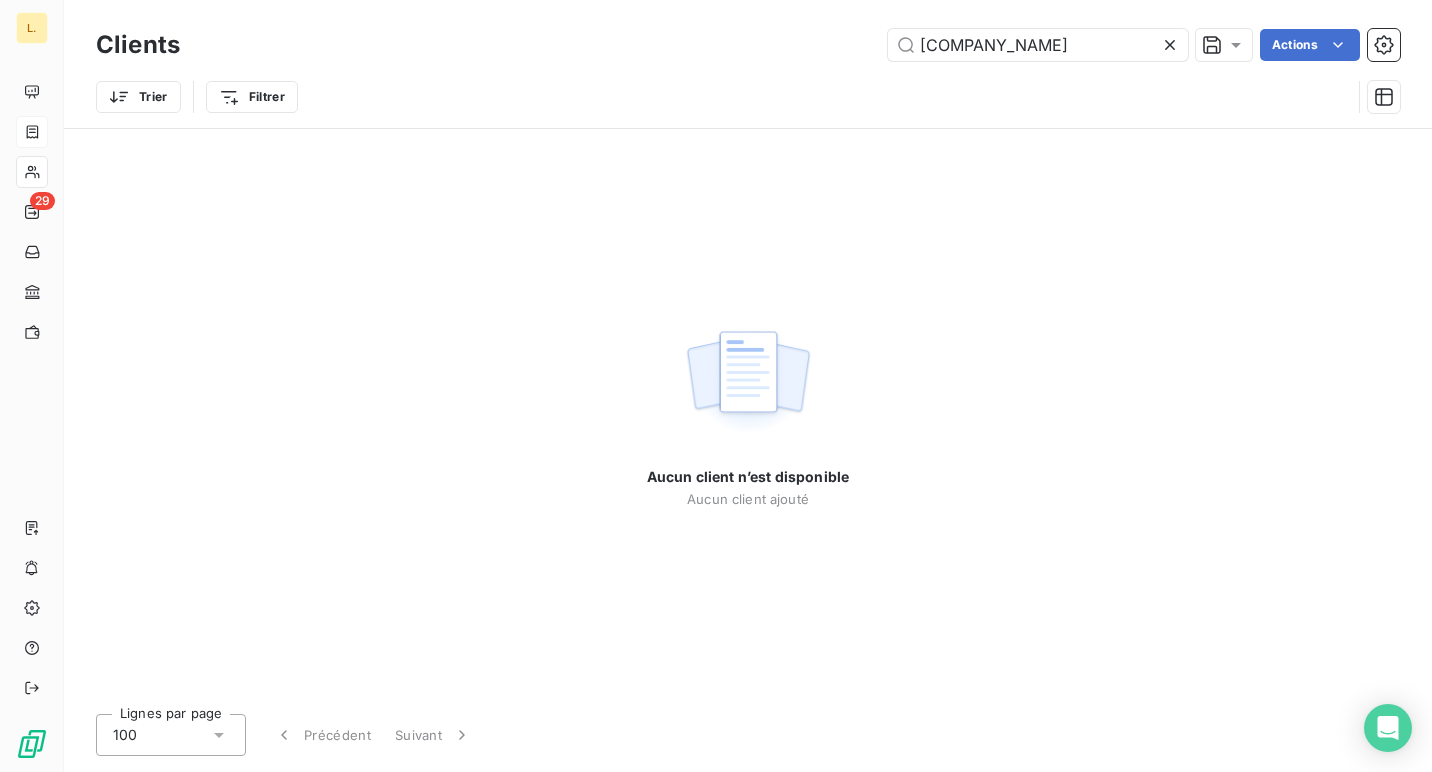 click on "[COMPANY_NAME]" at bounding box center (748, 64) 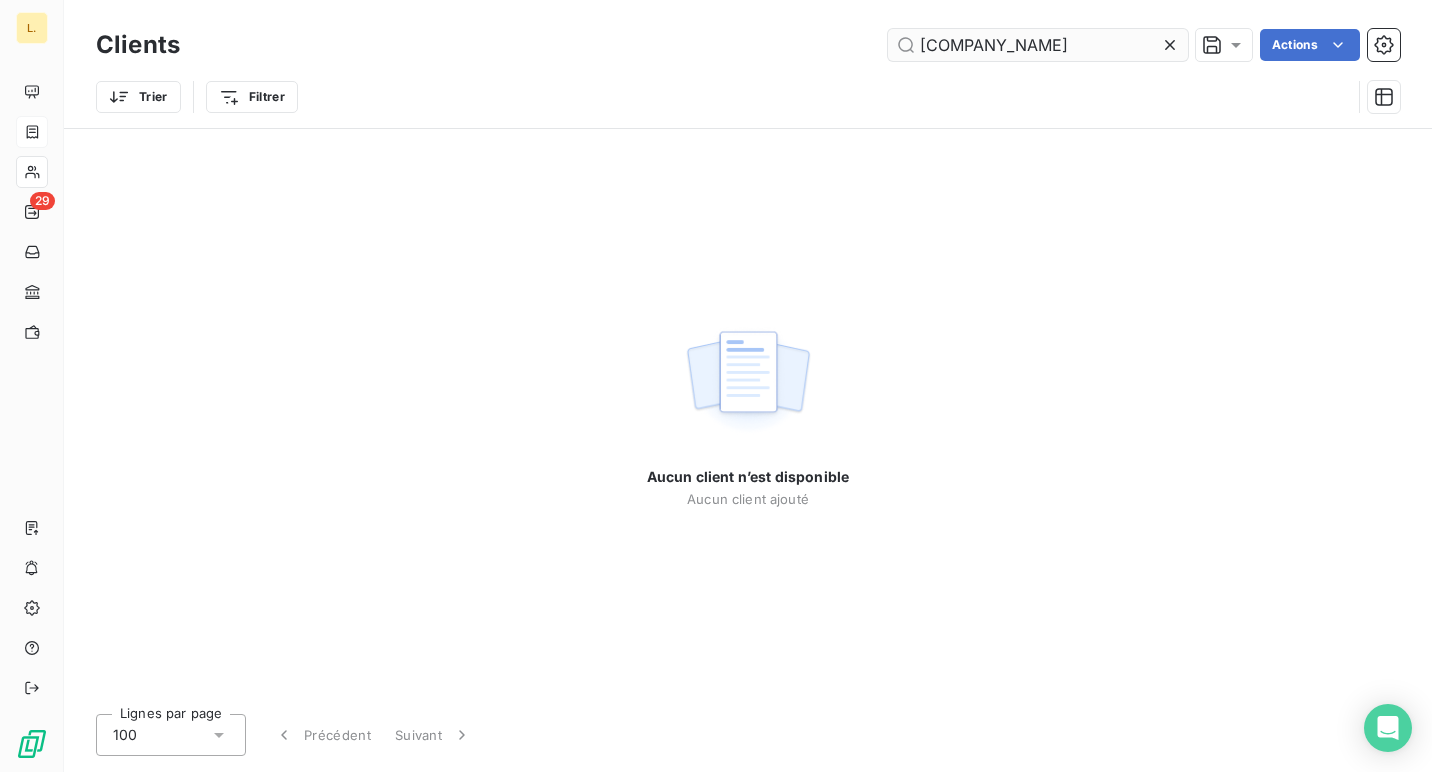 click on "[COMPANY_NAME]" at bounding box center [1038, 45] 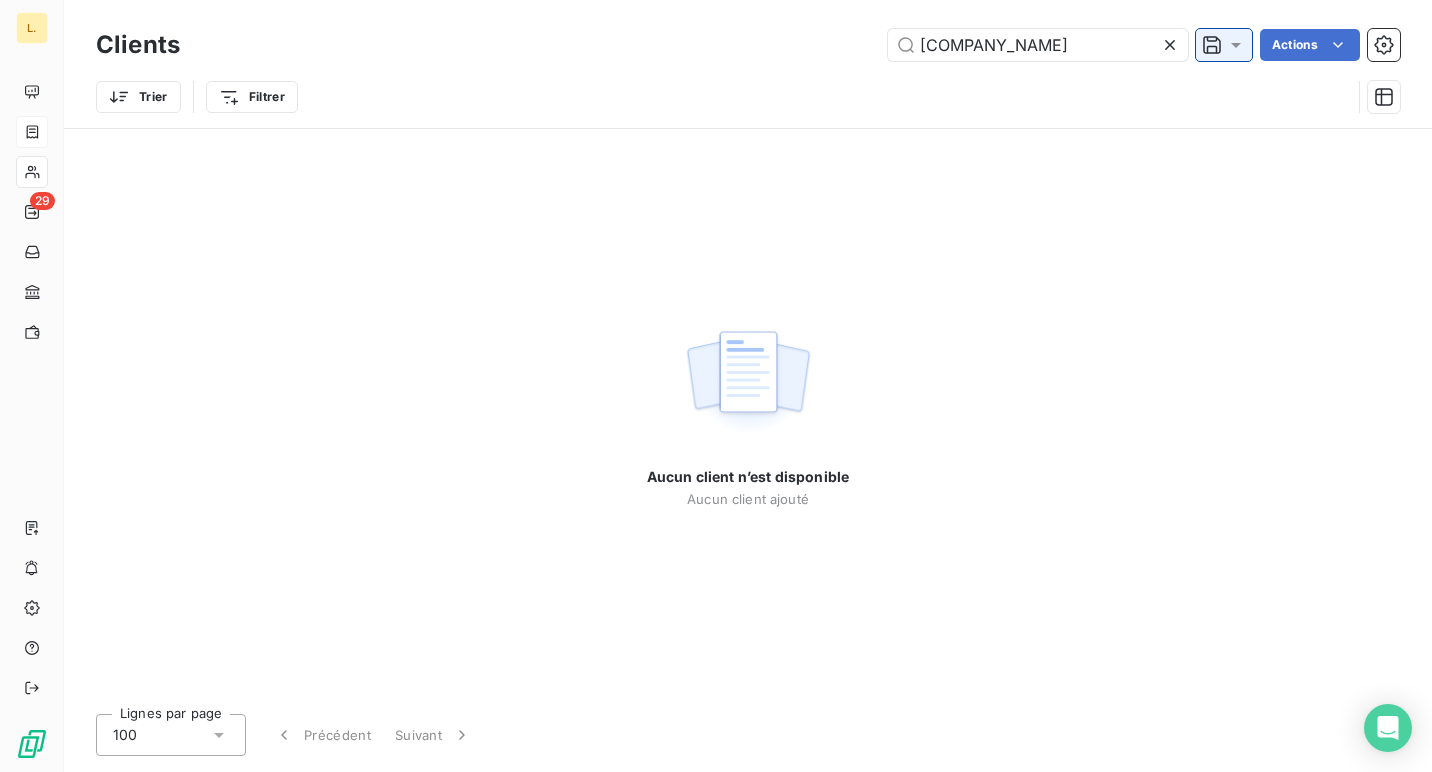 drag, startPoint x: 991, startPoint y: 42, endPoint x: 1239, endPoint y: 40, distance: 248.00807 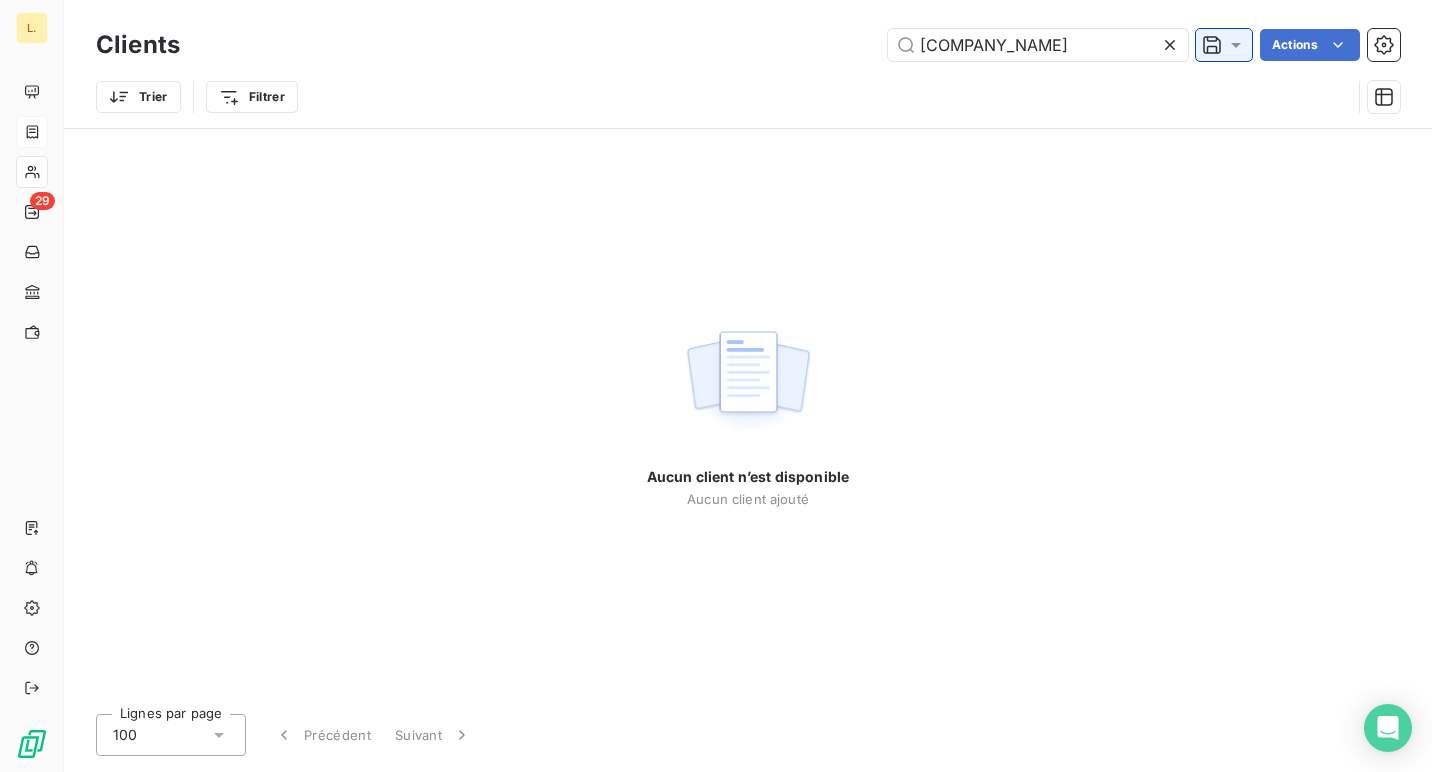 click on "[COMPANY]" at bounding box center (802, 45) 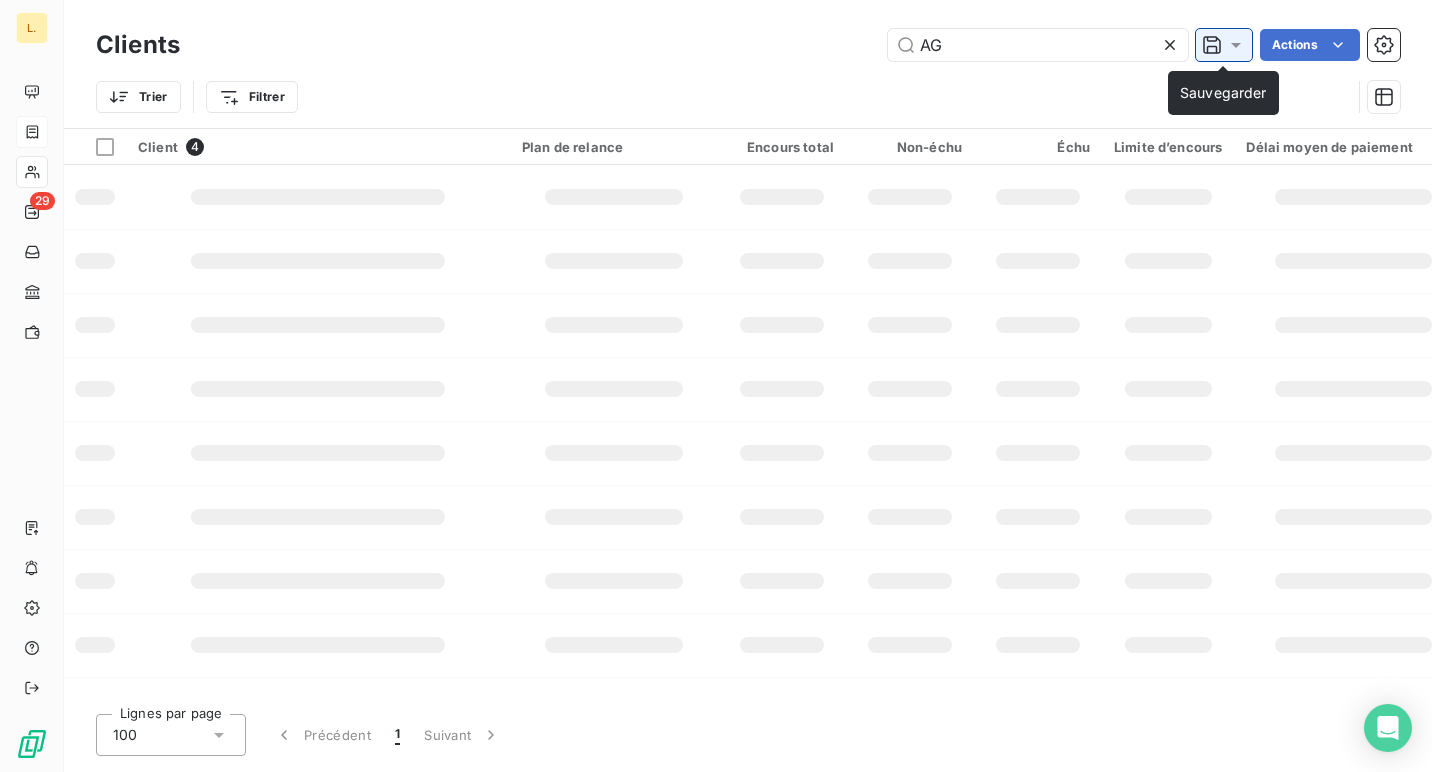 type on "A" 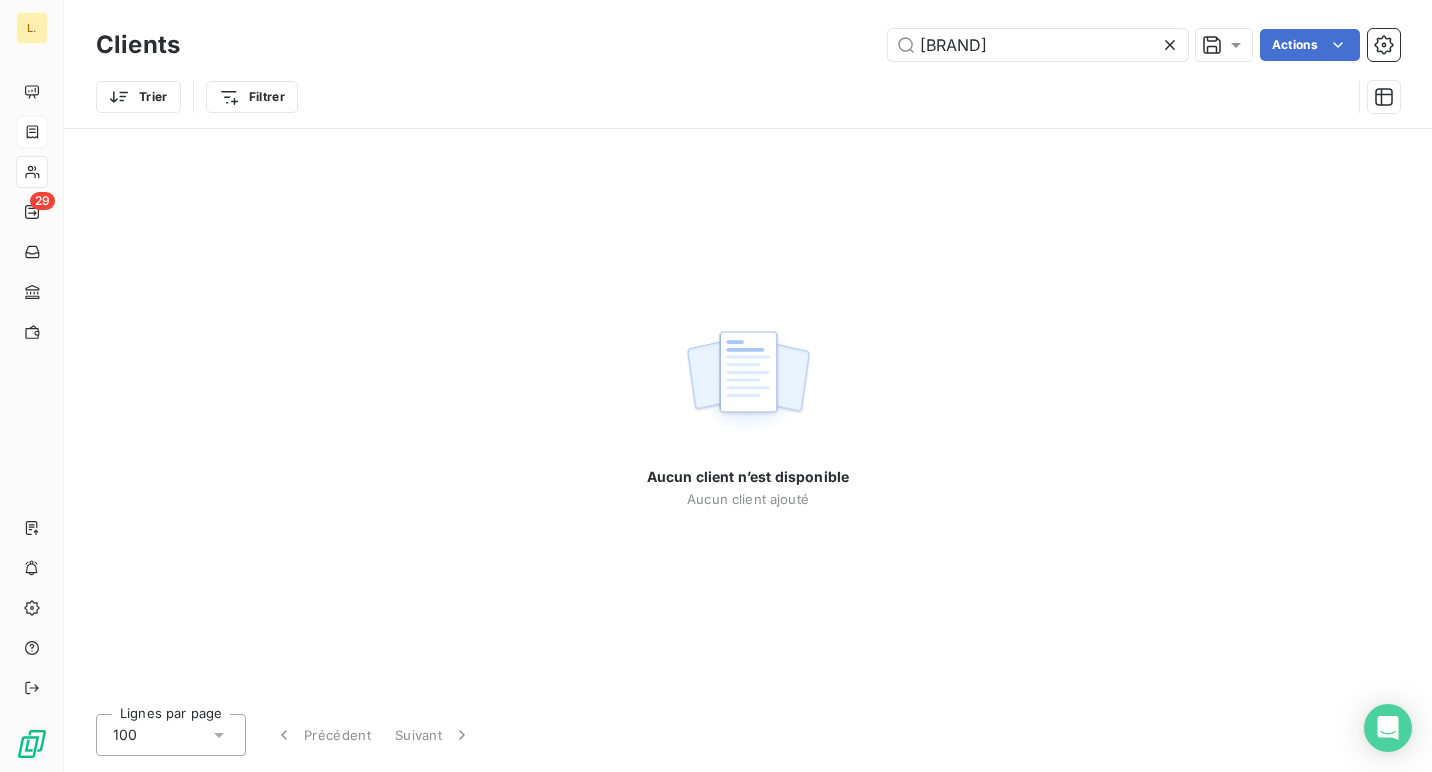 drag, startPoint x: 962, startPoint y: 44, endPoint x: 1217, endPoint y: 65, distance: 255.86325 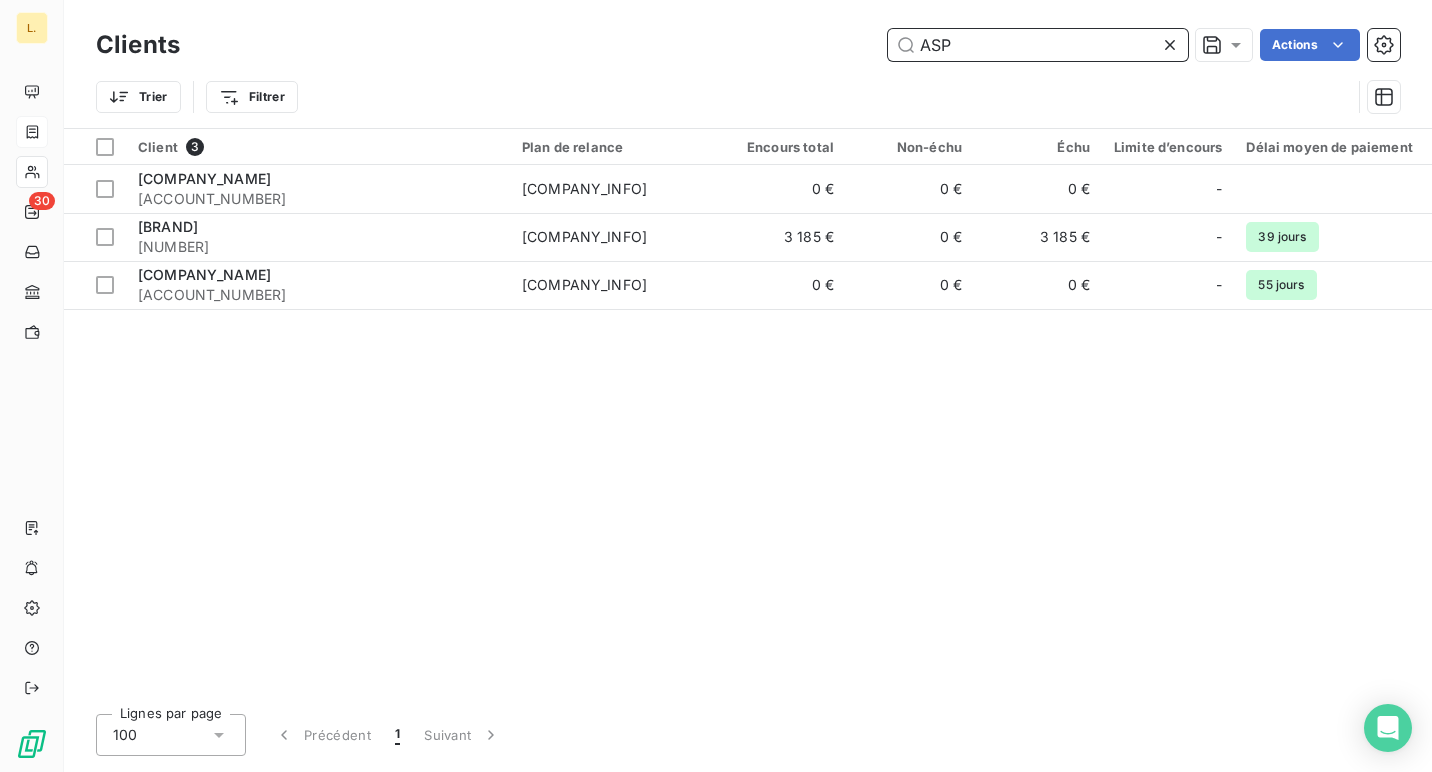click on "ASP" at bounding box center [1038, 45] 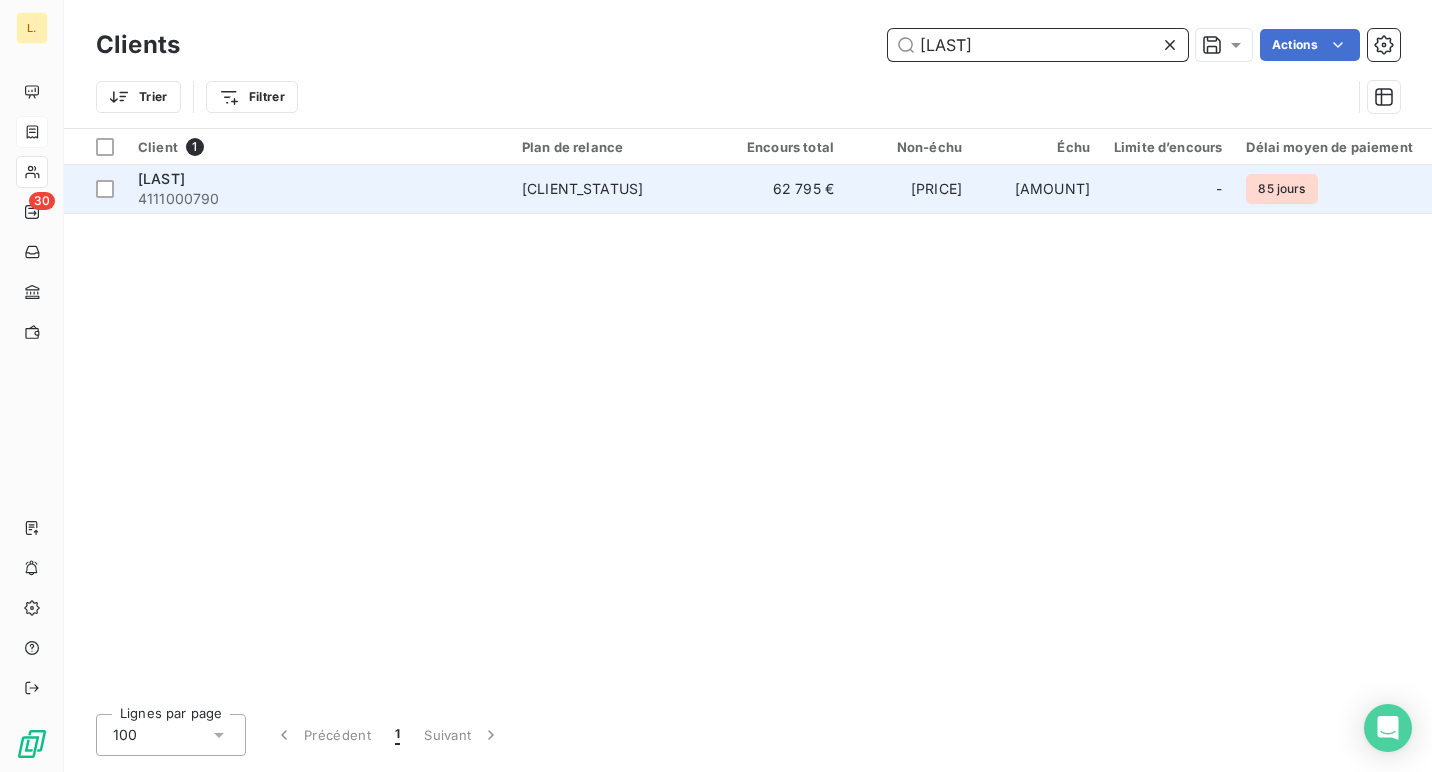 type on "[LAST]" 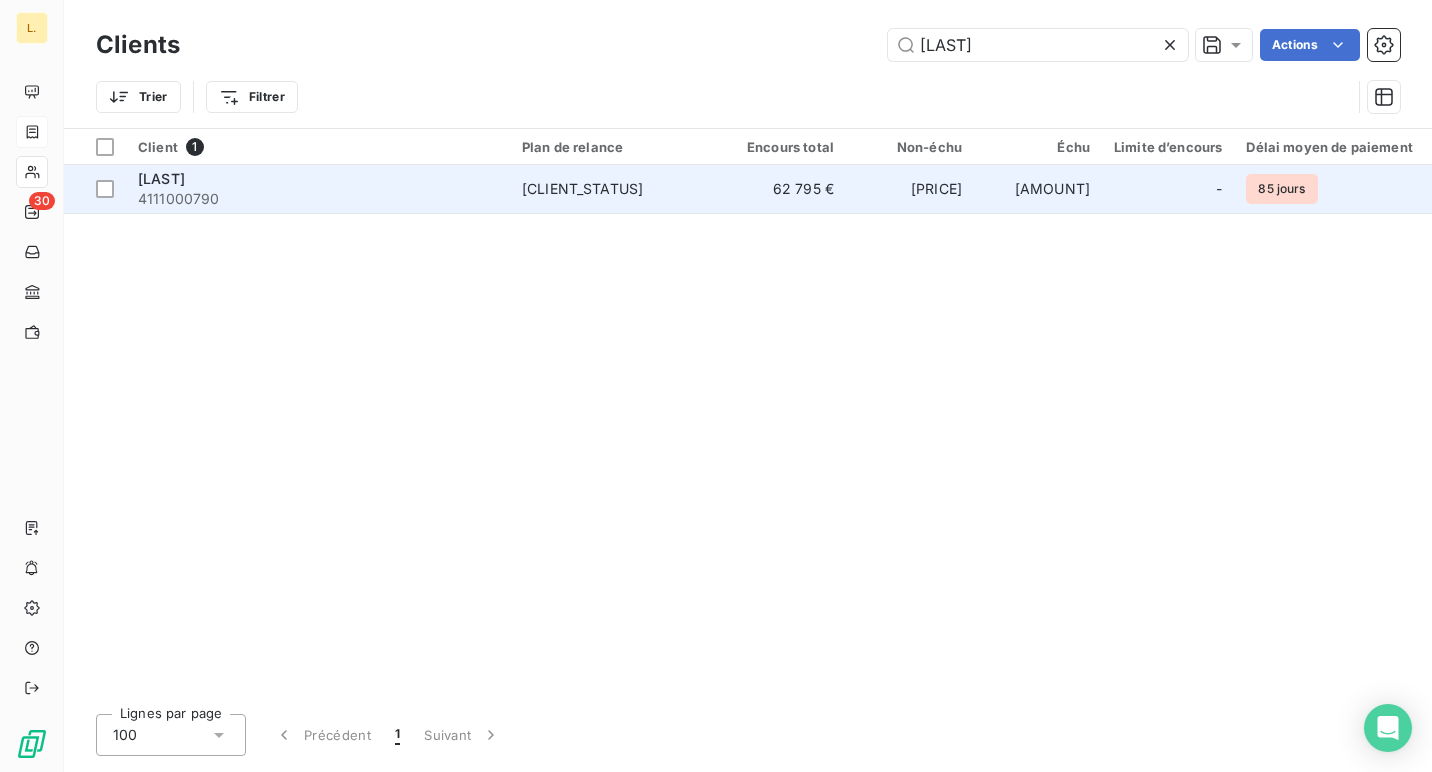 click on "[CLIENT_STATUS]" at bounding box center [614, 189] 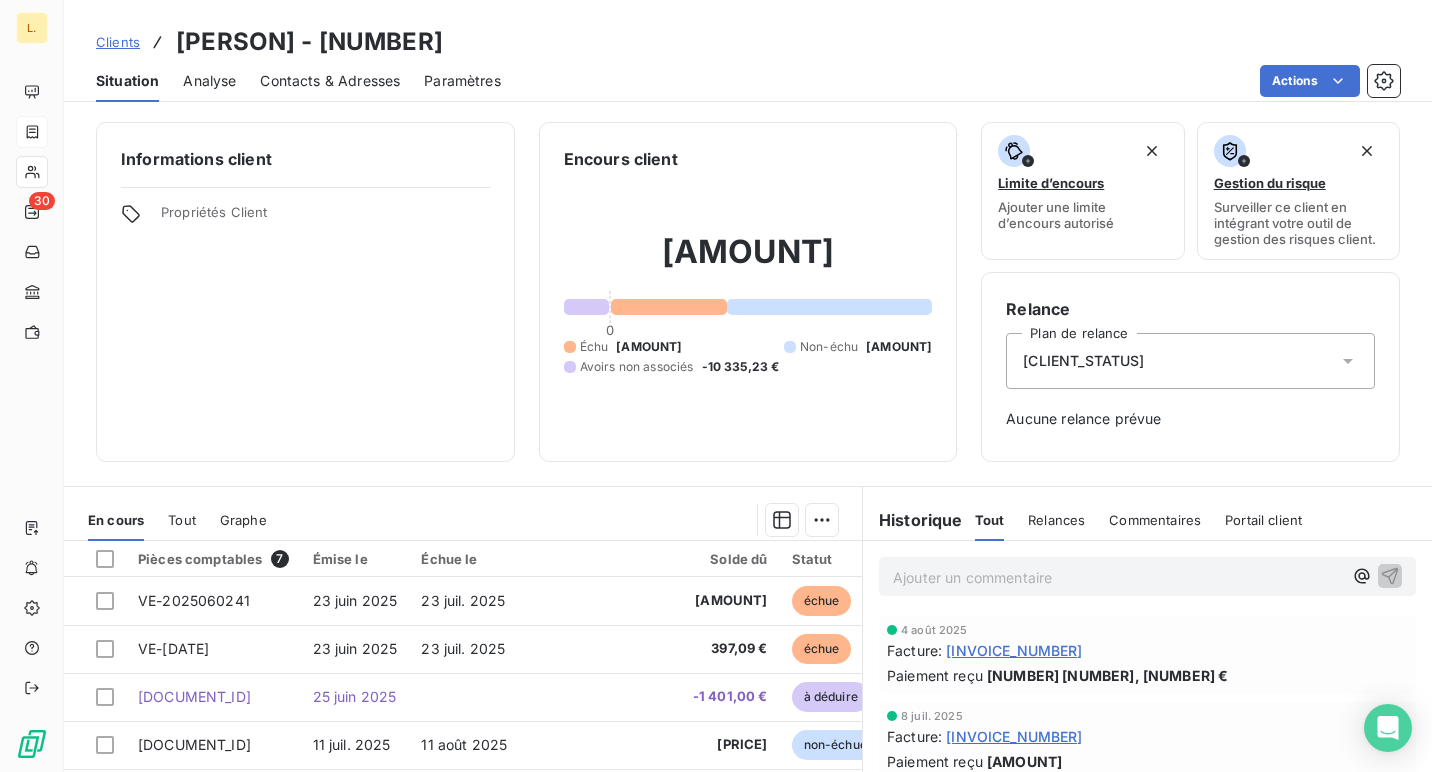 scroll, scrollTop: 9, scrollLeft: 0, axis: vertical 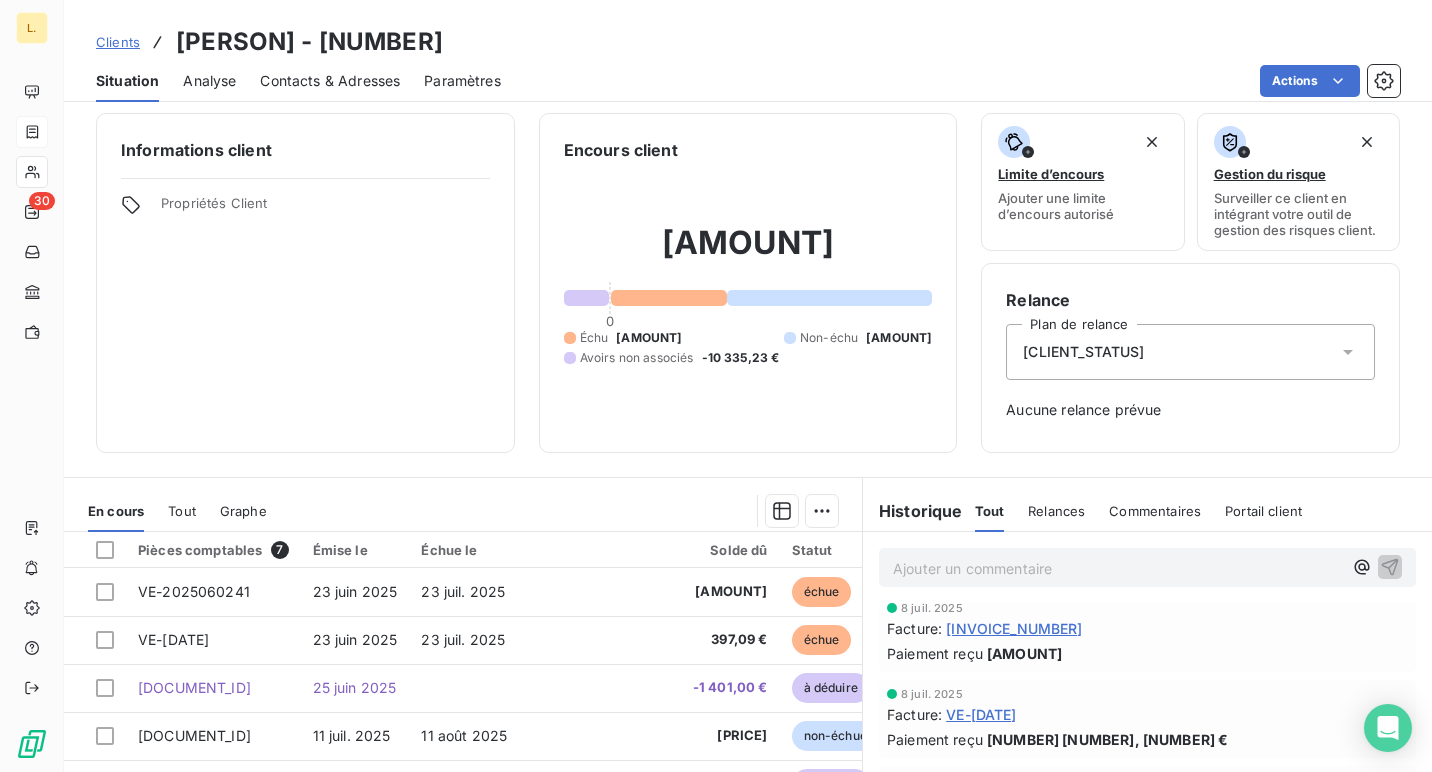 click on "[INVOICE_NUMBER]" at bounding box center (1014, 628) 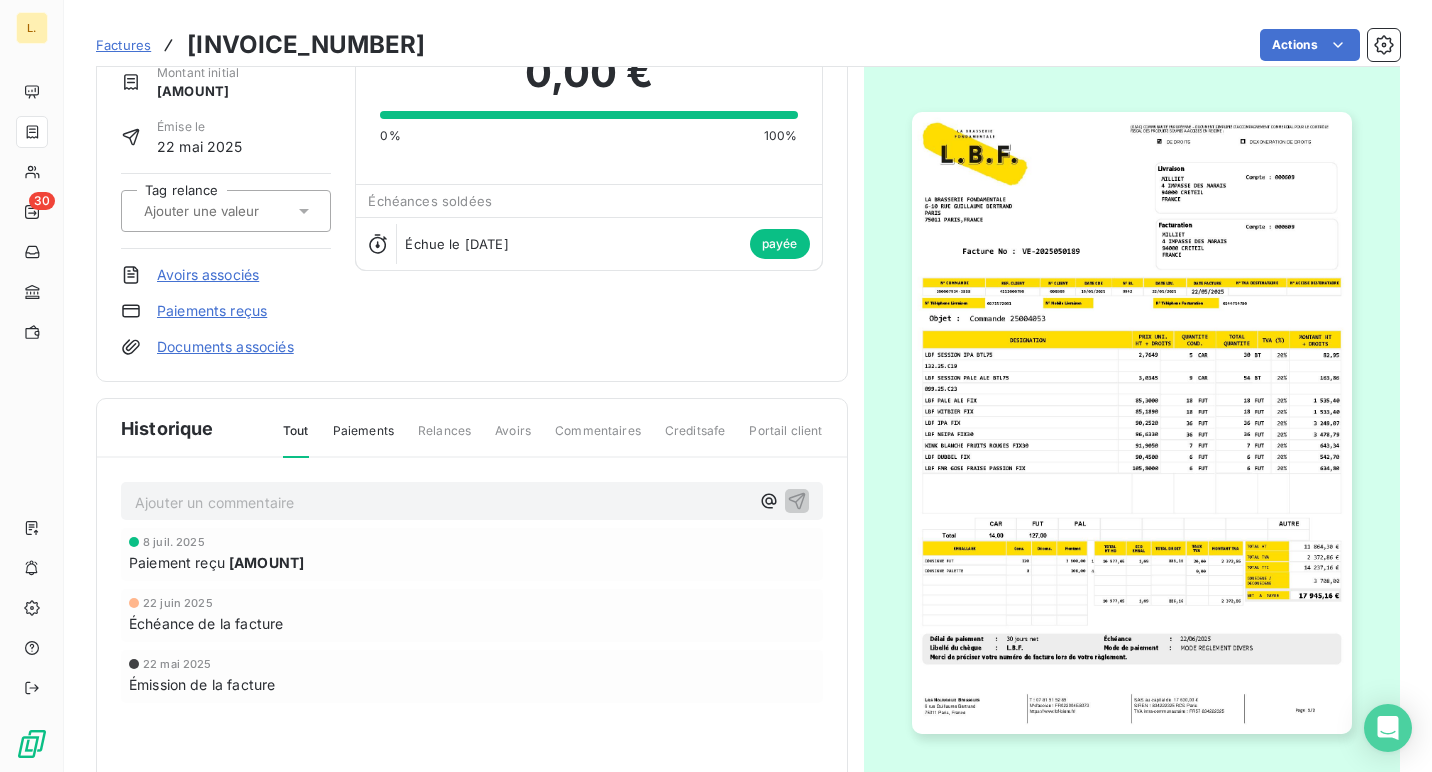 scroll, scrollTop: 109, scrollLeft: 0, axis: vertical 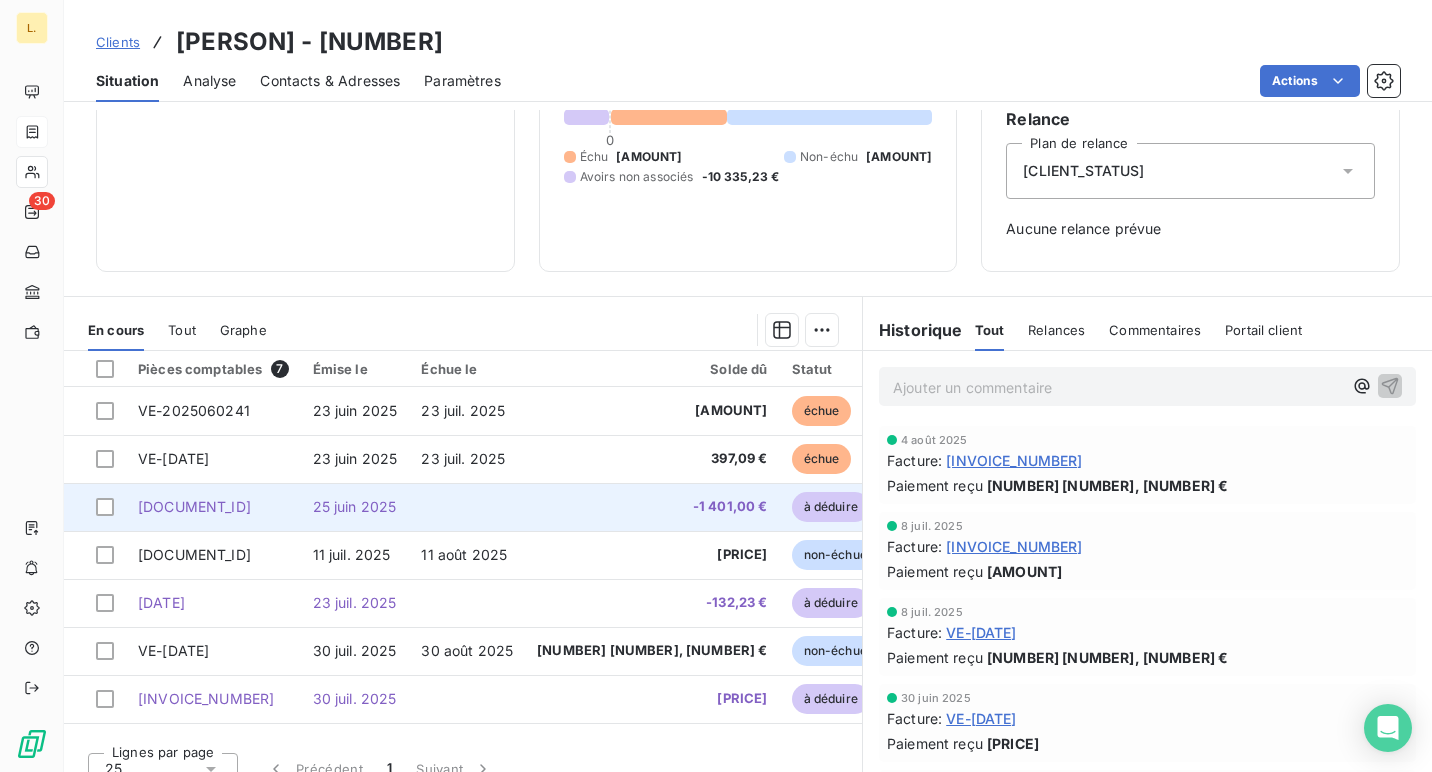 click on "-1 401,00 €" at bounding box center (652, 507) 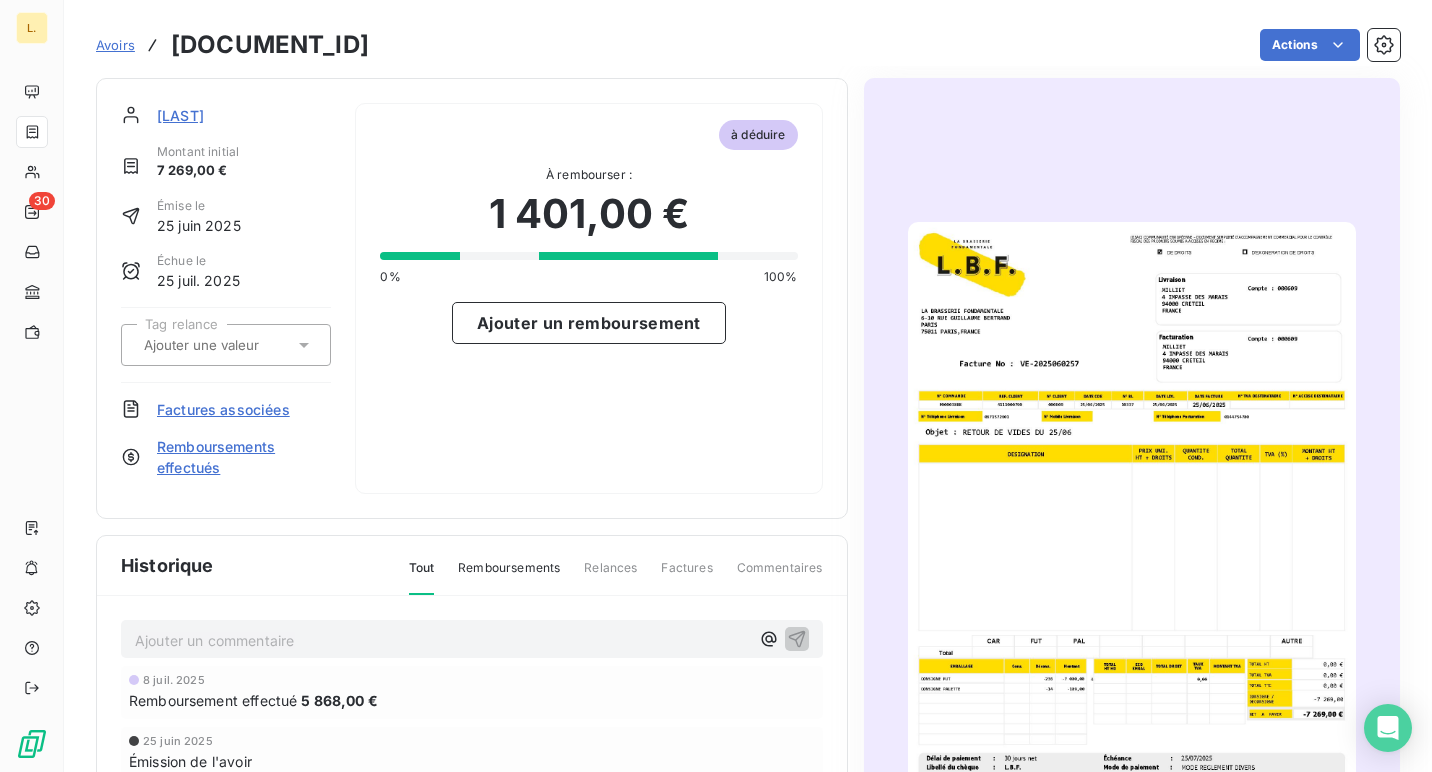 click on "Factures associées" at bounding box center [223, 409] 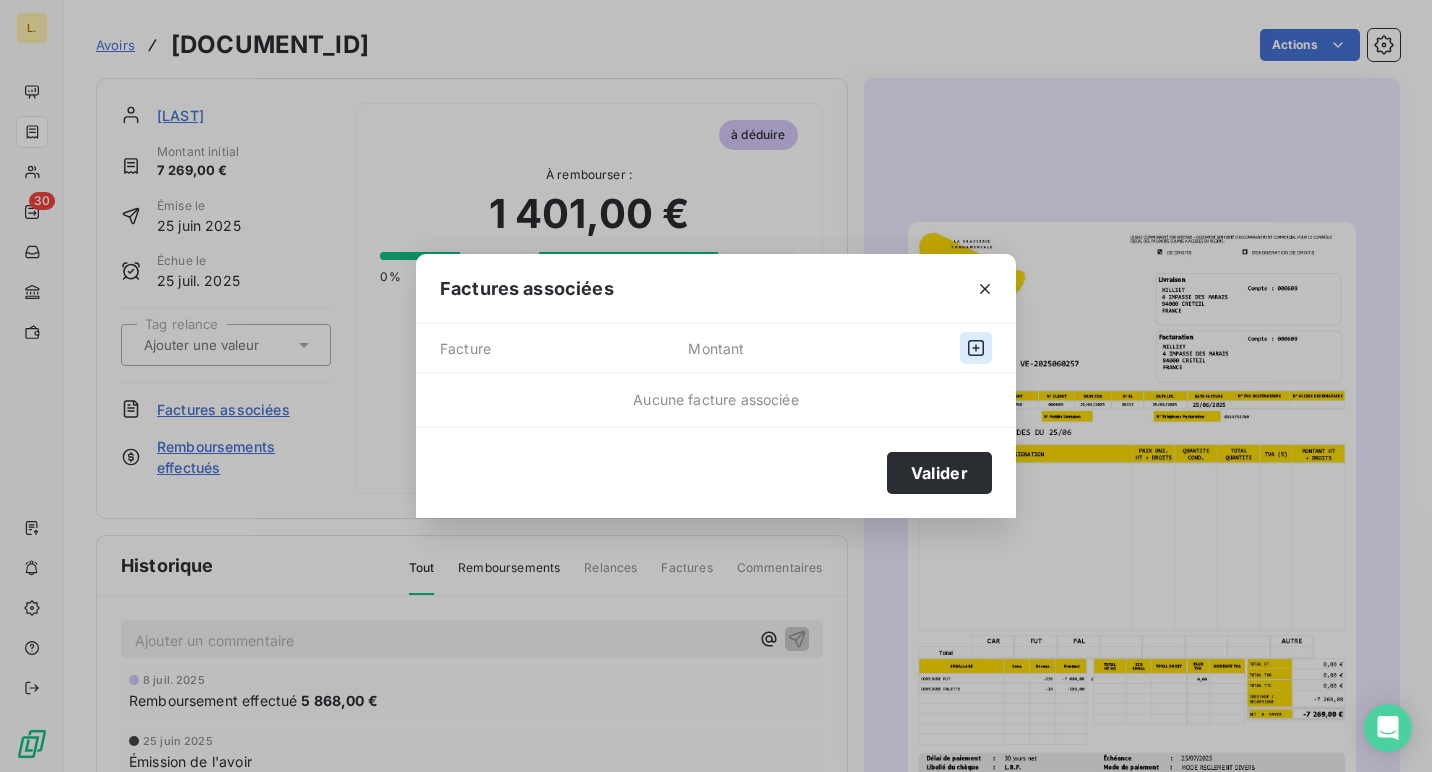click 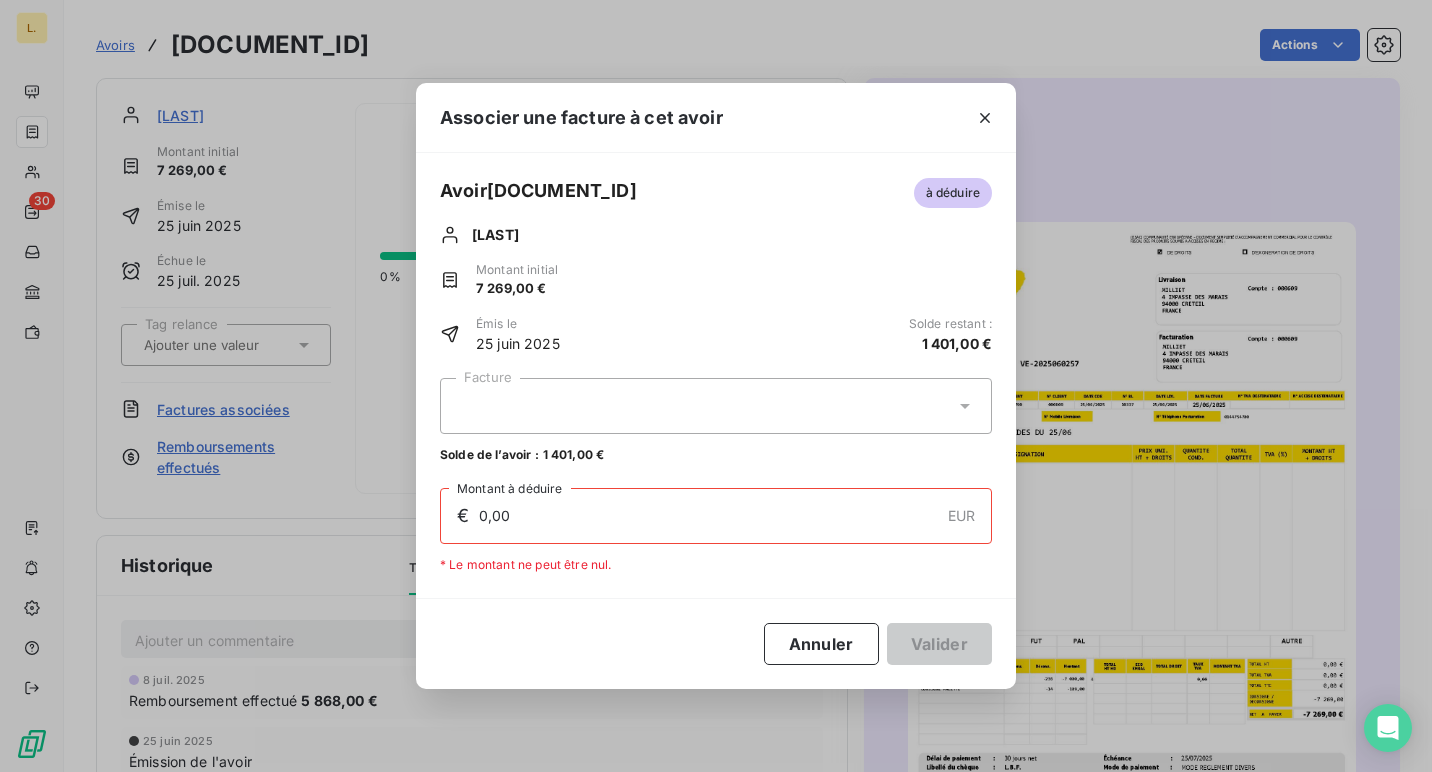click at bounding box center (716, 406) 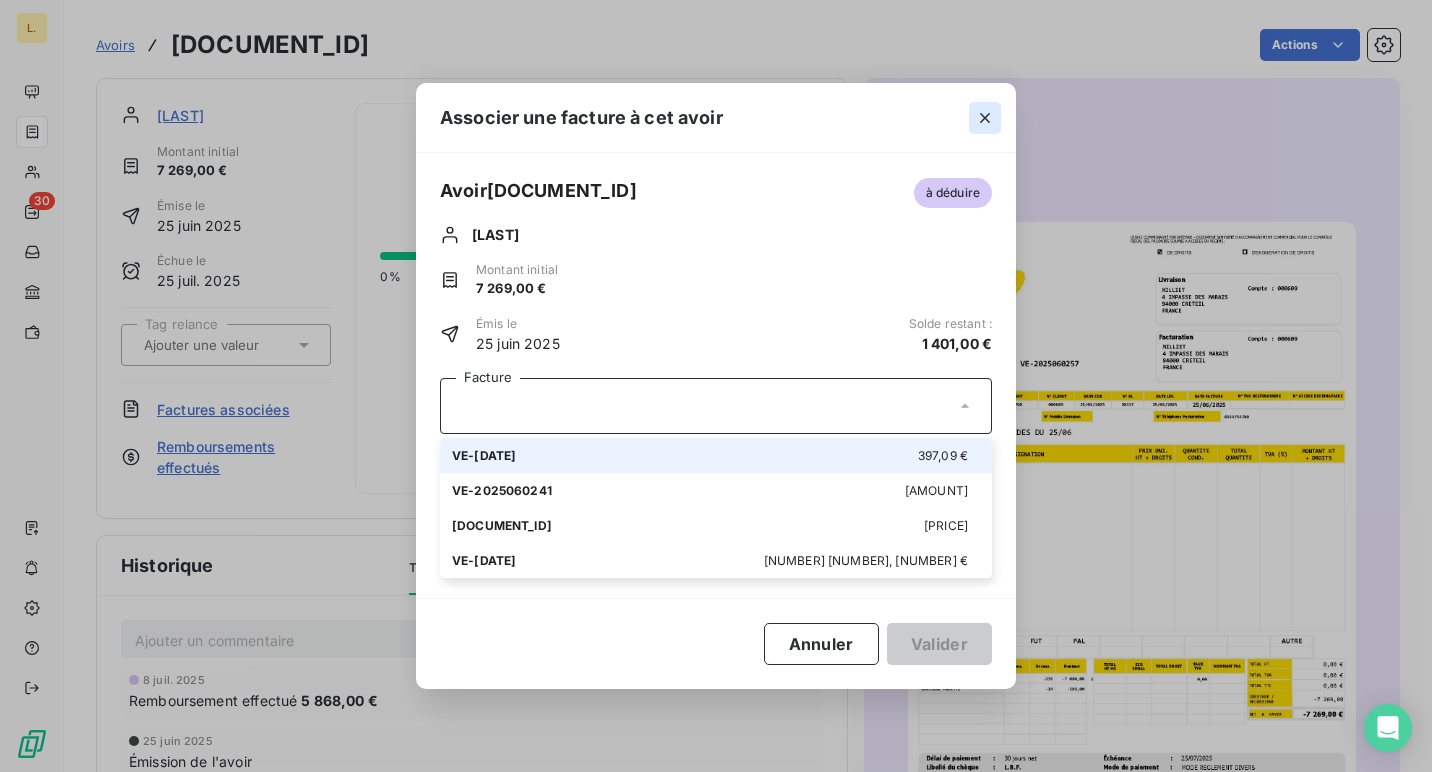 click 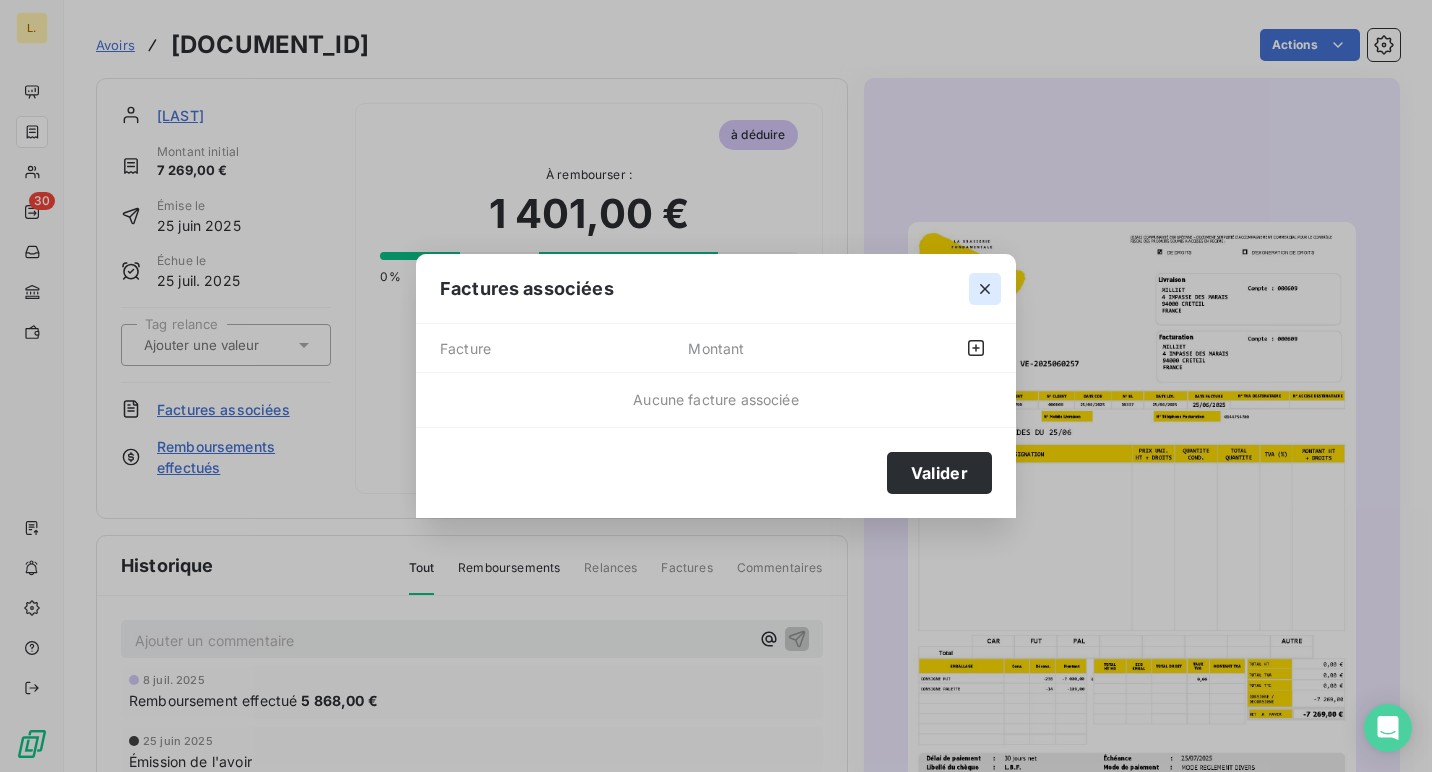 click 